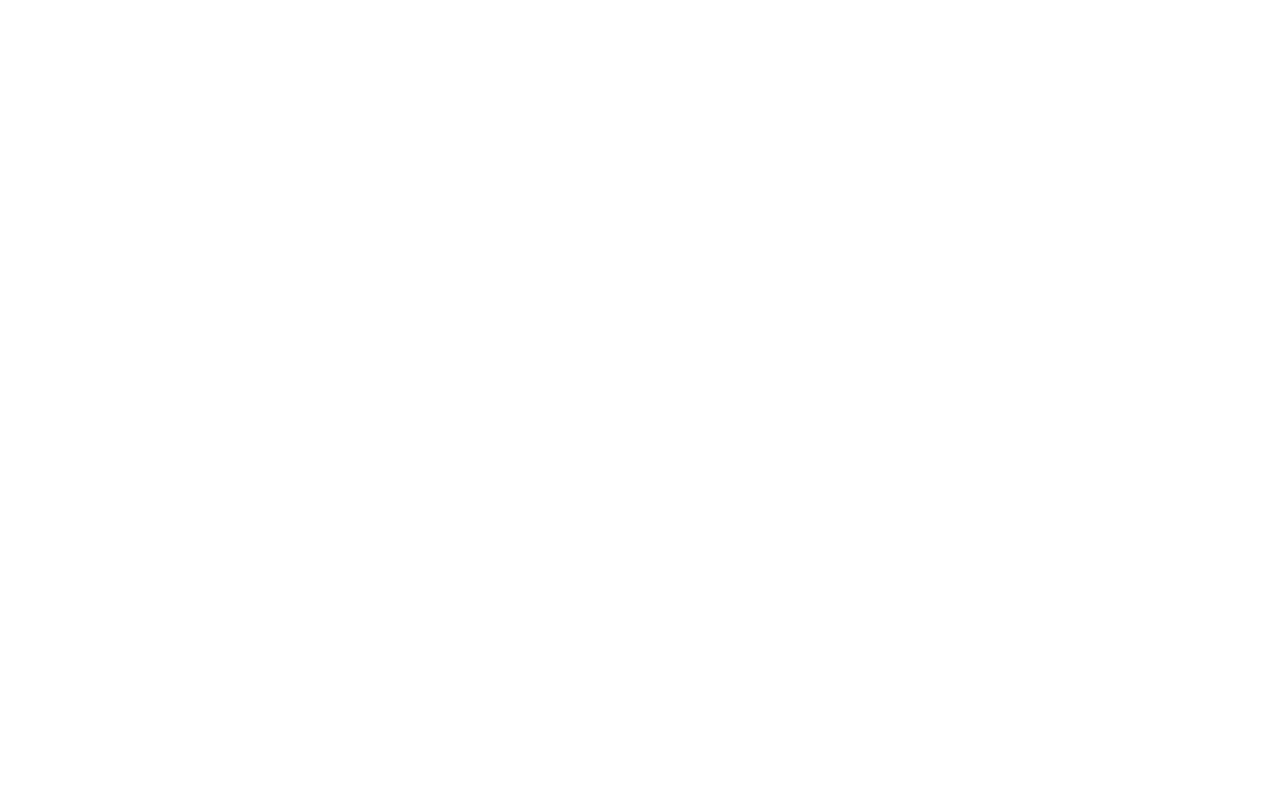 scroll, scrollTop: 0, scrollLeft: 0, axis: both 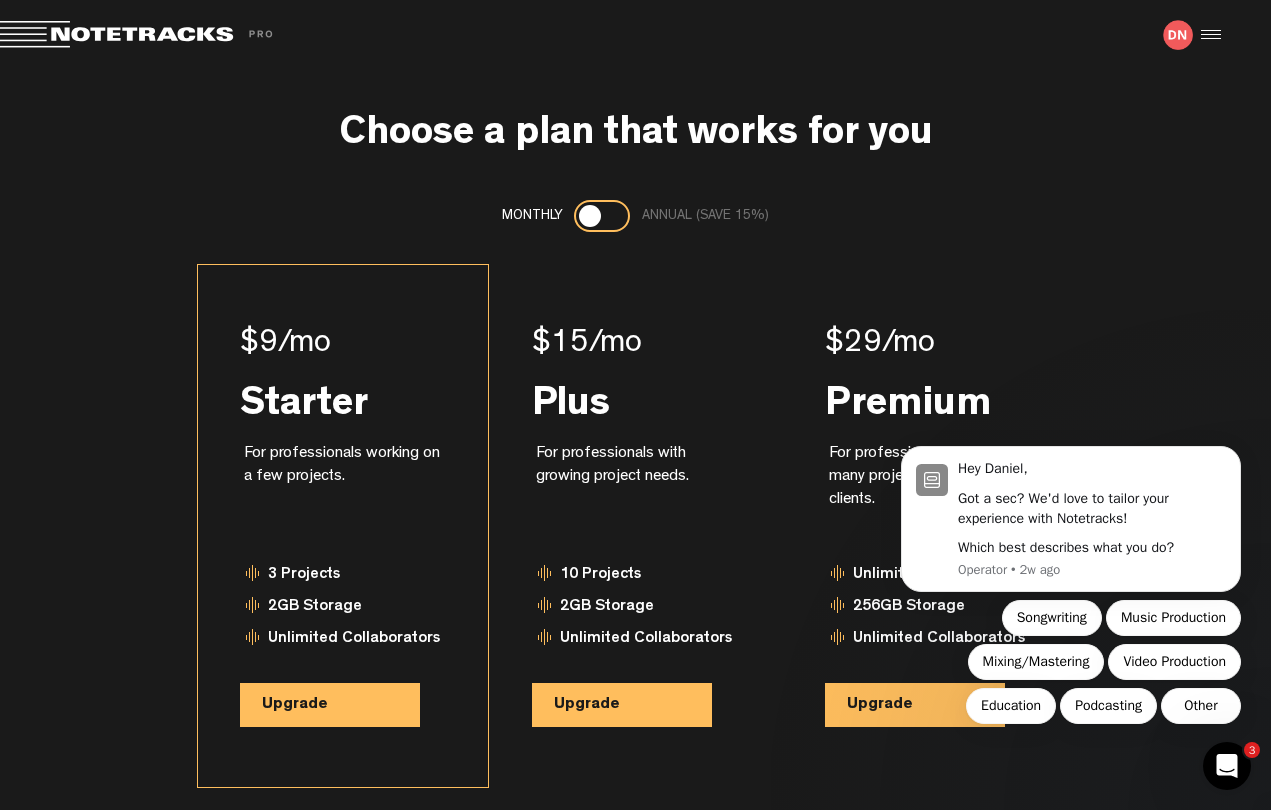 click on "Upgrade" at bounding box center (330, 705) 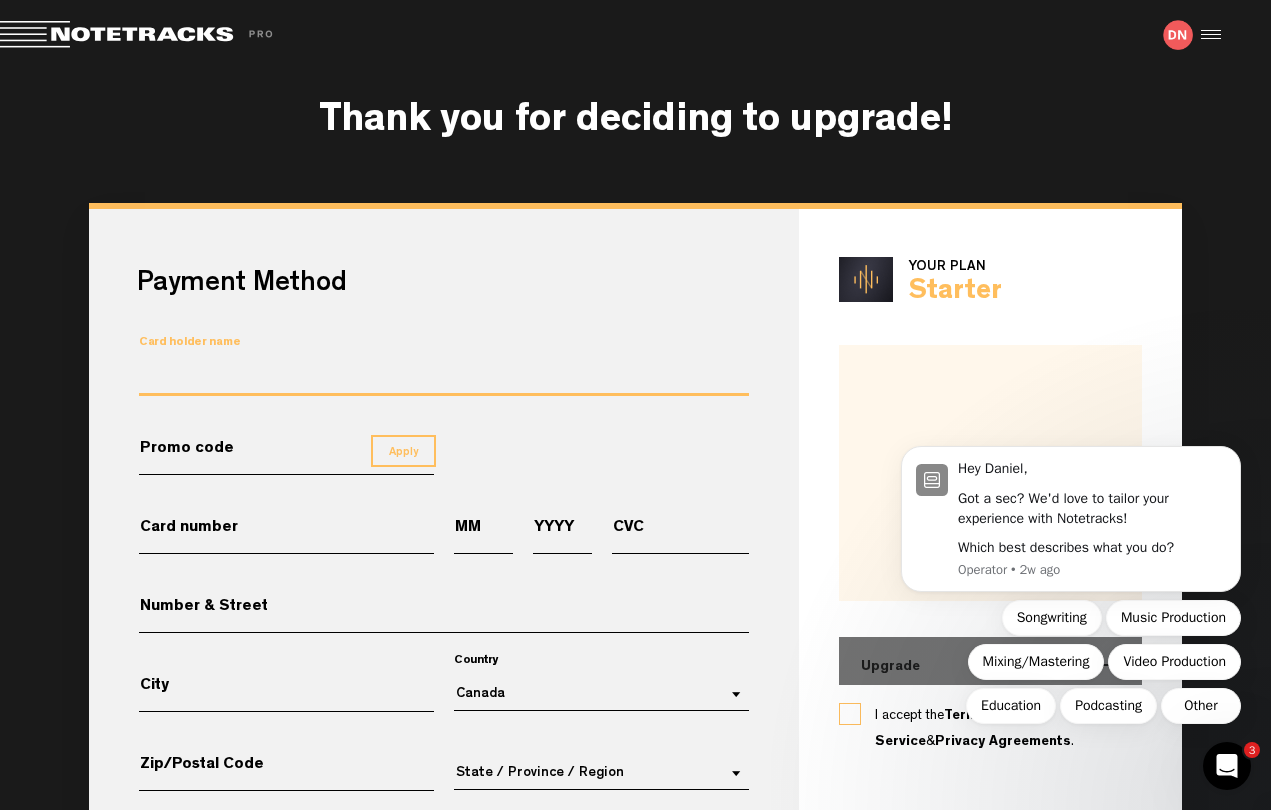 click on "Card holder name" at bounding box center (444, 377) 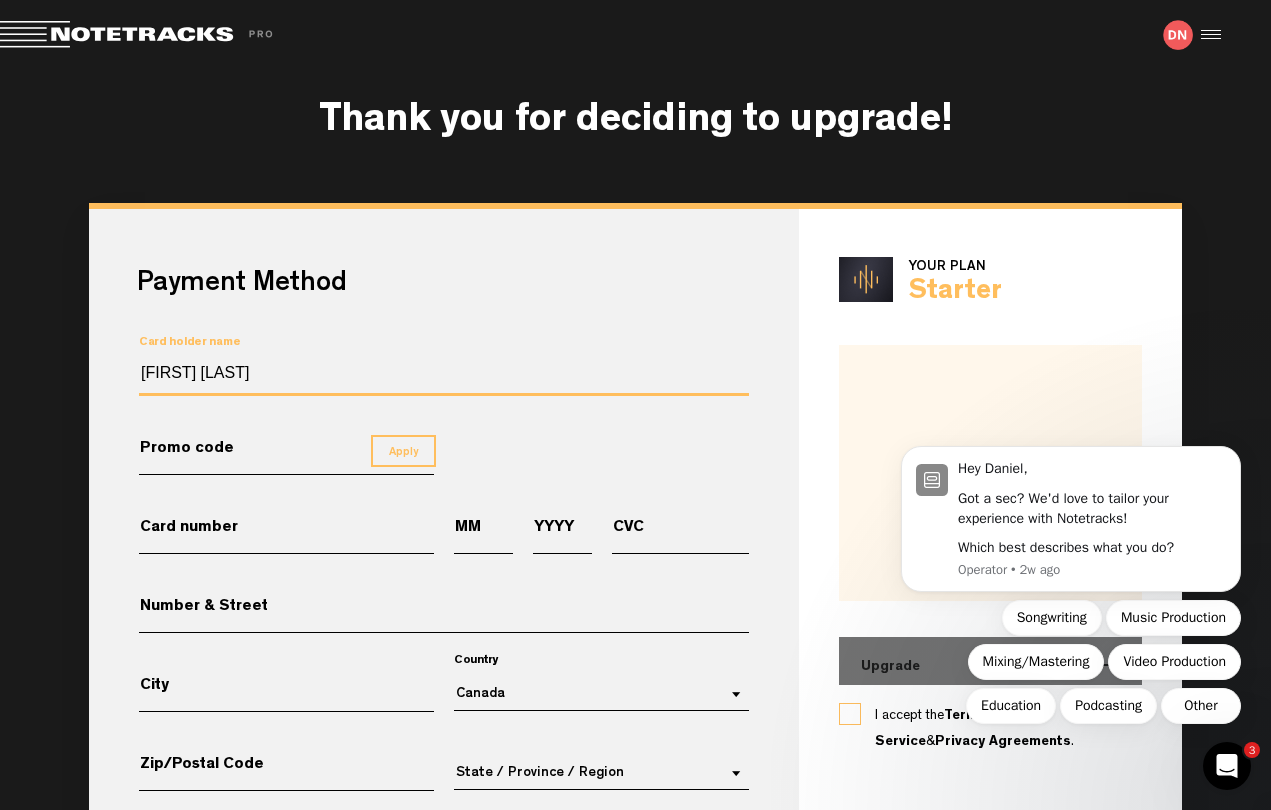 type on "4659417364224172" 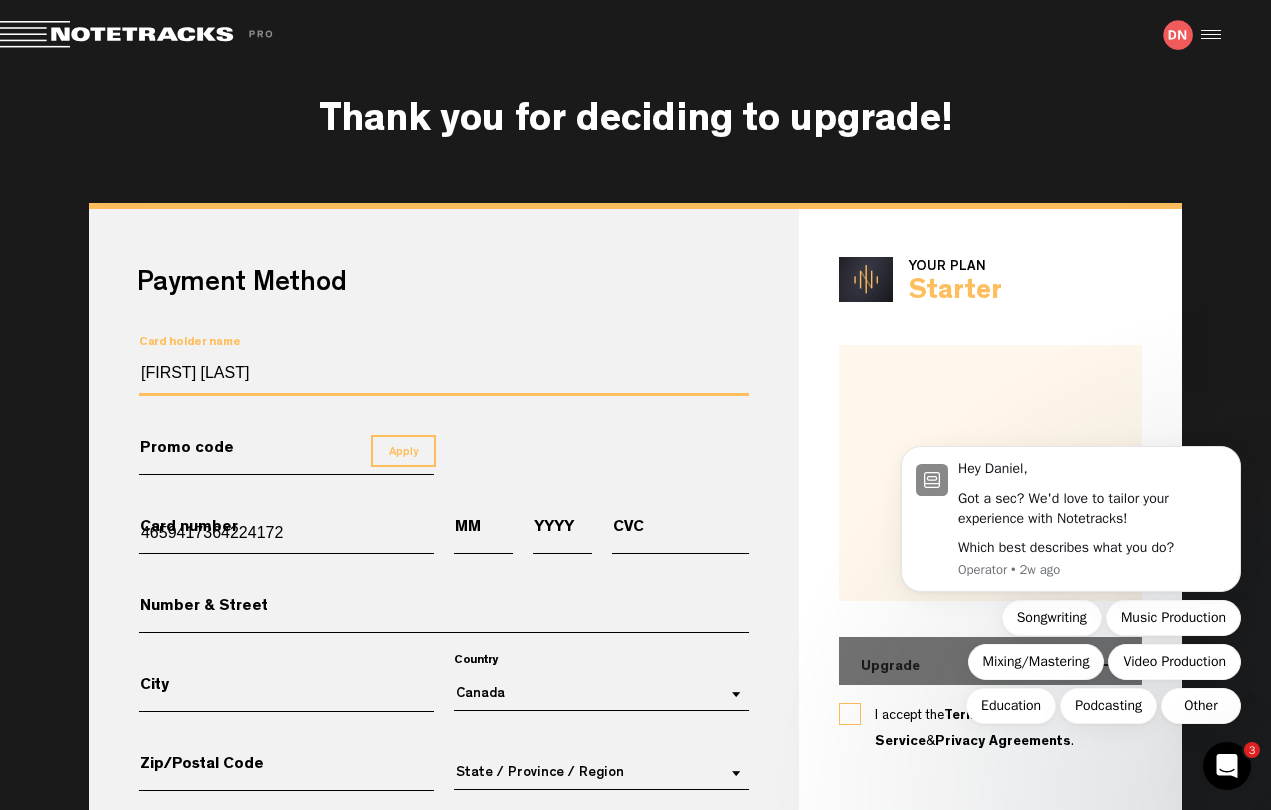 type on "07" 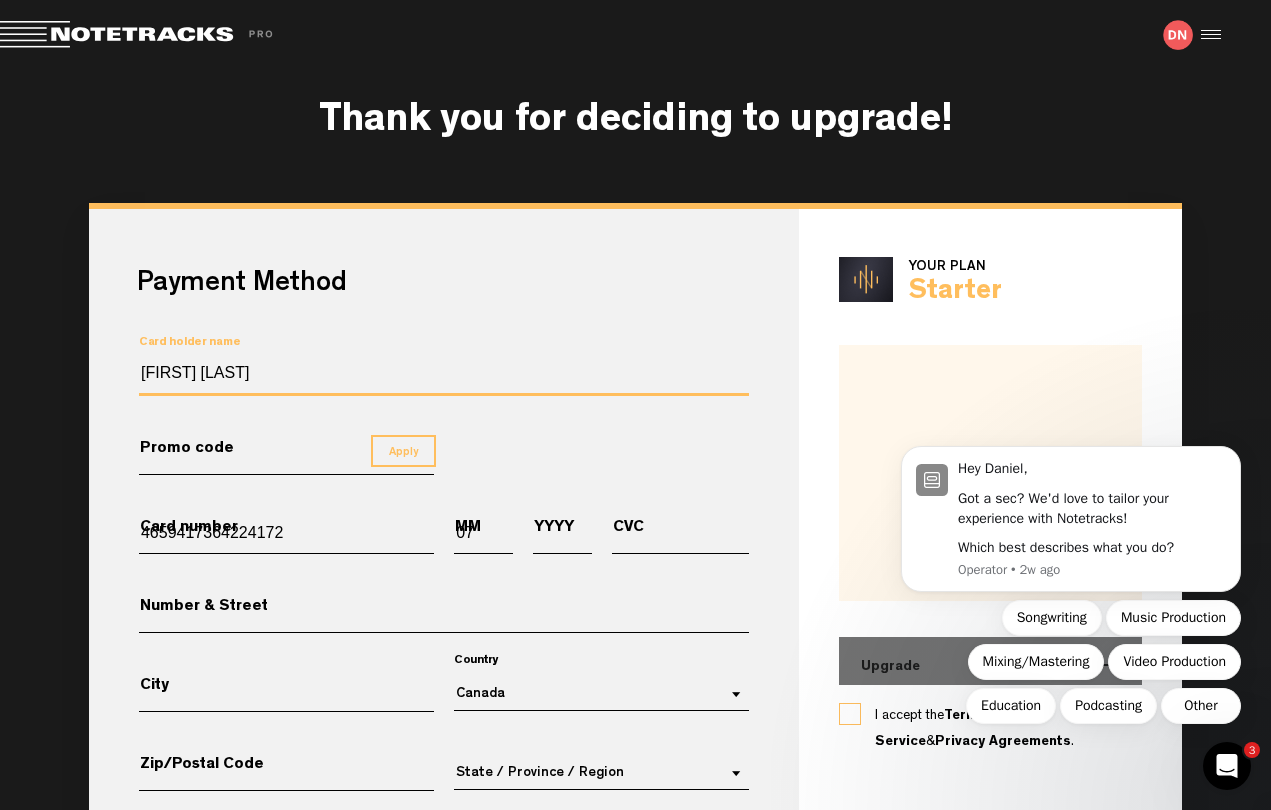 type on "2029" 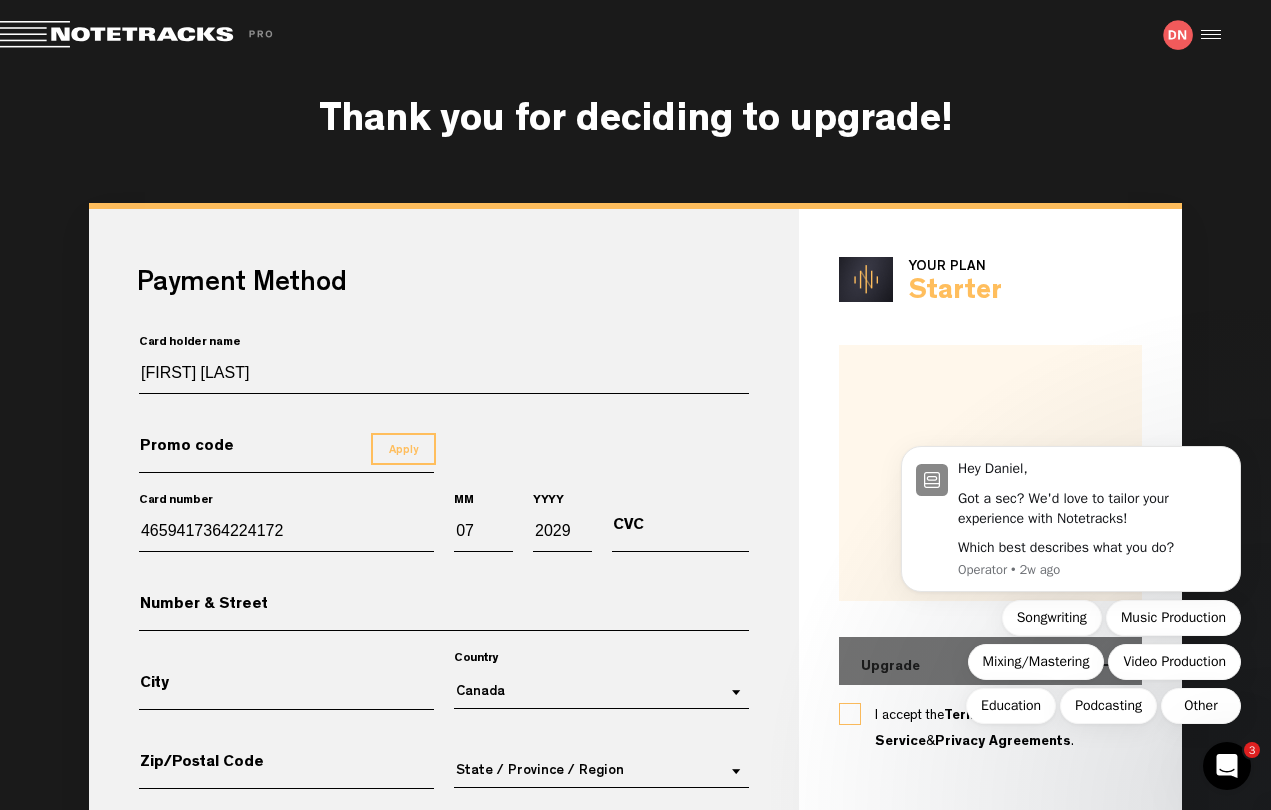click on "Hey Daniel, Got a sec? We'd love to tailor your experience with Notetracks! Which best describes what you do? Operator • 2w ago Songwriting Music Production Mixing/Mastering Video Production Education Podcasting Other" at bounding box center (1071, 524) 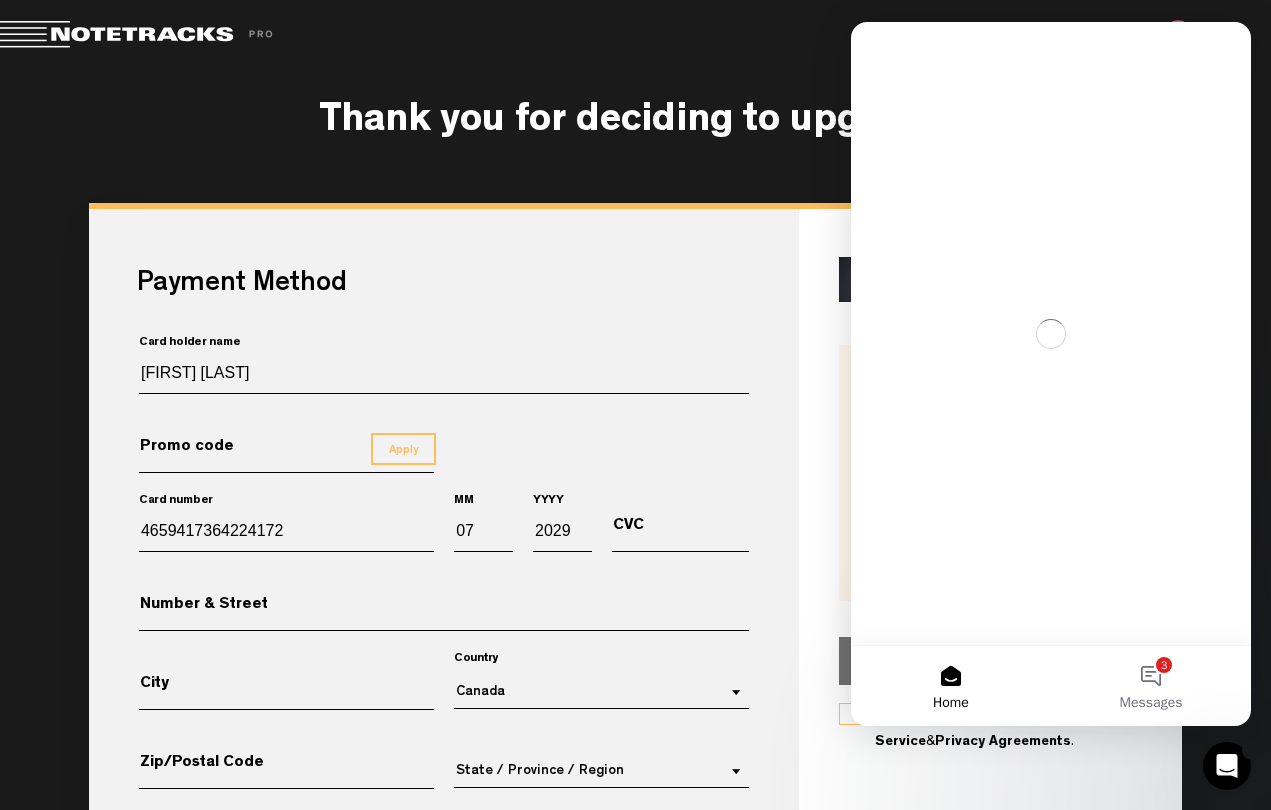 scroll, scrollTop: 0, scrollLeft: 0, axis: both 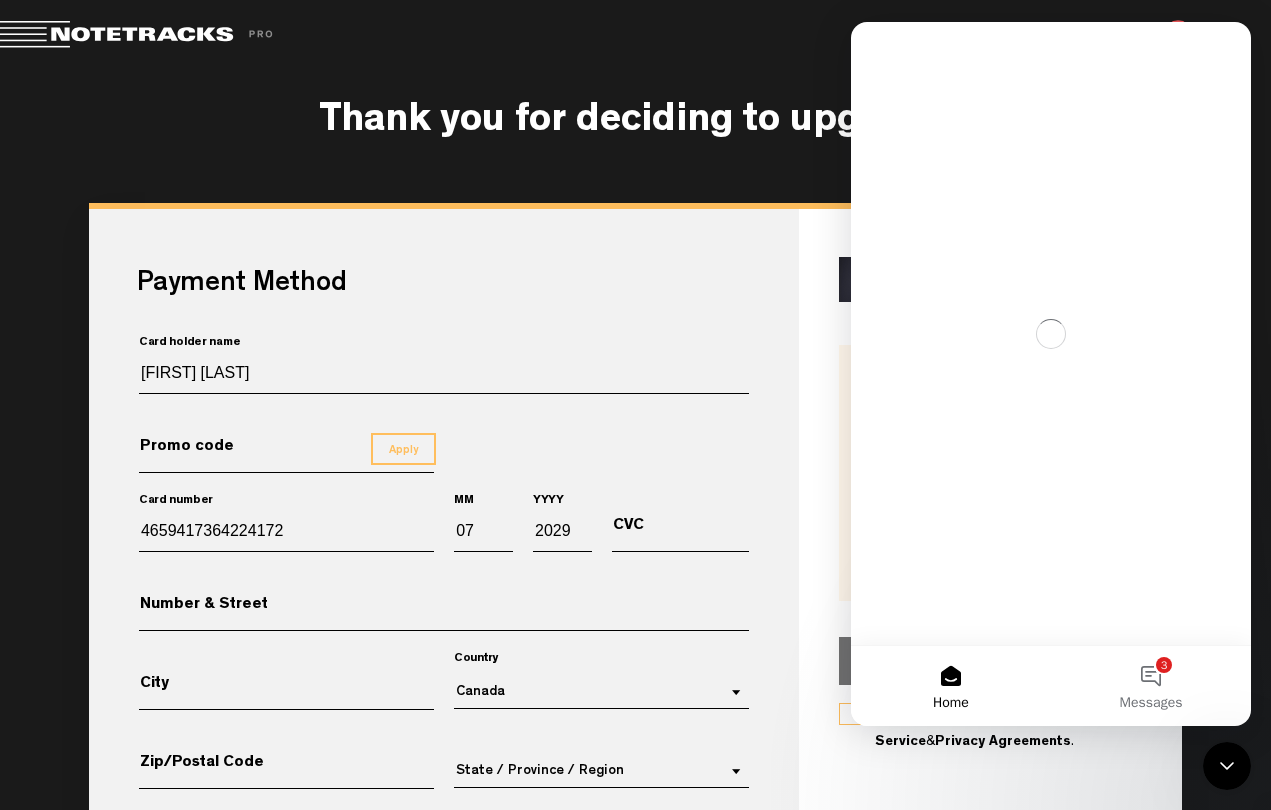 click at bounding box center [1227, 766] 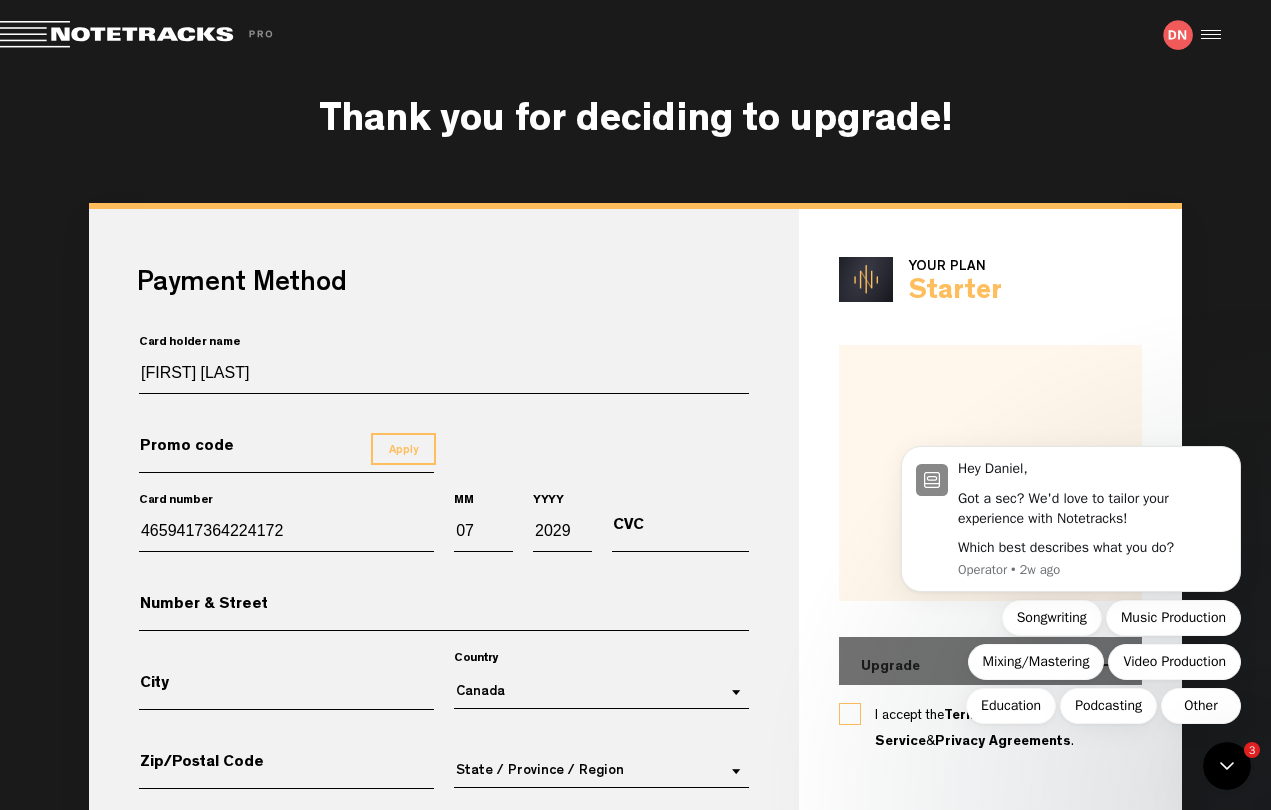 scroll, scrollTop: 0, scrollLeft: 0, axis: both 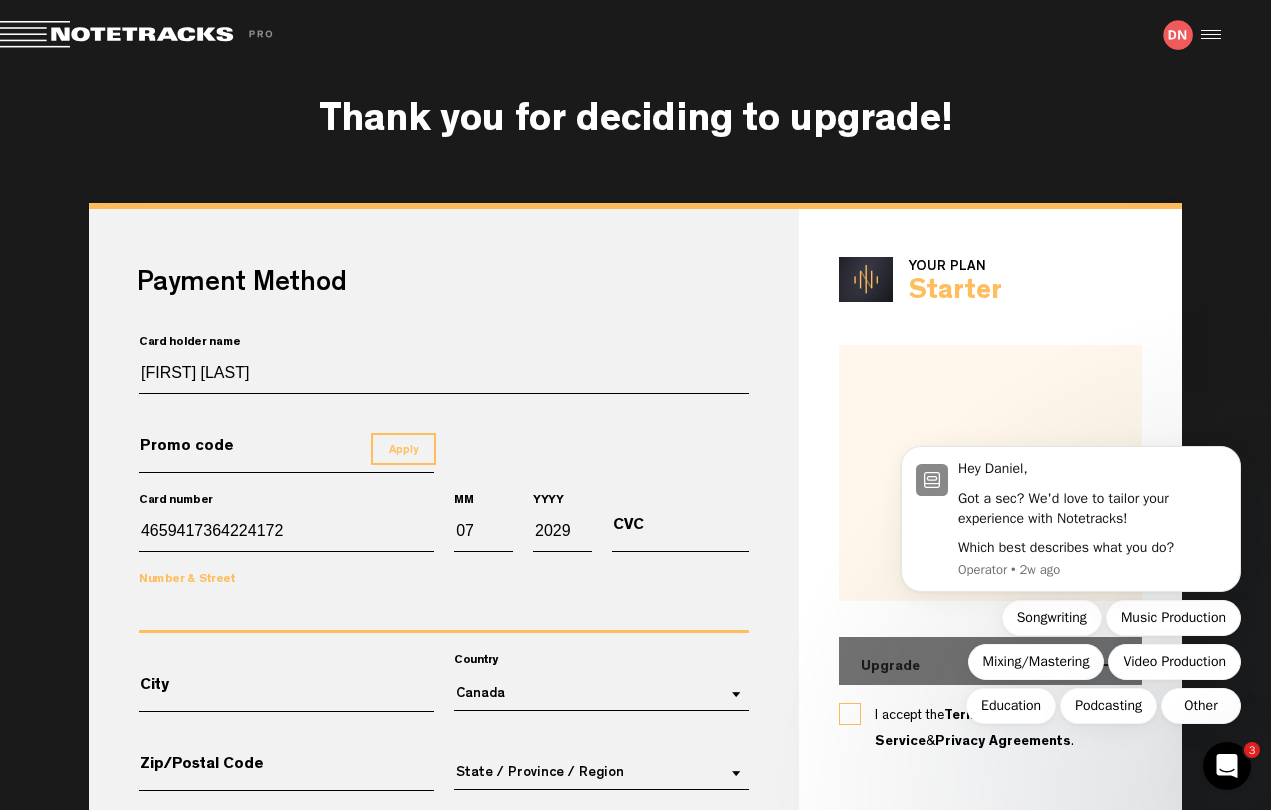 click on "Number & Street" at bounding box center (444, 614) 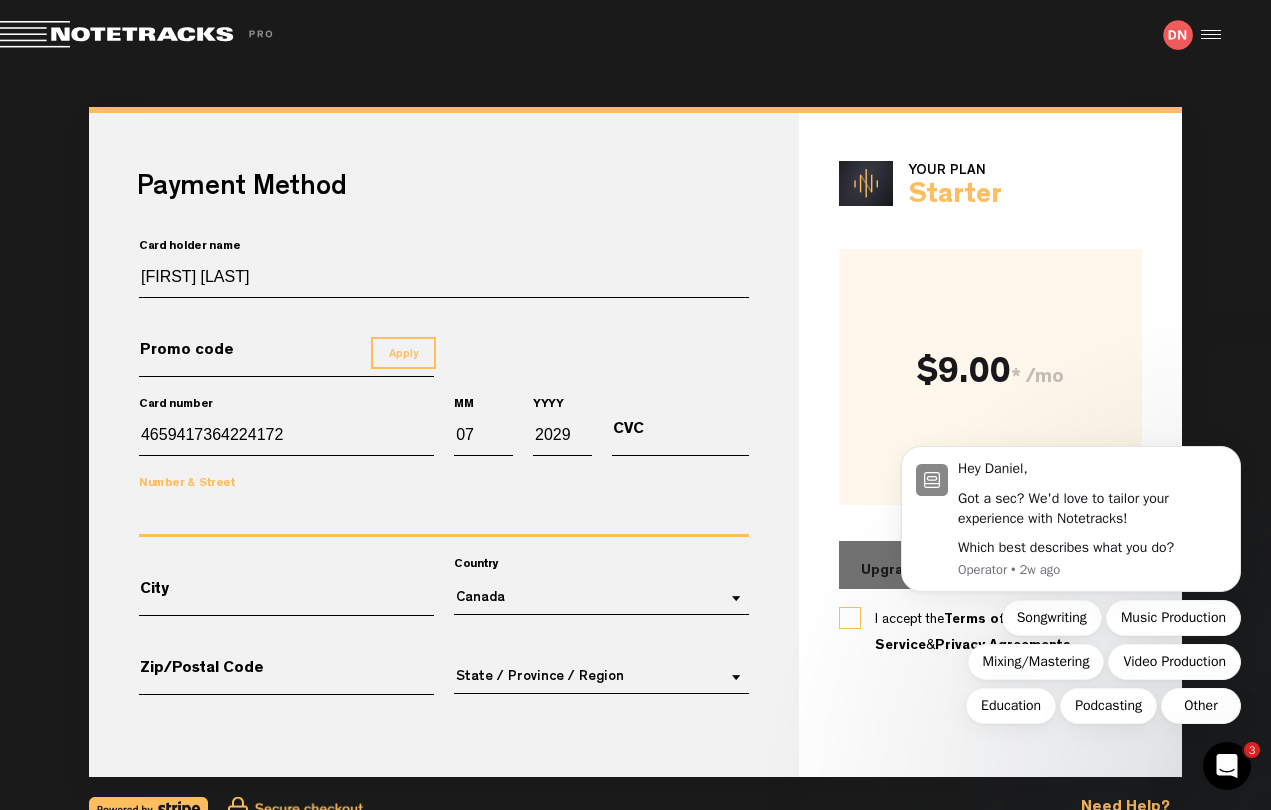scroll, scrollTop: 98, scrollLeft: 0, axis: vertical 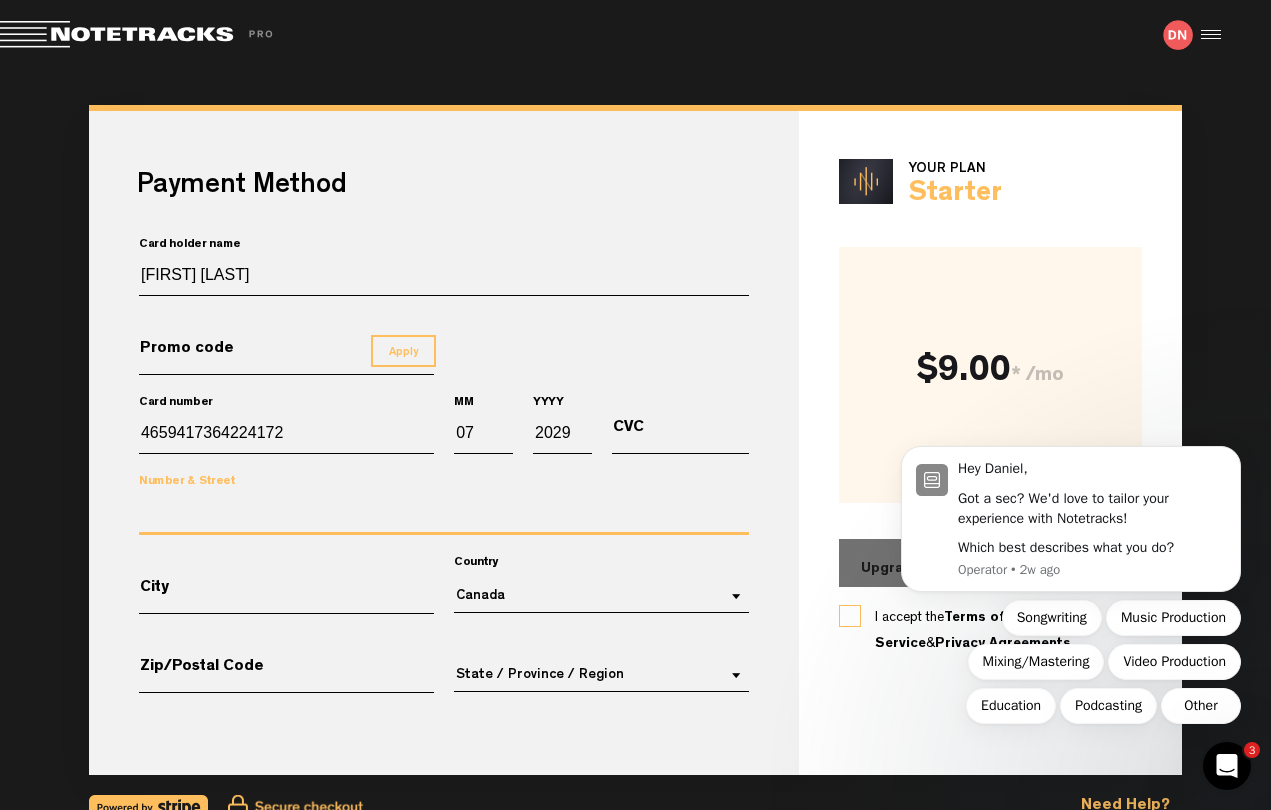 type on "10c Overbury Road" 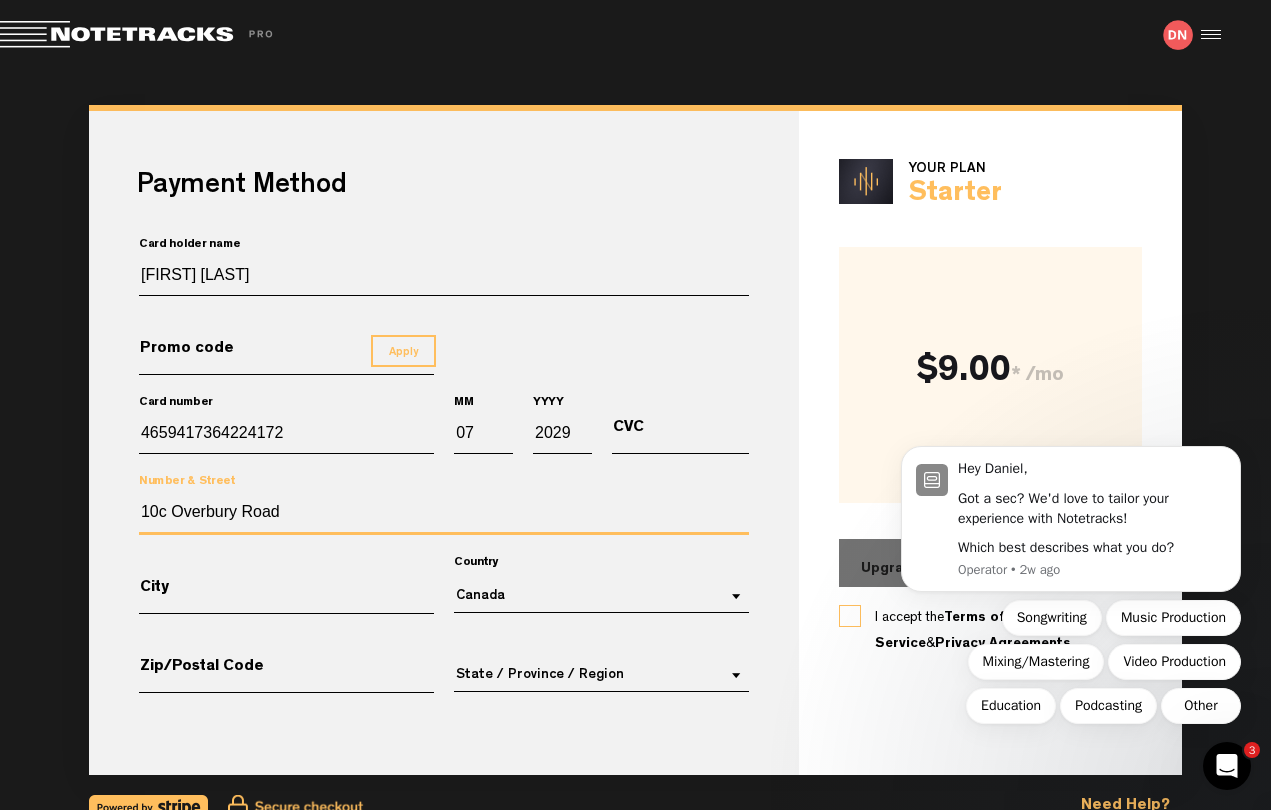type on "[CITY]" 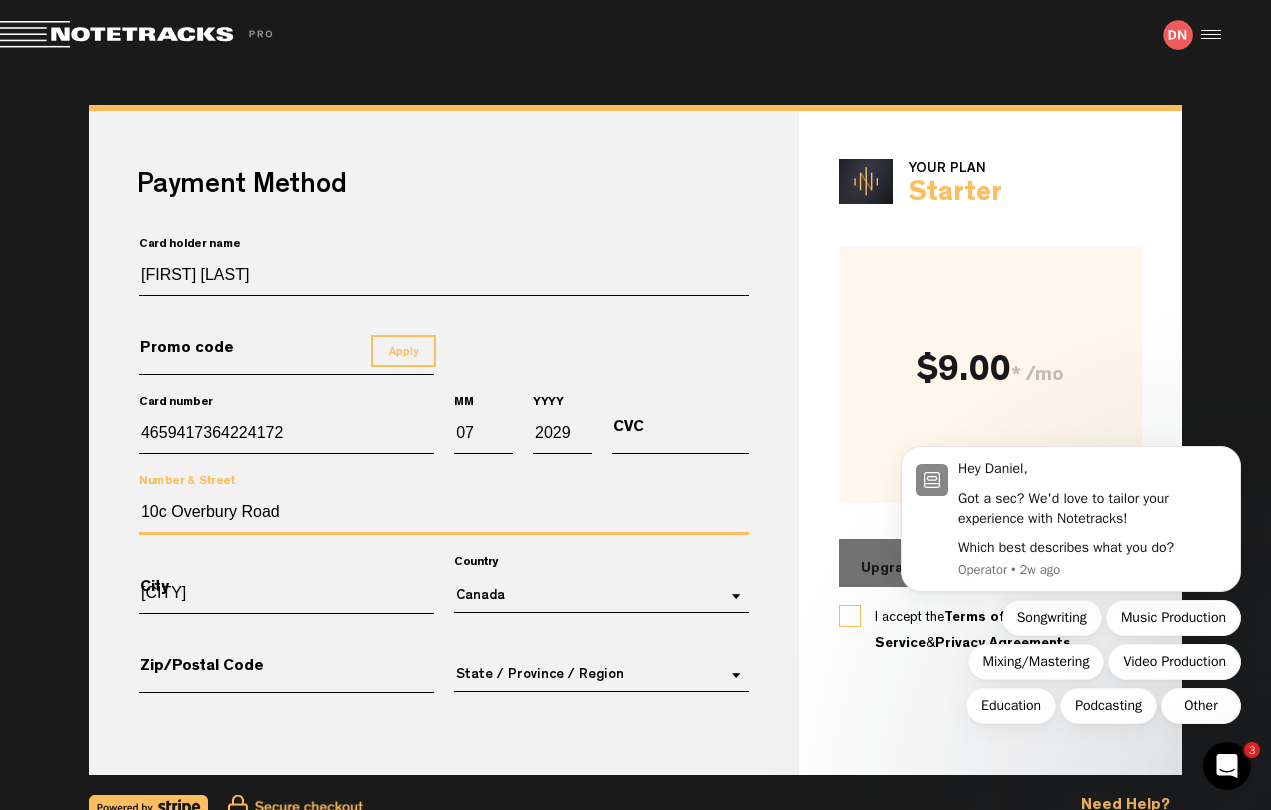 type on "N15 6RH" 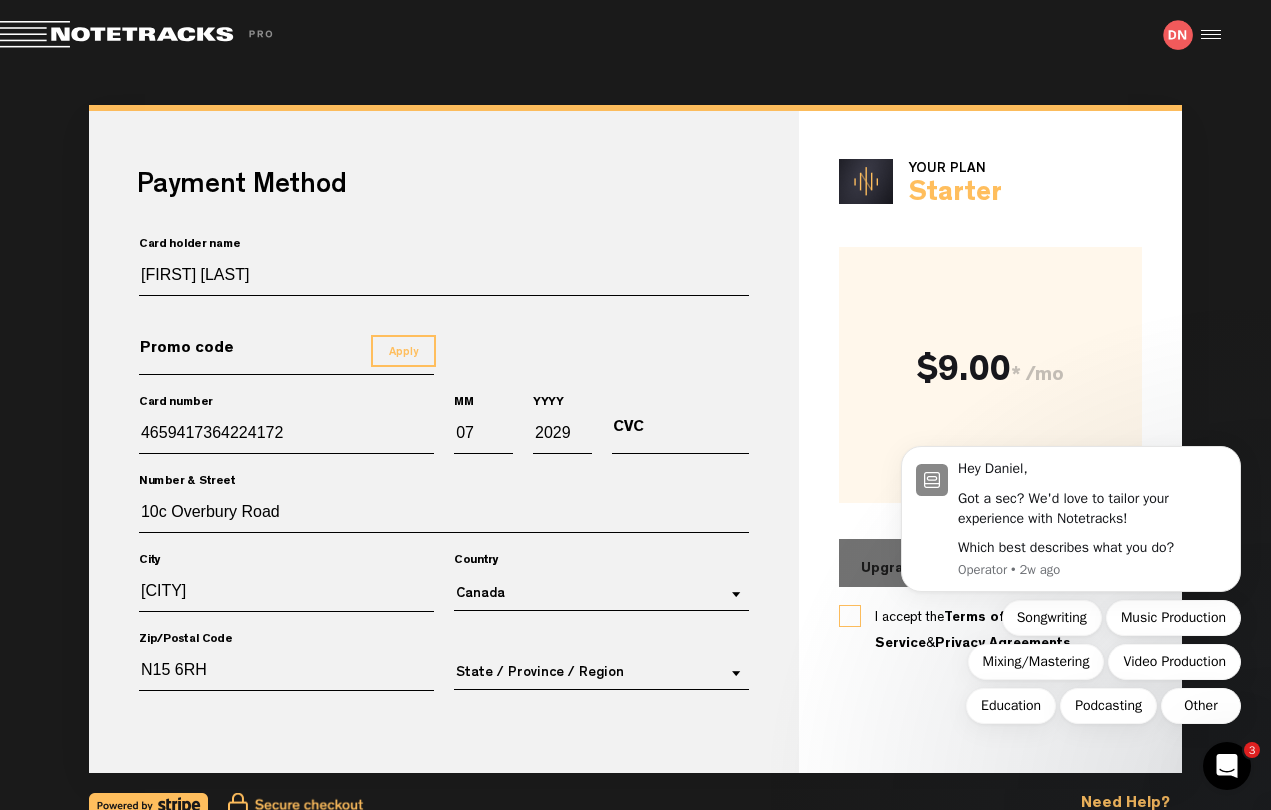 click on "Number & Street
[NUMBER] [STREET]" at bounding box center [444, 527] 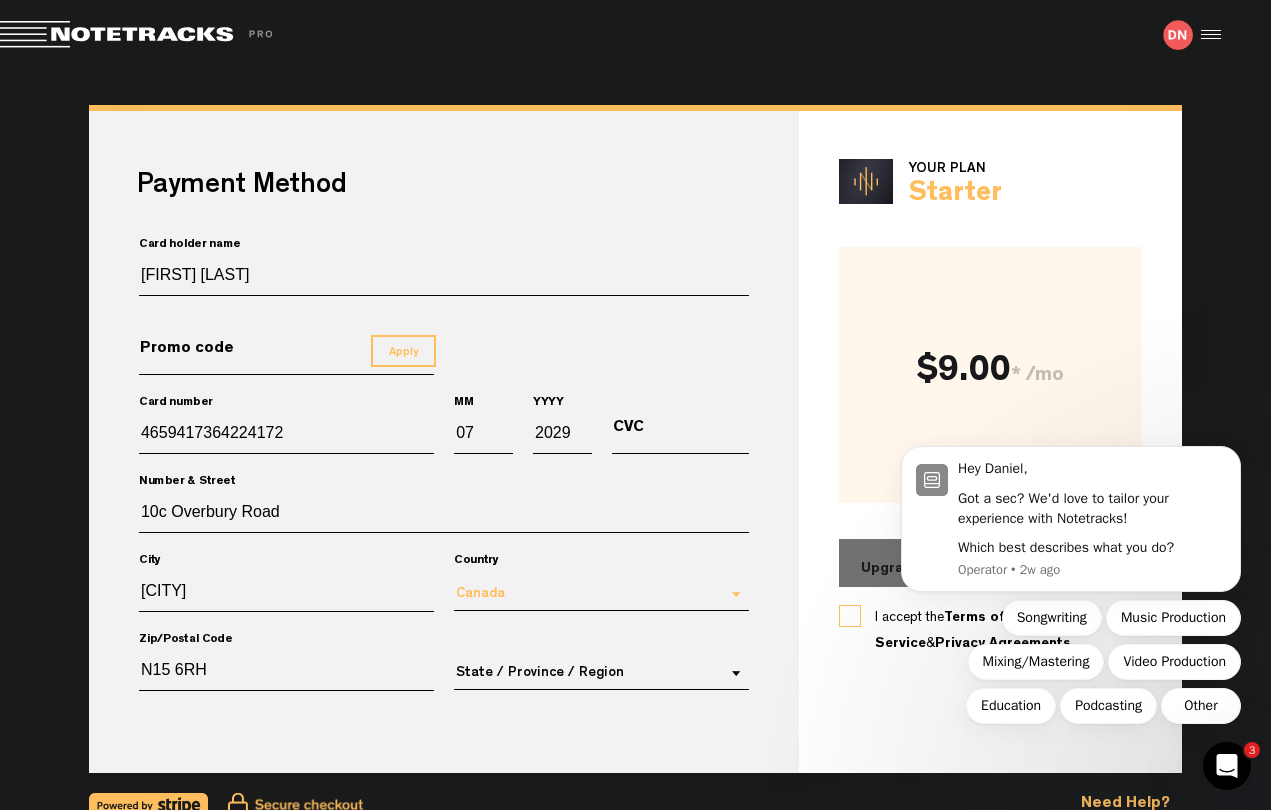 click on "Canada" at bounding box center (585, 594) 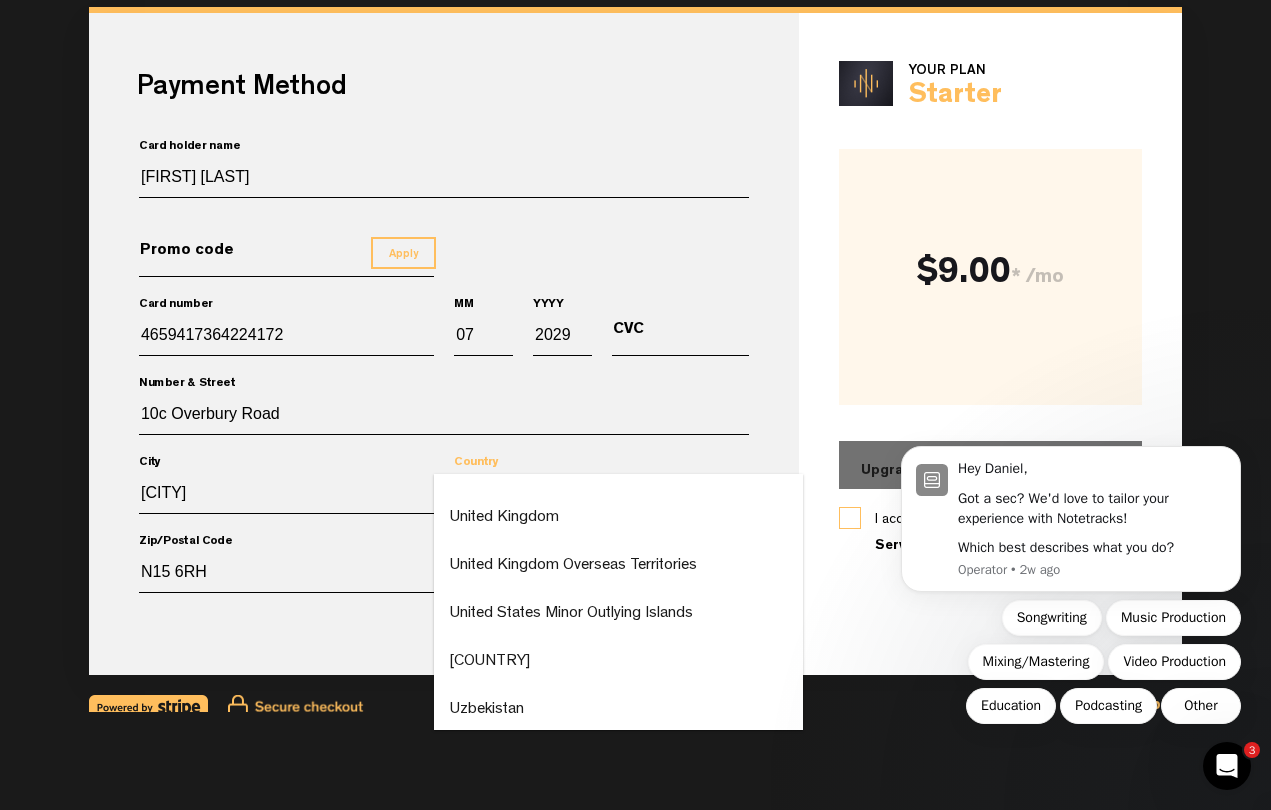 scroll, scrollTop: 11255, scrollLeft: 0, axis: vertical 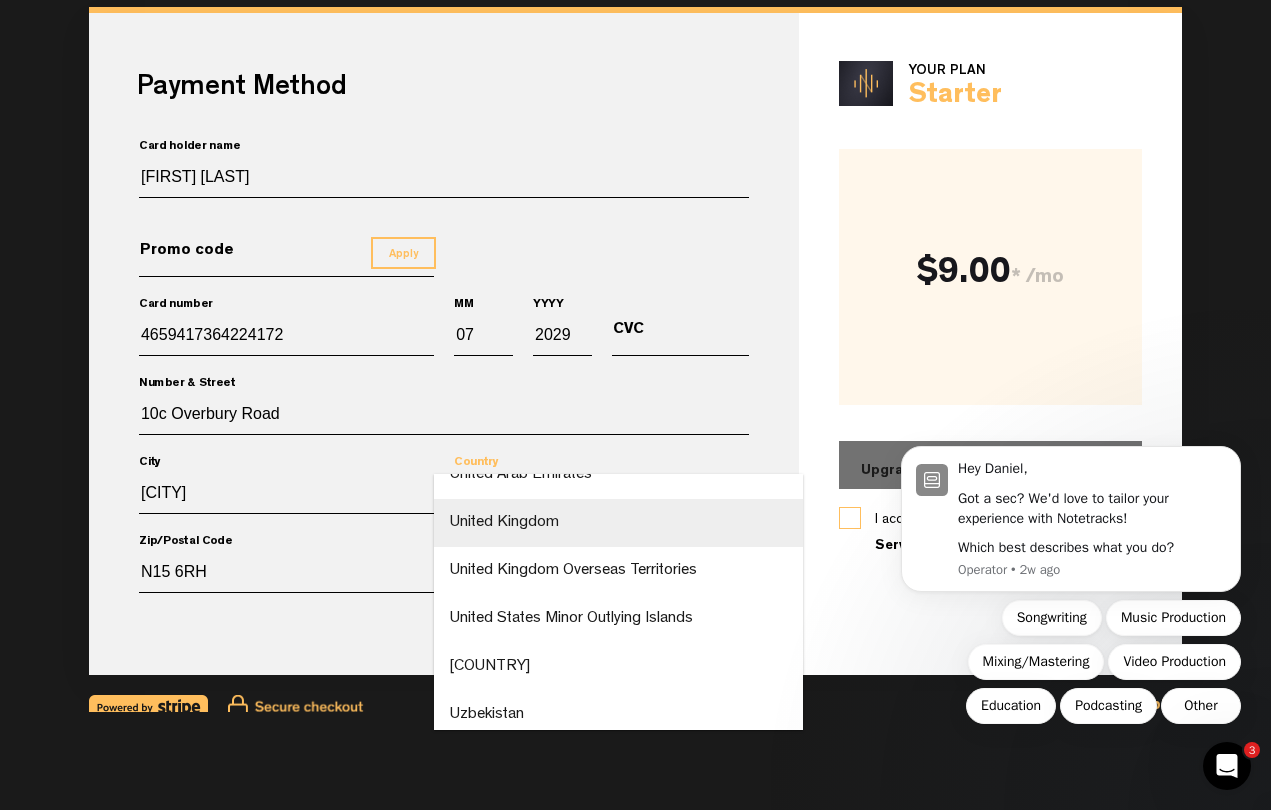 click on "United Kingdom" at bounding box center (504, 523) 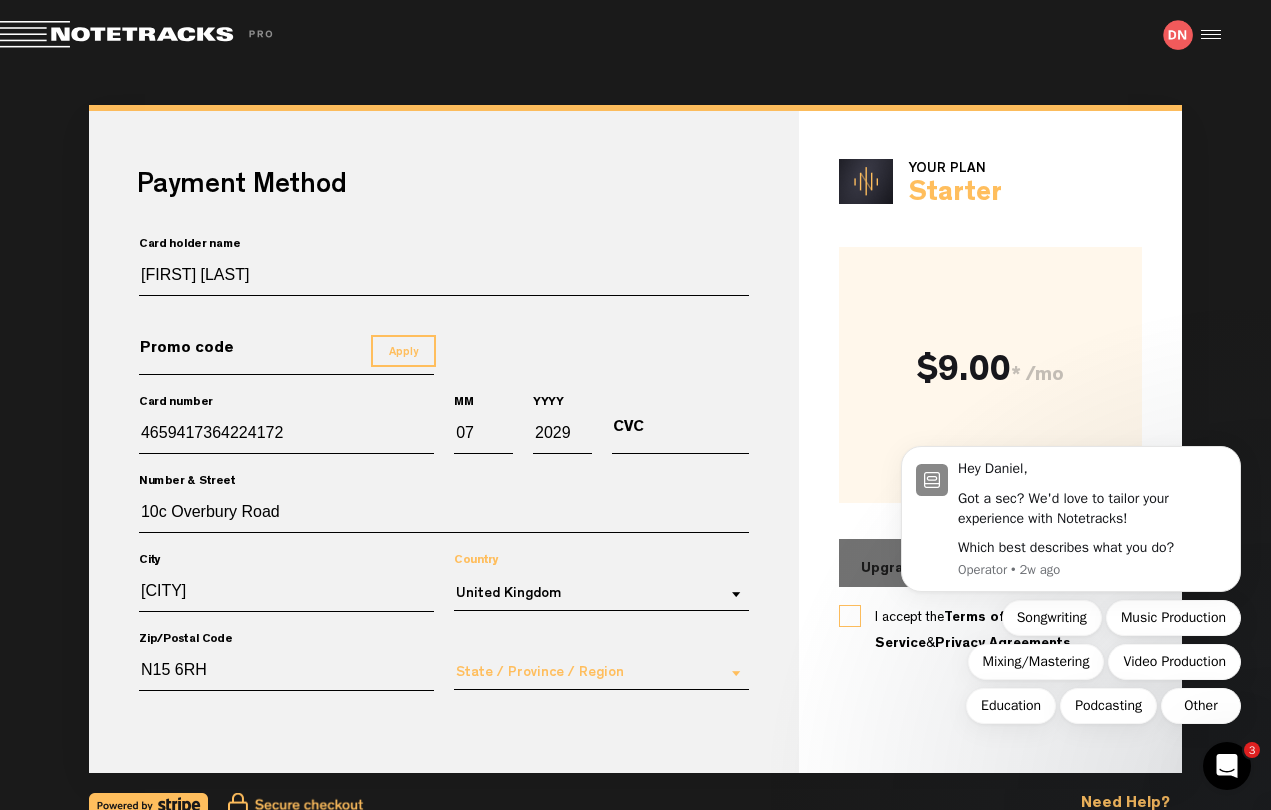click on "State / Province / Region        Avon       Bedfordshire       Berkshire       Bristol, City of       Buckinghamshire       Cambridgeshire       Cheshire       Cleveland       Cornwall       Cumbria       Derbyshire       Devon       Dorset       Durham       East Sussex       Essex       Gloucestershire       Greater London       Greater Manchester       Hampshire (County of Southampton)       Hereford and Worcester       Herefordshire       Hertfordshire       Isle of Wight       Kent       Lancashire       Leicestershire       Lincolnshire       London       Merseyside       Middlesex       Norfolk       Northamptonshire       Northumberland       North Humberside       North Yorkshire       Nottinghamshire       Oxfordshire       Rutland       Shropshire       Somerset       South Humberside       South Yorkshire       Staffordshire       Suffolk       Surrey       Tyne and Wear       Warwickshire       West Midlands       West Sussex       West Yorkshire       Wiltshire       Worcestershire       Down" at bounding box center [601, 673] 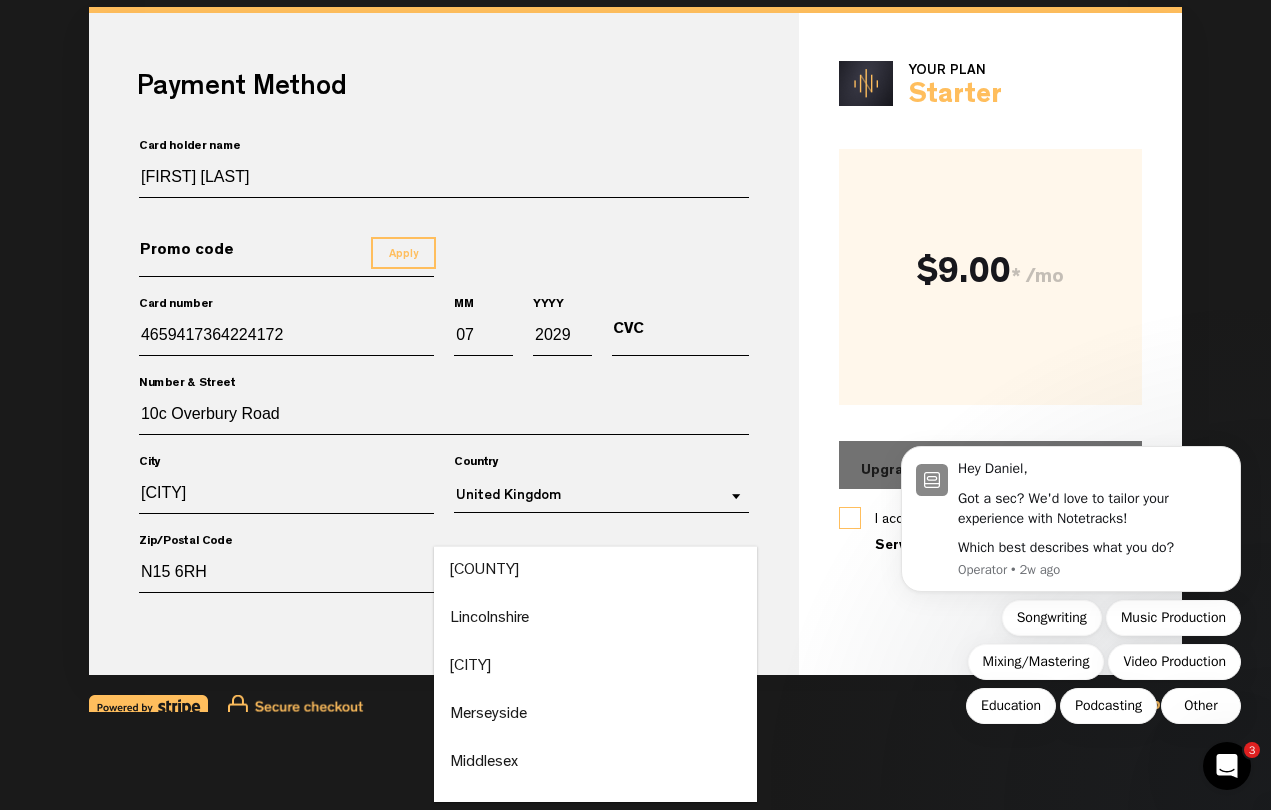 scroll, scrollTop: 1293, scrollLeft: 0, axis: vertical 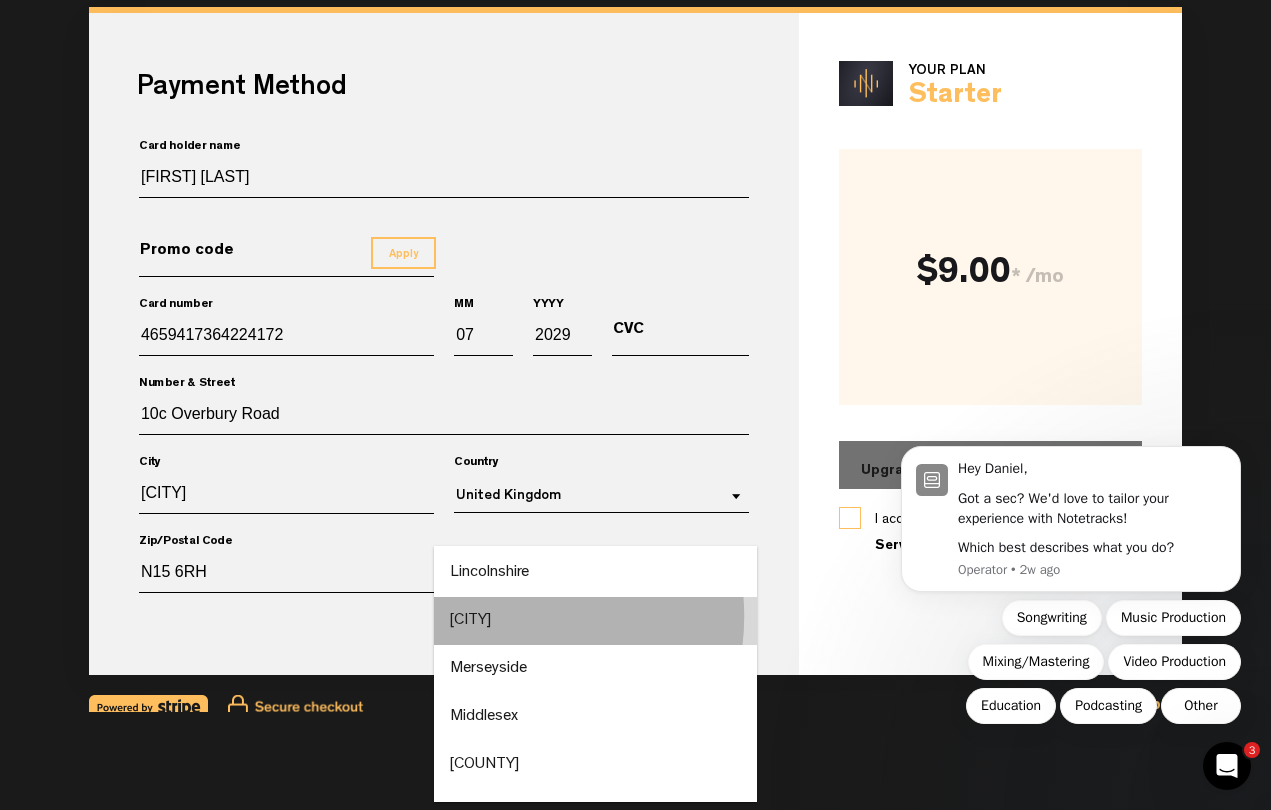 click on "[CITY]" at bounding box center [595, 621] 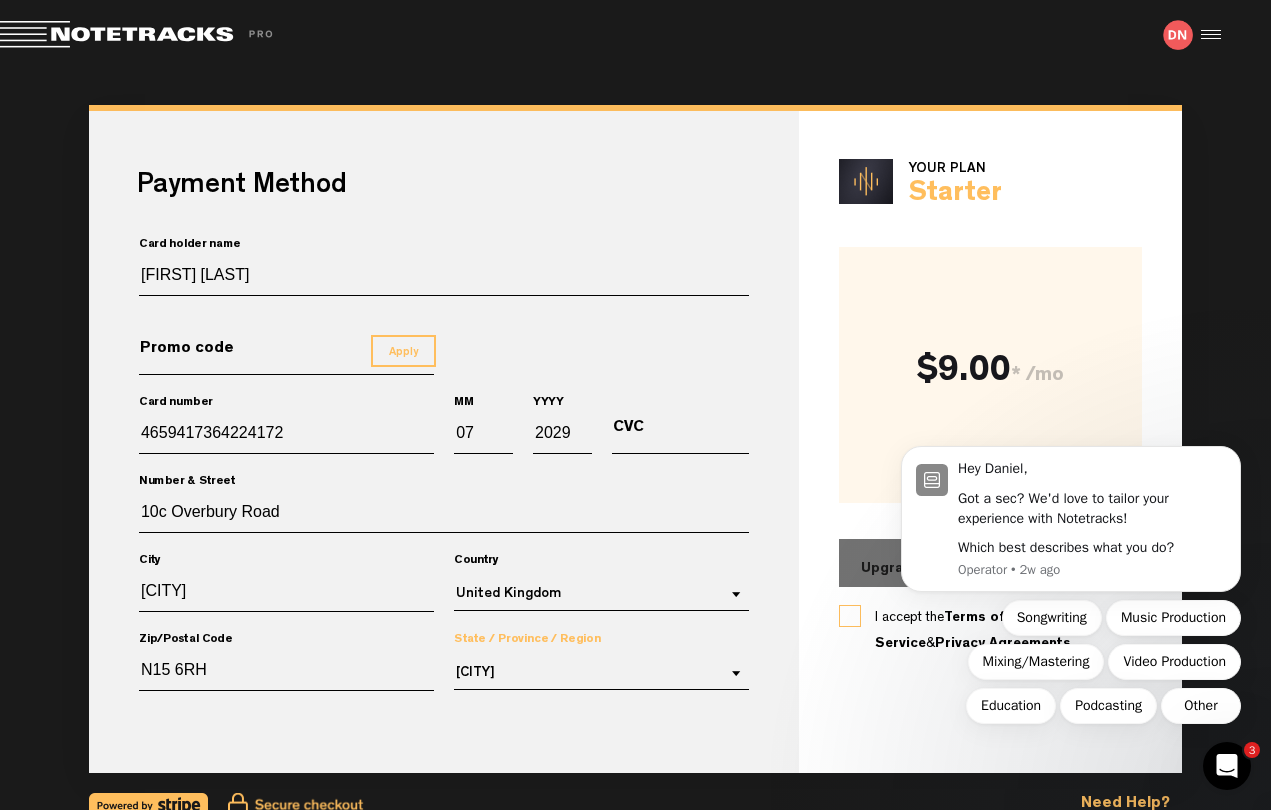 click on "Payment Method
Card holder name
[FIRST] [LAST]
Promo code
Apply
Card number
[CARD NUMBER]
MM
[MM]
YYYY
[YYYY]
CVC" at bounding box center (444, 442) 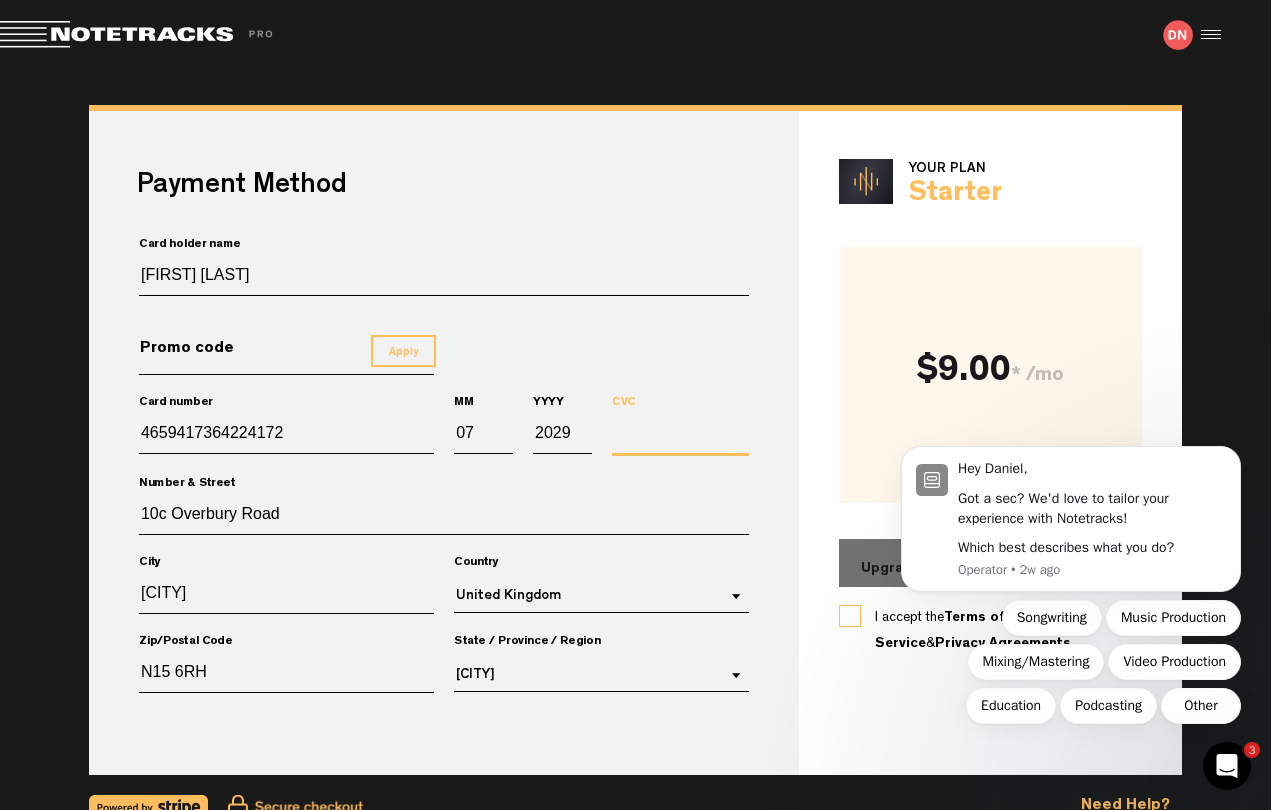 click on "CVC" at bounding box center (681, 437) 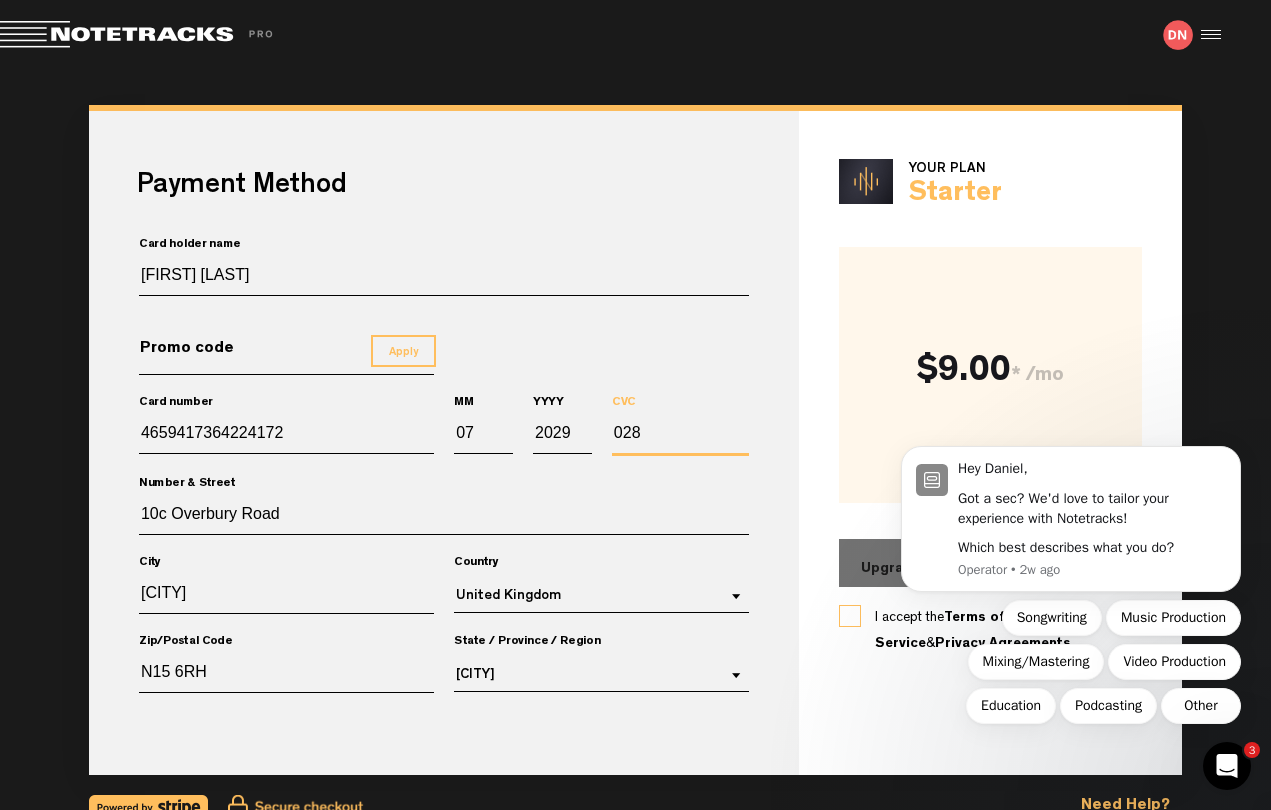 type on "028" 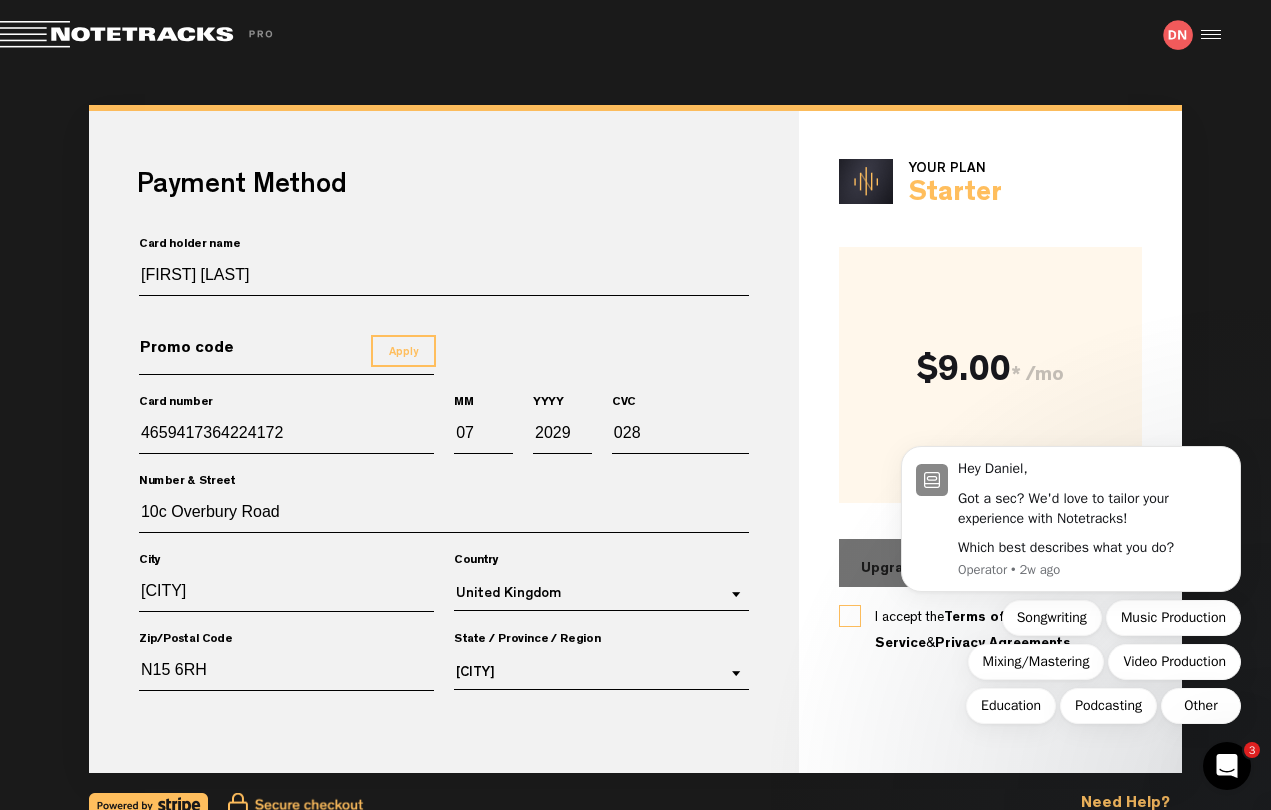 click 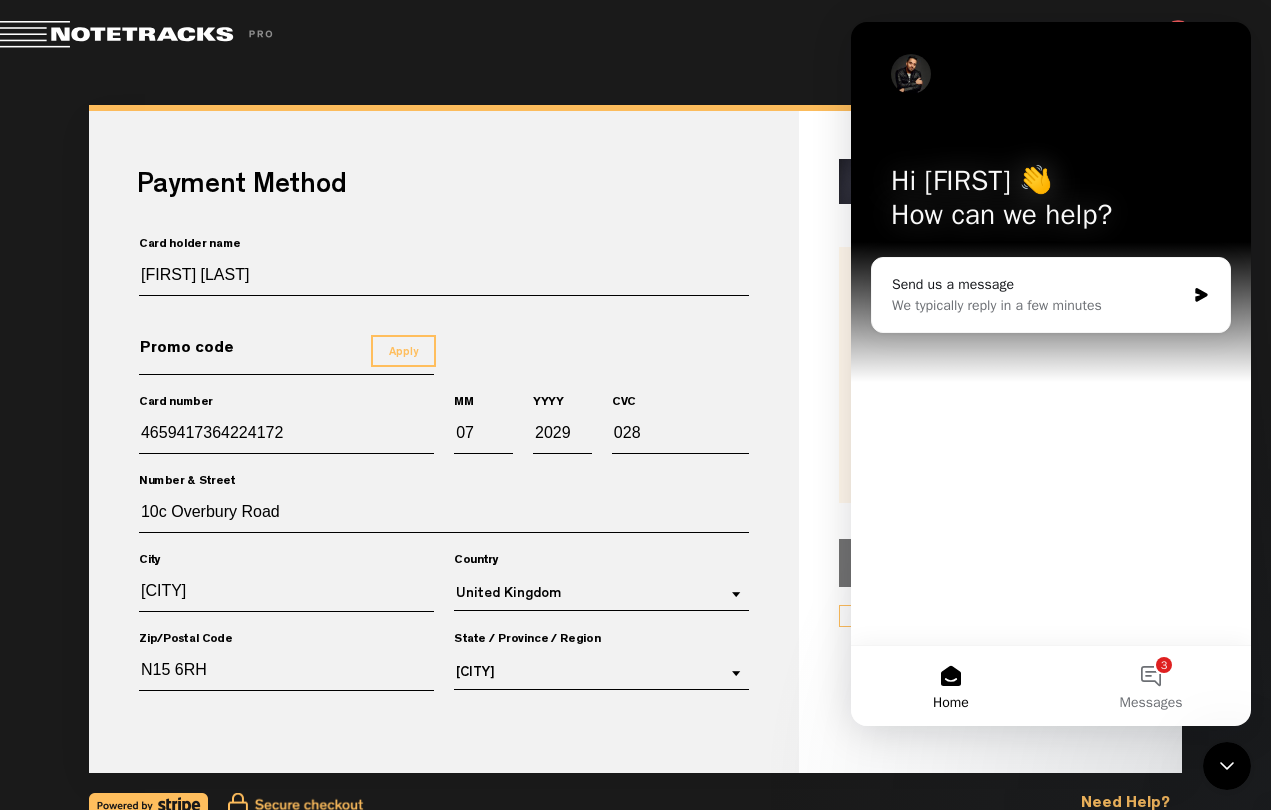 click 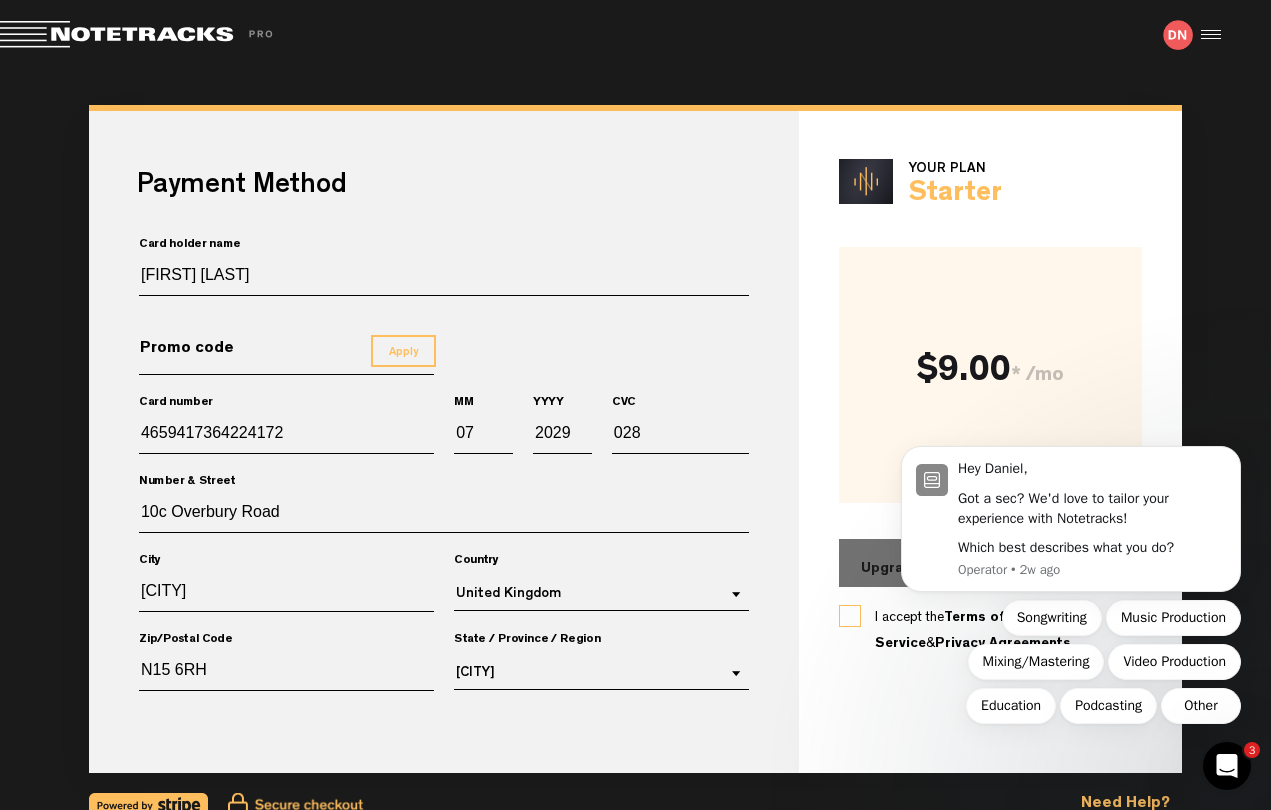scroll, scrollTop: 0, scrollLeft: 0, axis: both 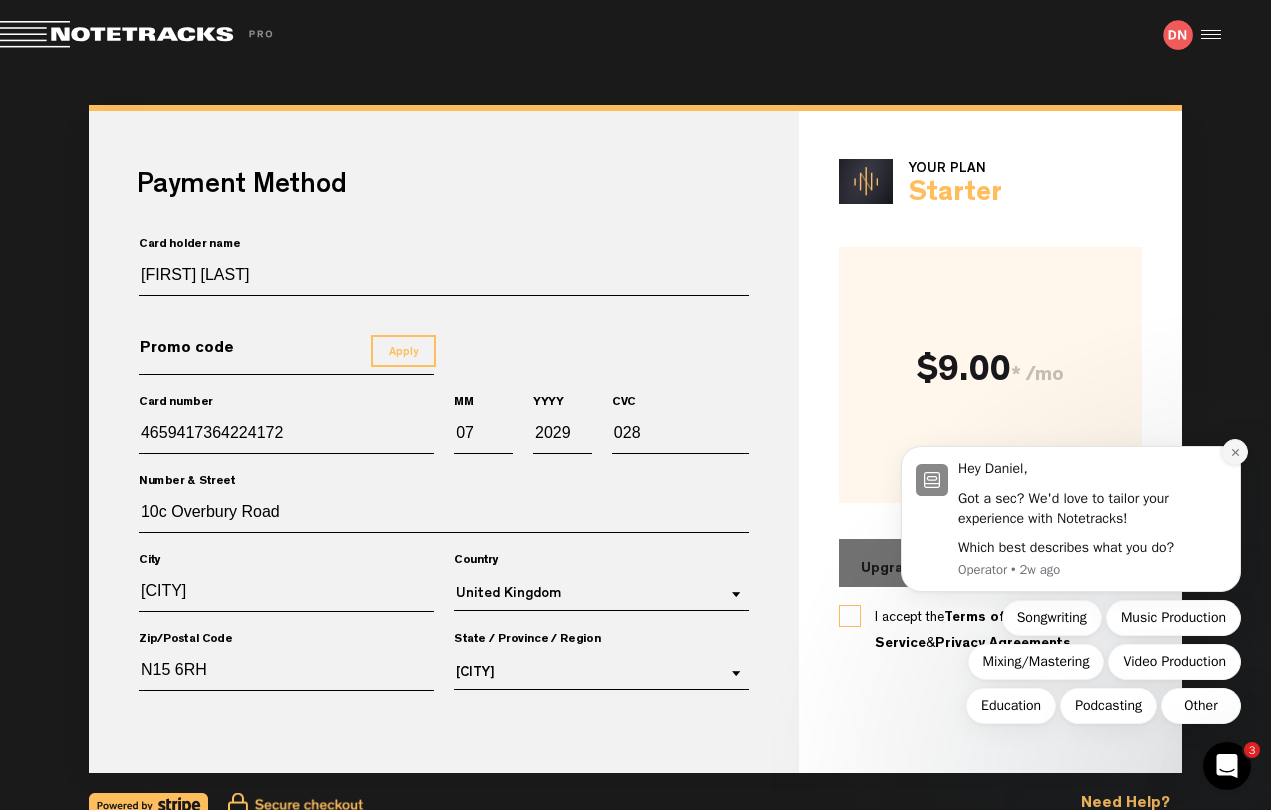 click 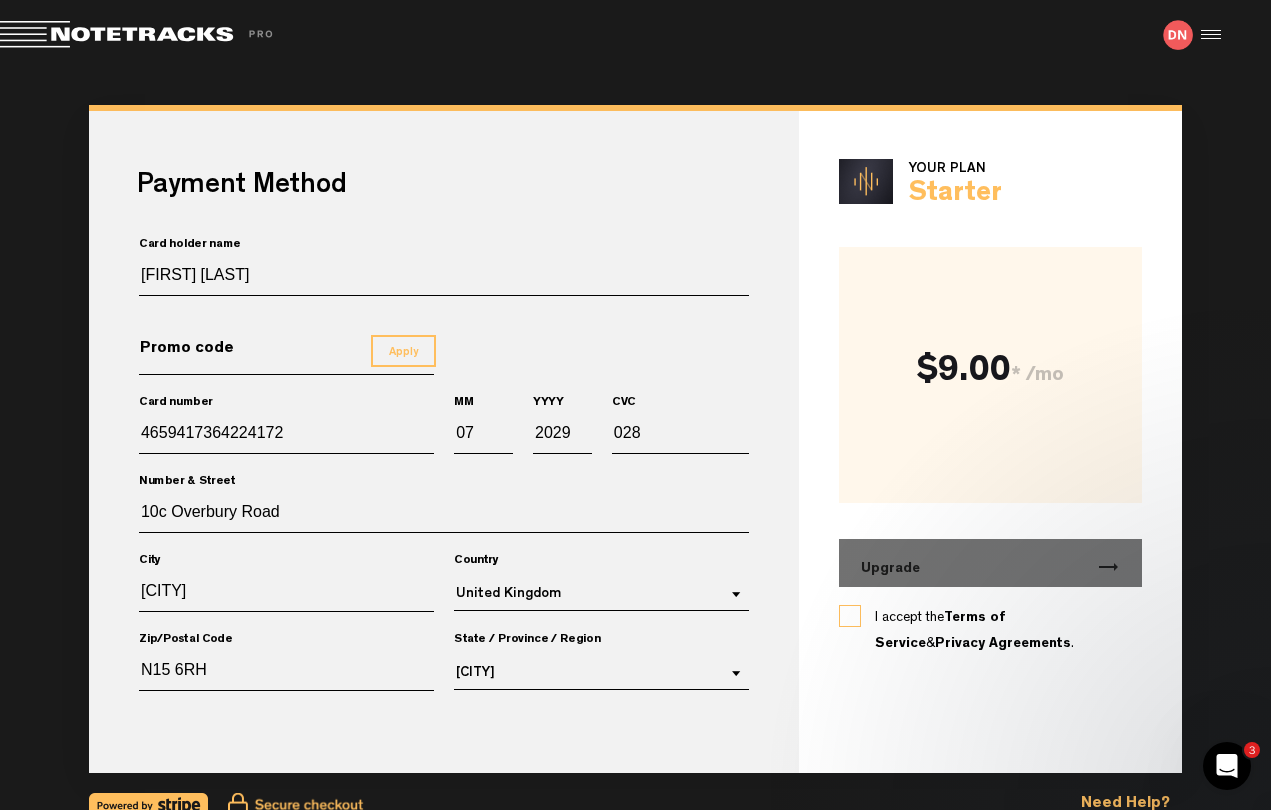 click on "I accept the  Terms of Service  &  Privacy Agreements ." at bounding box center (990, 631) 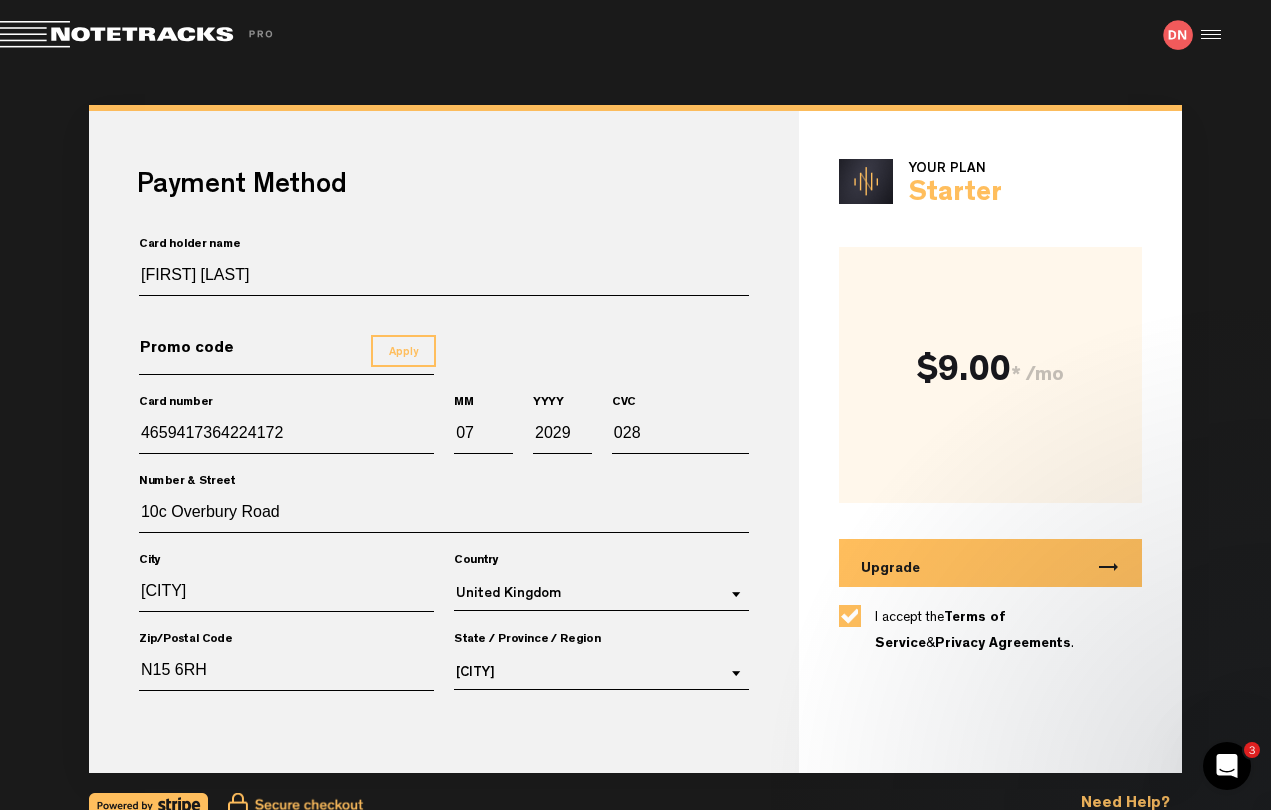 scroll, scrollTop: 107, scrollLeft: 0, axis: vertical 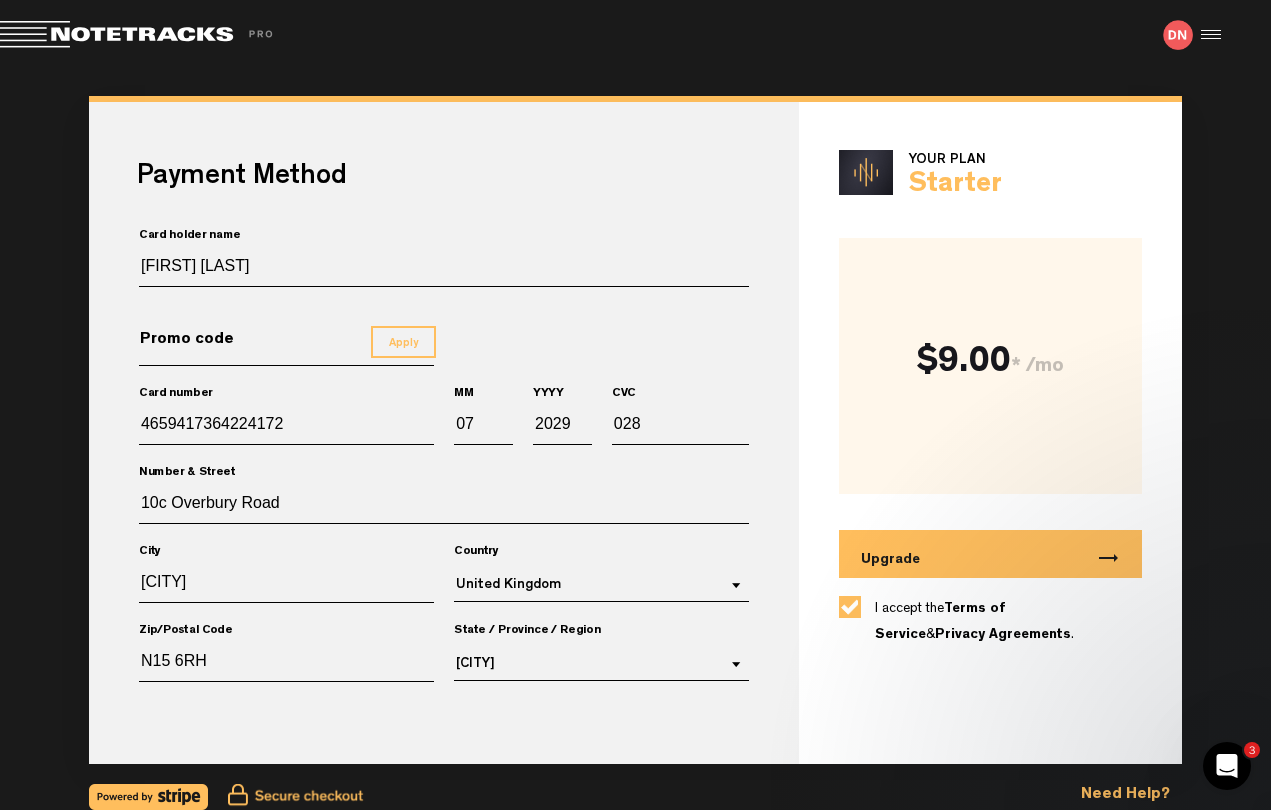 click on "Upgrade trending_flat" at bounding box center (990, 554) 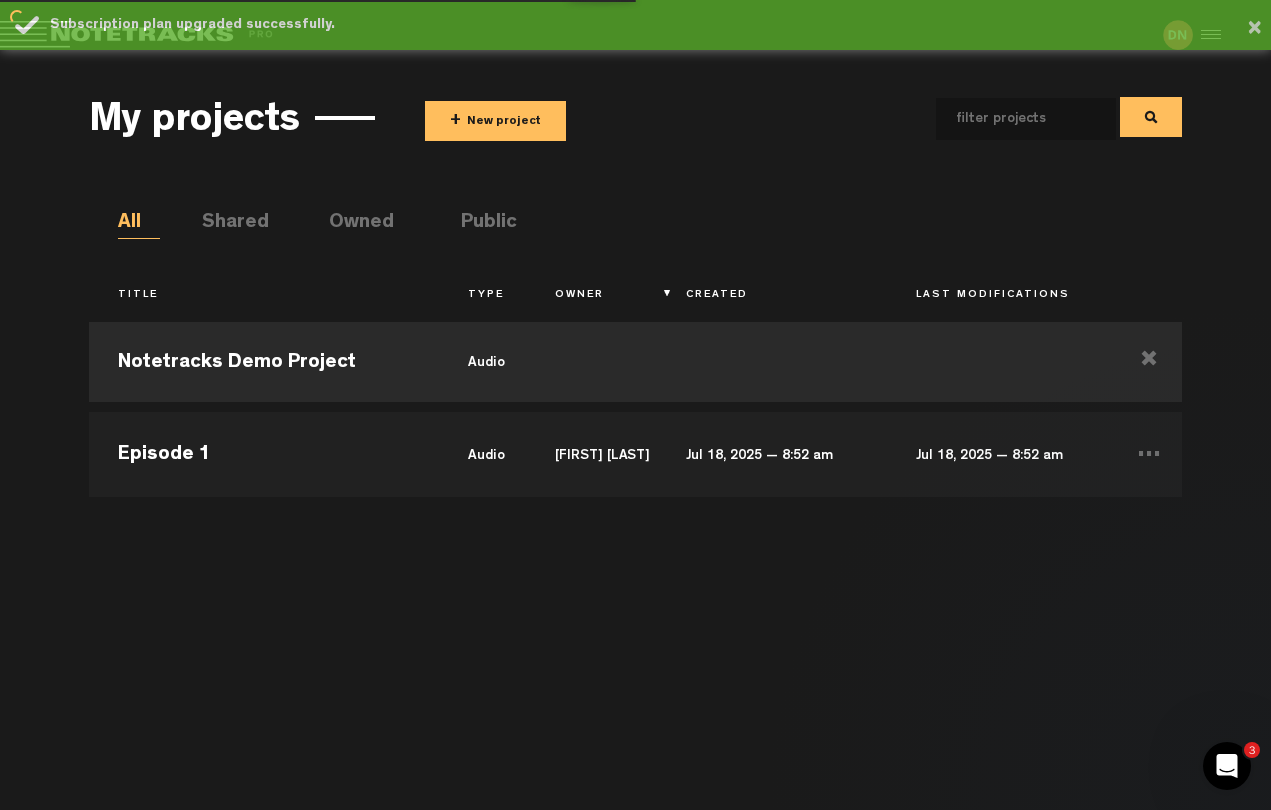 scroll, scrollTop: 0, scrollLeft: 0, axis: both 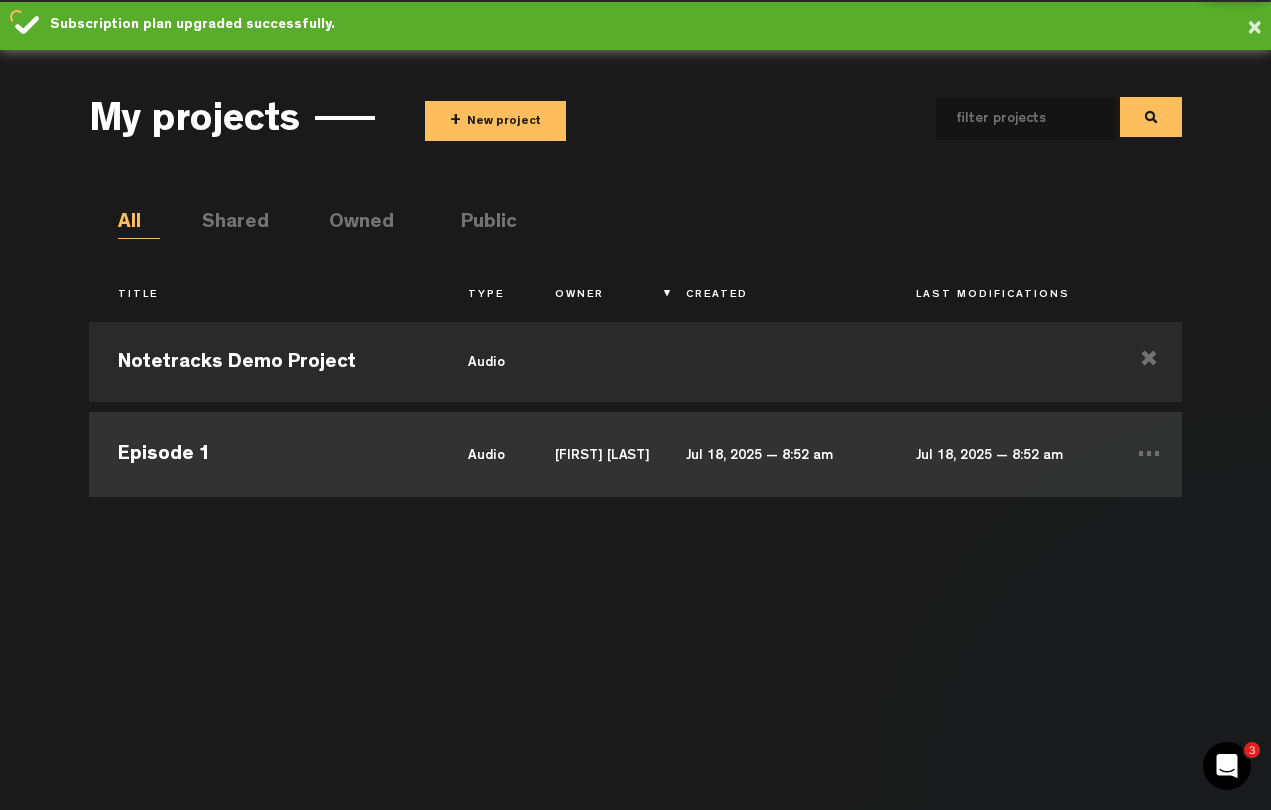 click on "Episode 1" at bounding box center (264, 452) 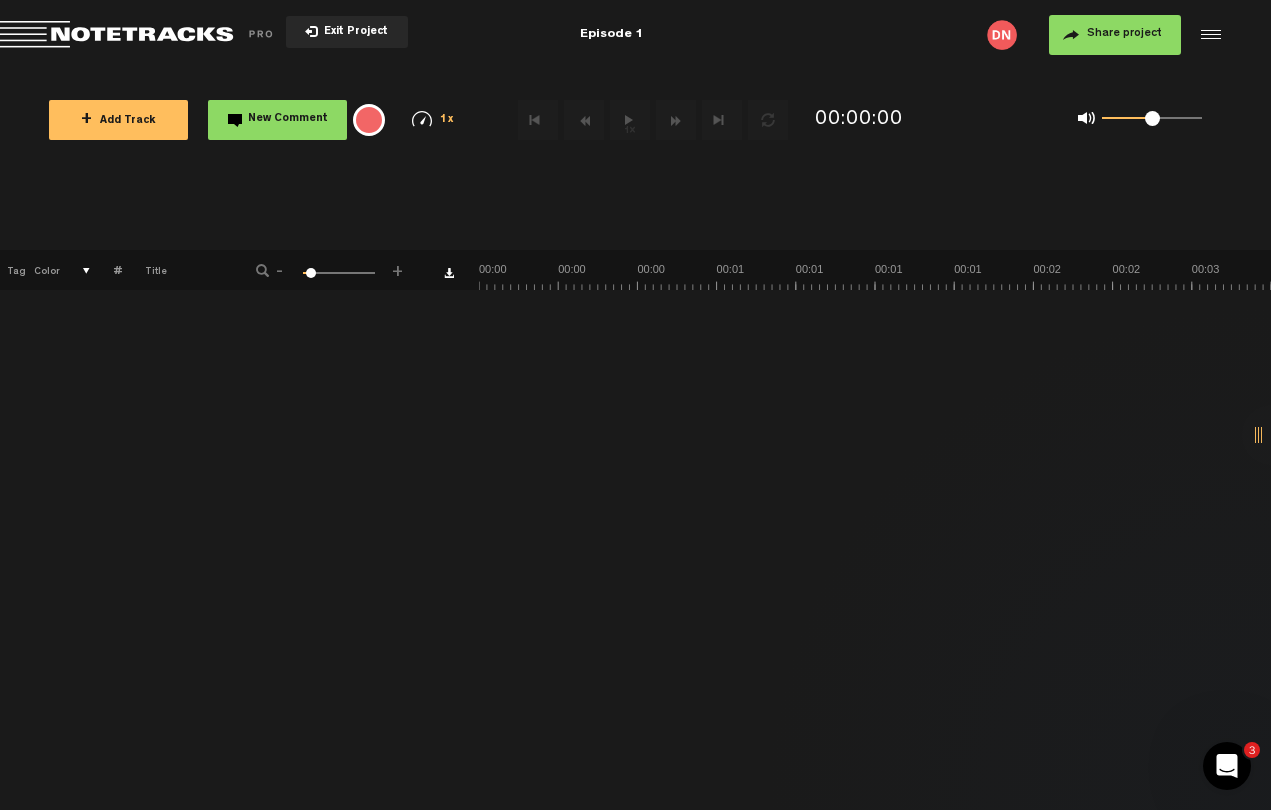 click on "+ Add Track" at bounding box center [118, 121] 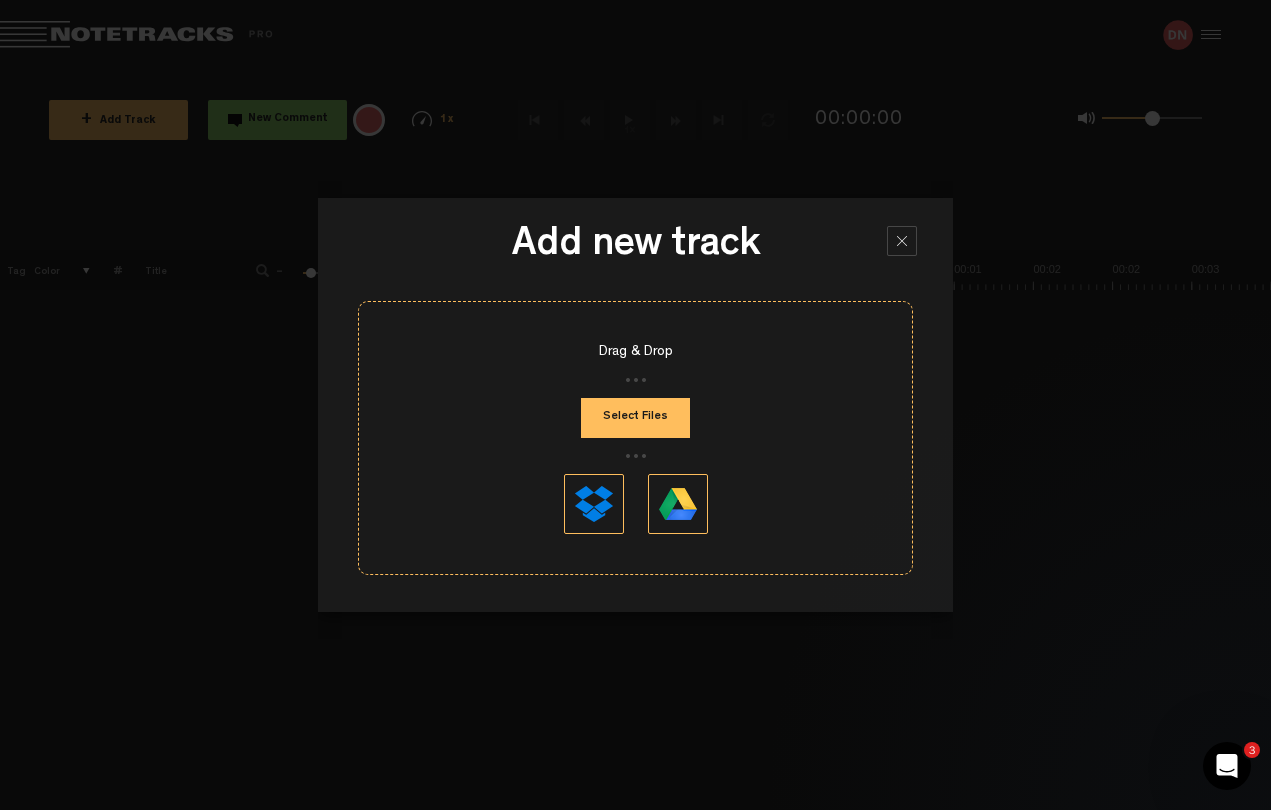 click on "Select Files" at bounding box center [635, 418] 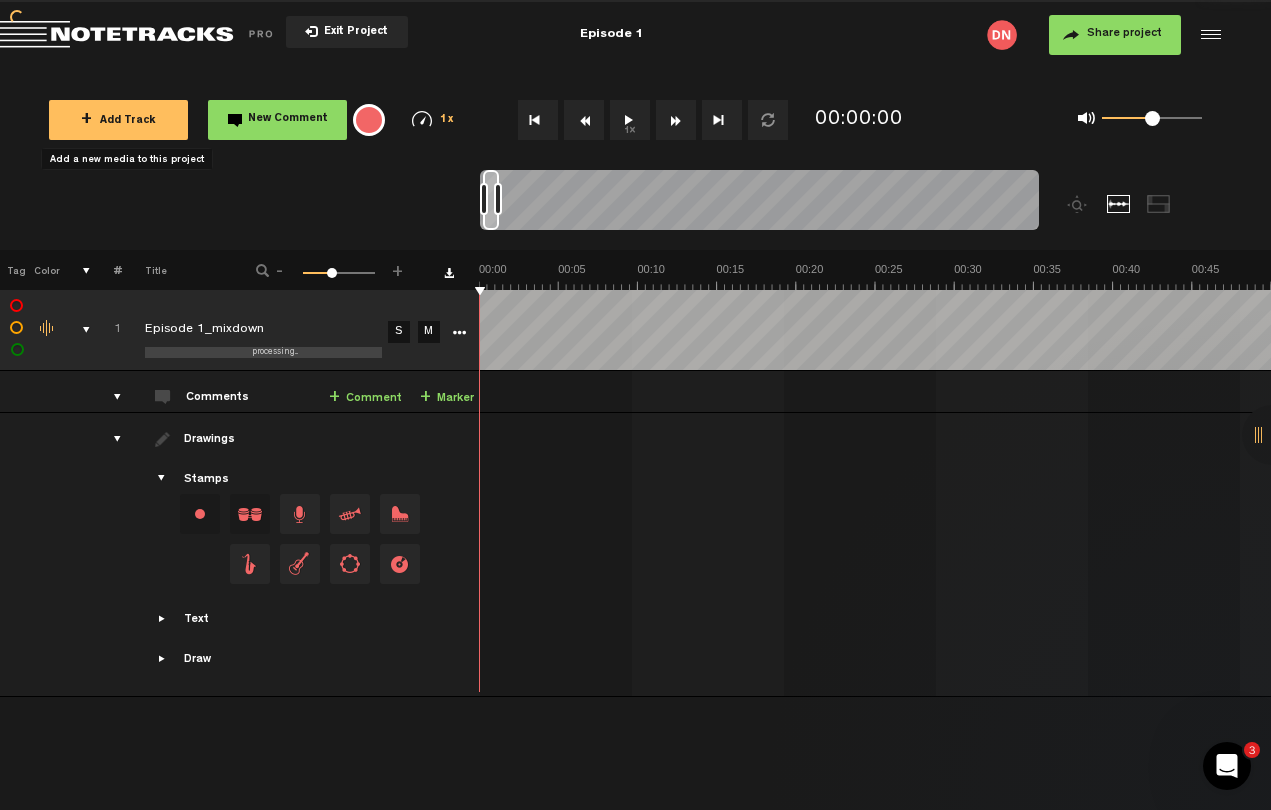 click at bounding box center (163, 479) 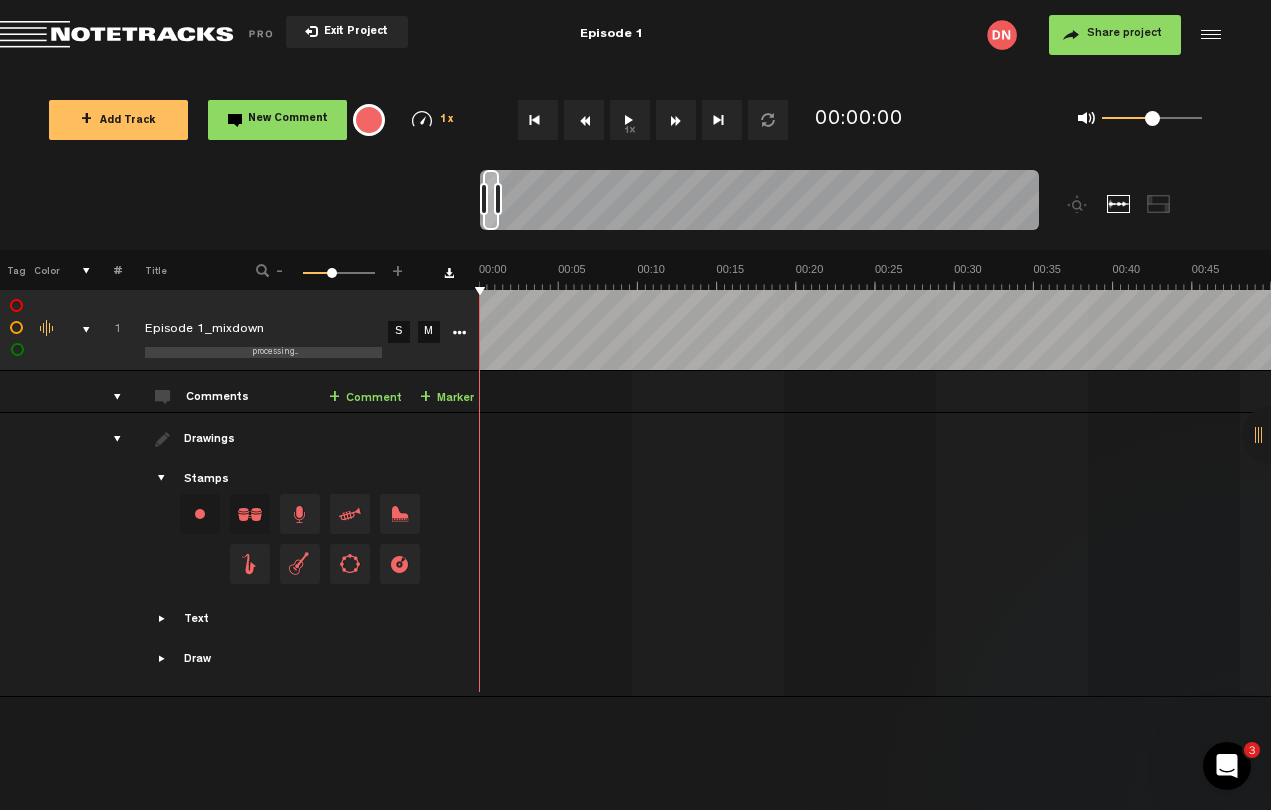 click at bounding box center (163, 479) 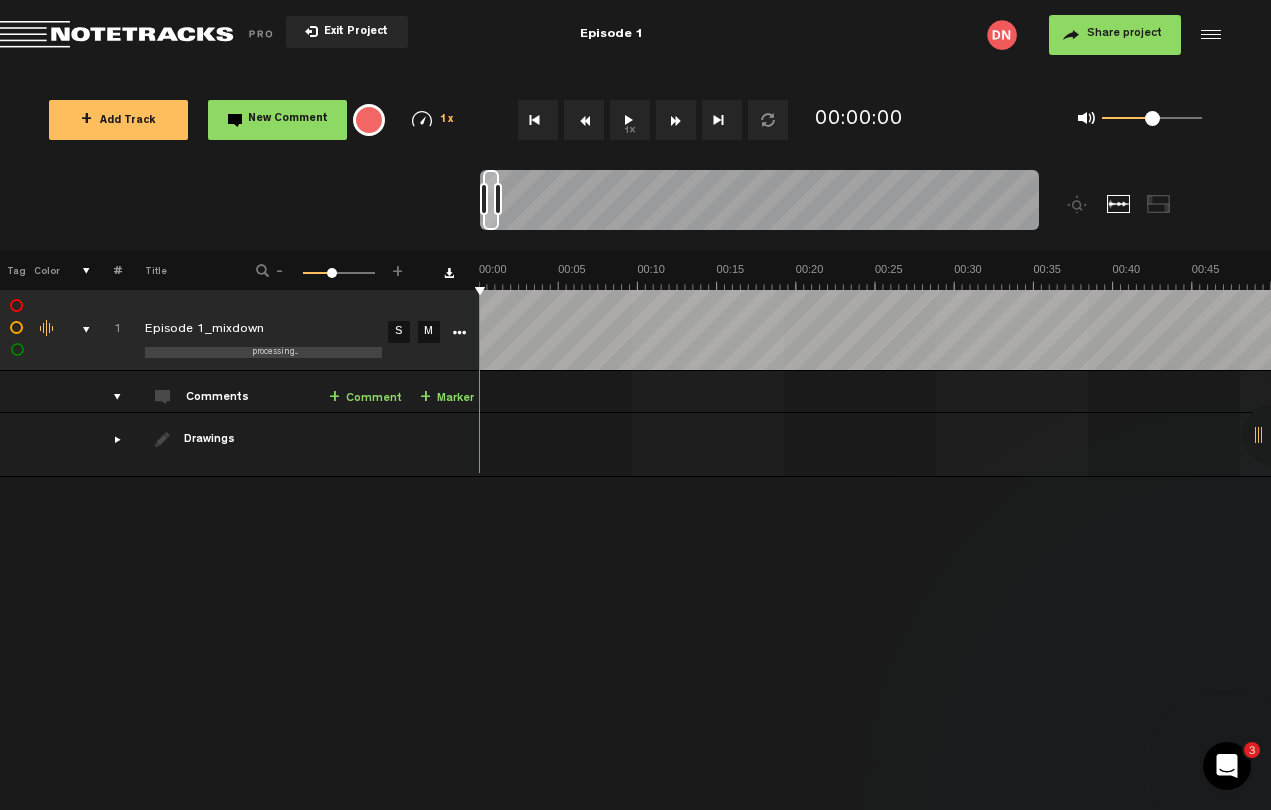 click on "1x" at bounding box center [630, 120] 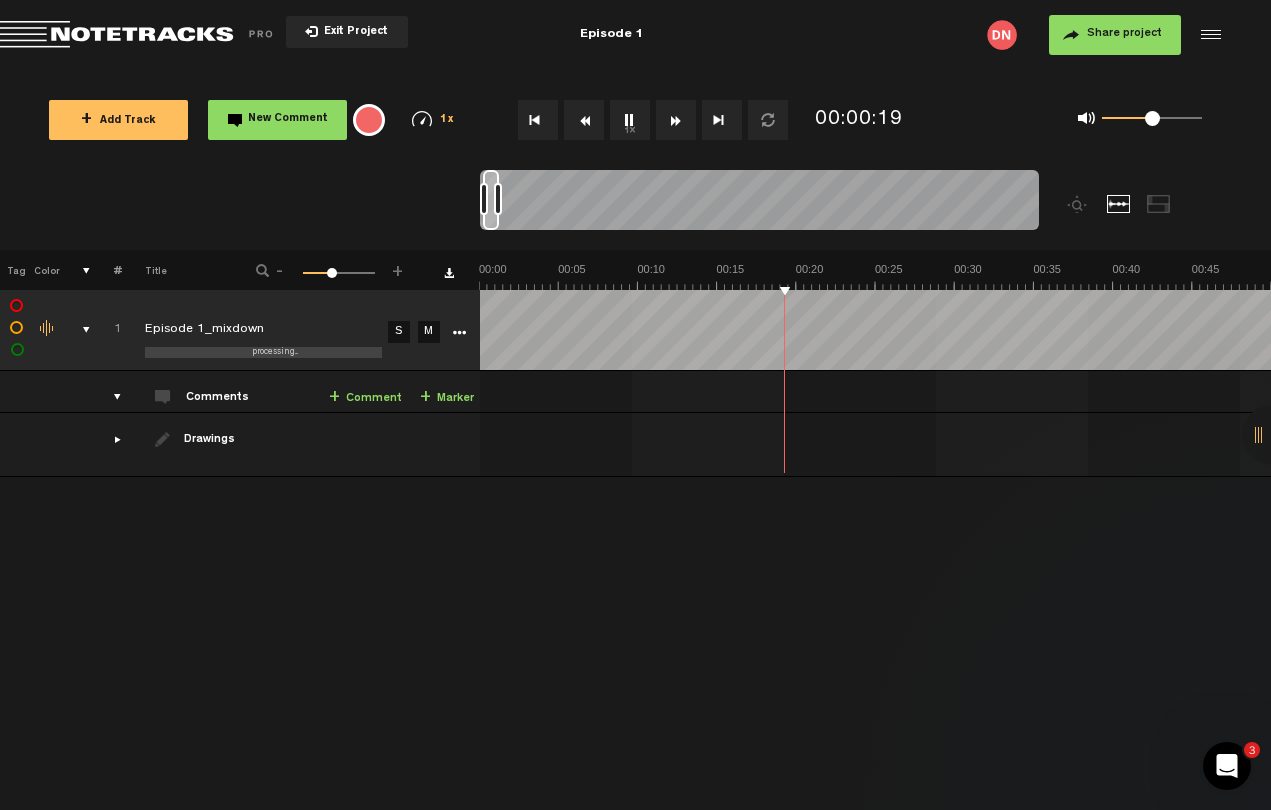click at bounding box center (17, 306) 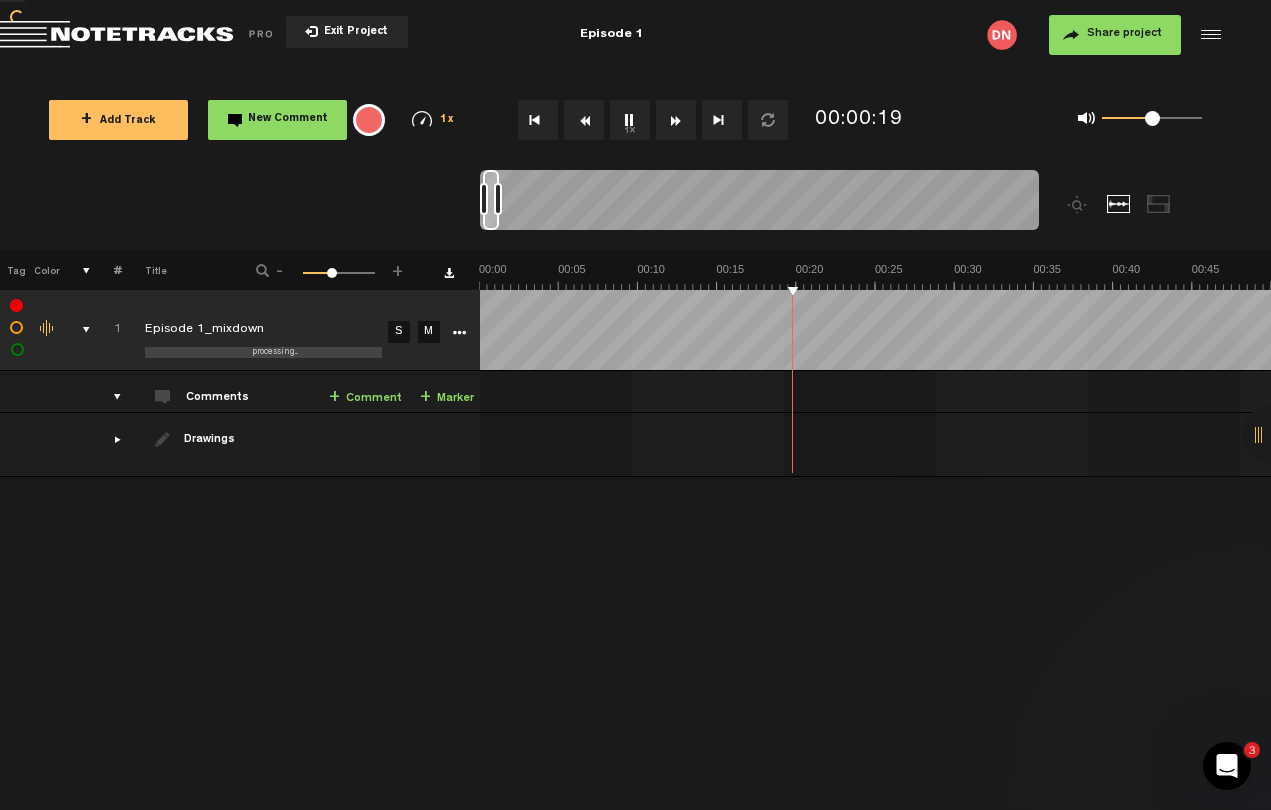 click at bounding box center [17, 306] 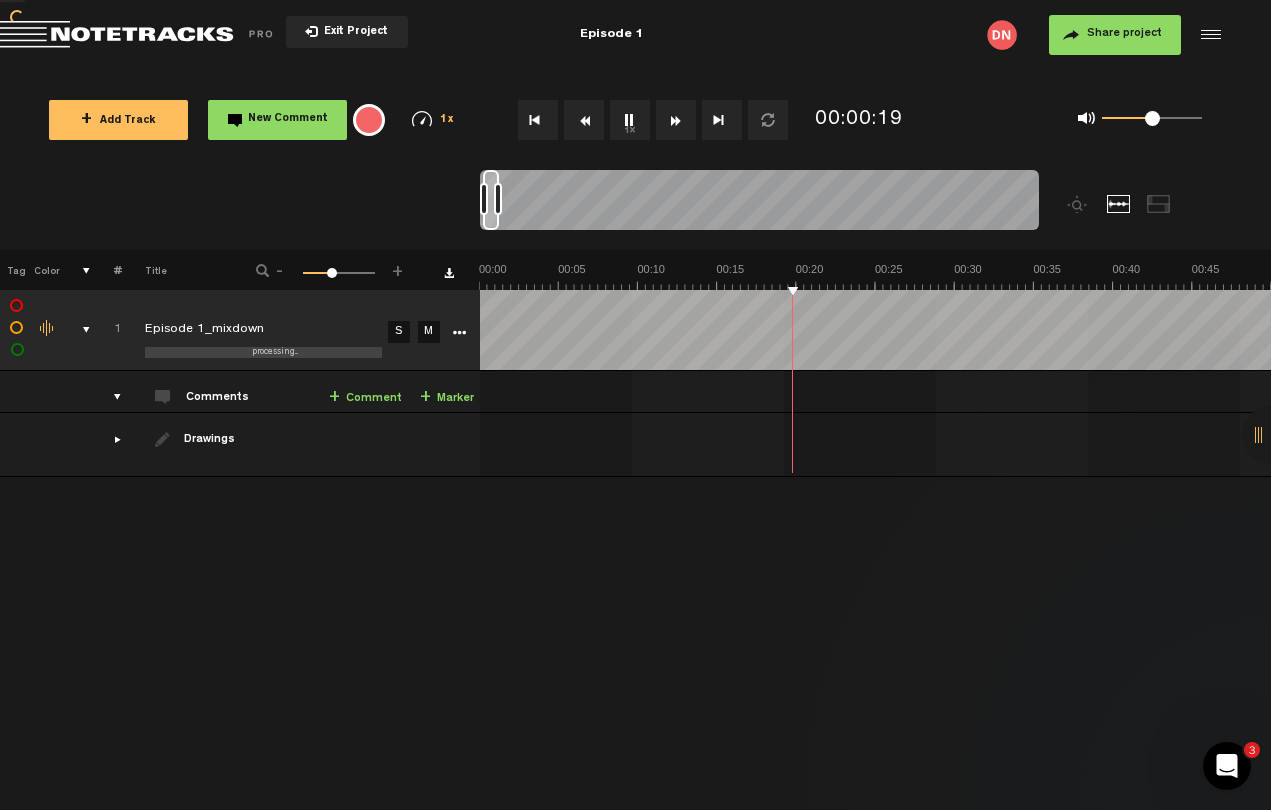 click at bounding box center (17, 306) 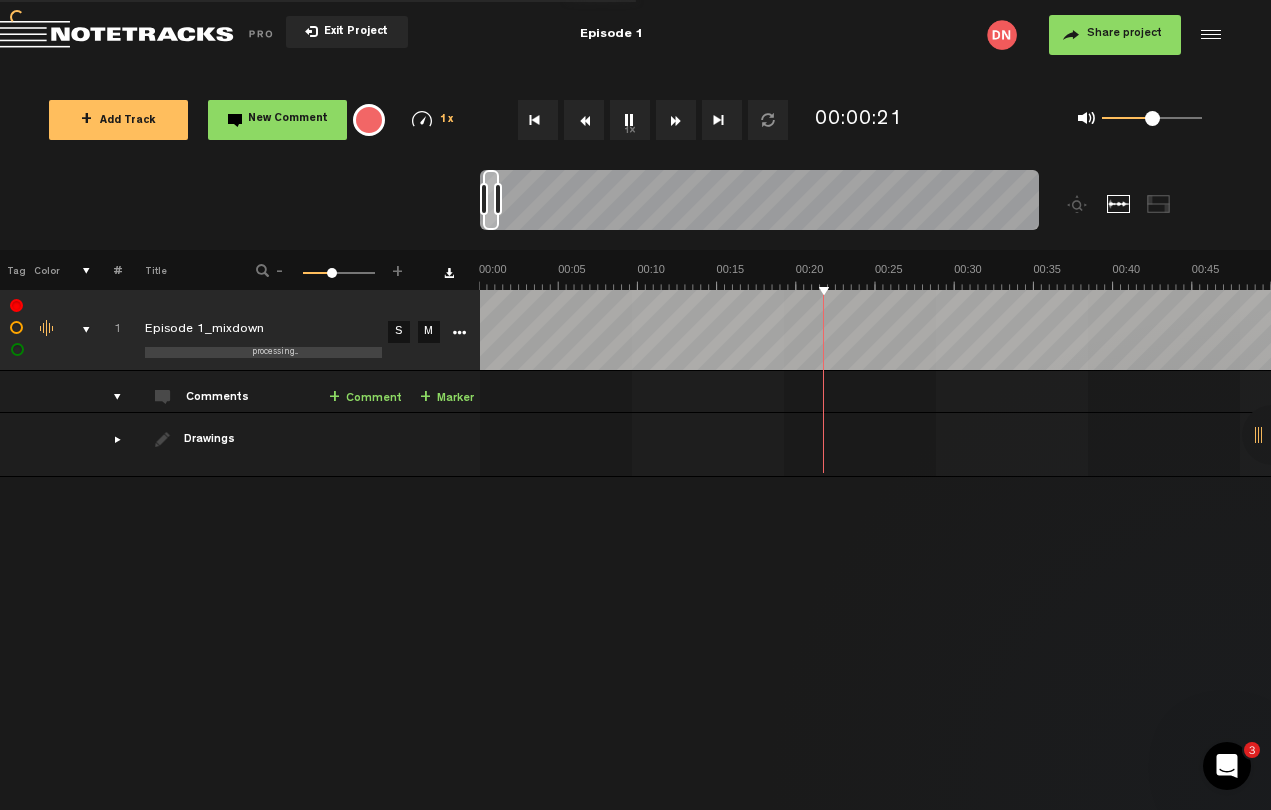 click at bounding box center [17, 328] 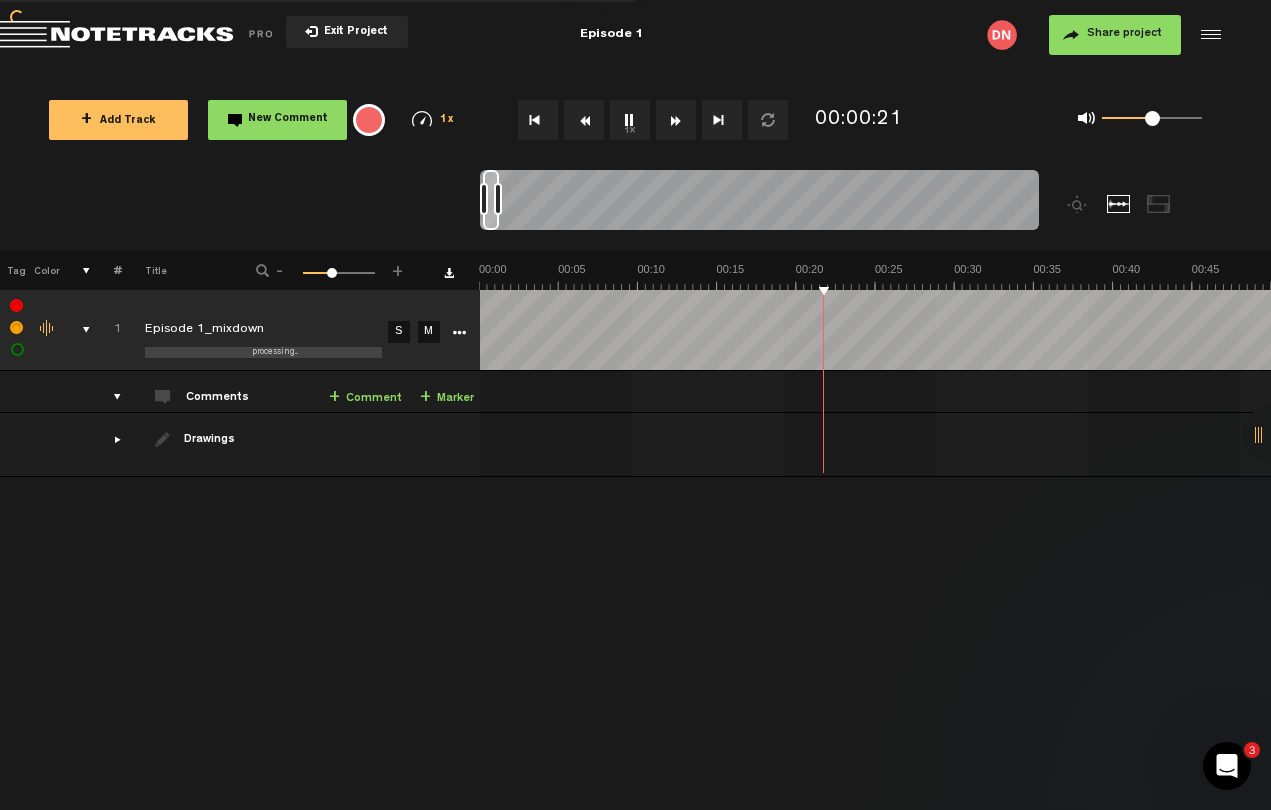 click at bounding box center [18, 350] 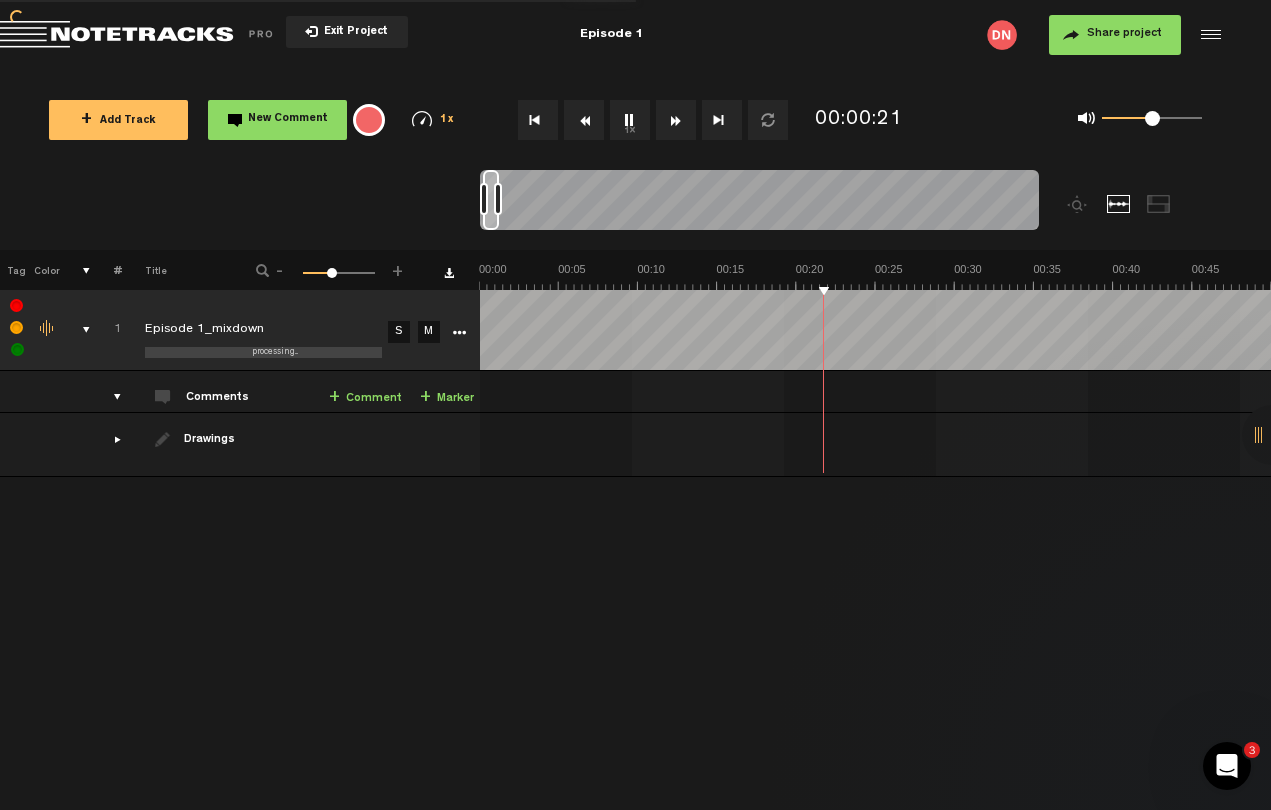 click at bounding box center [18, 350] 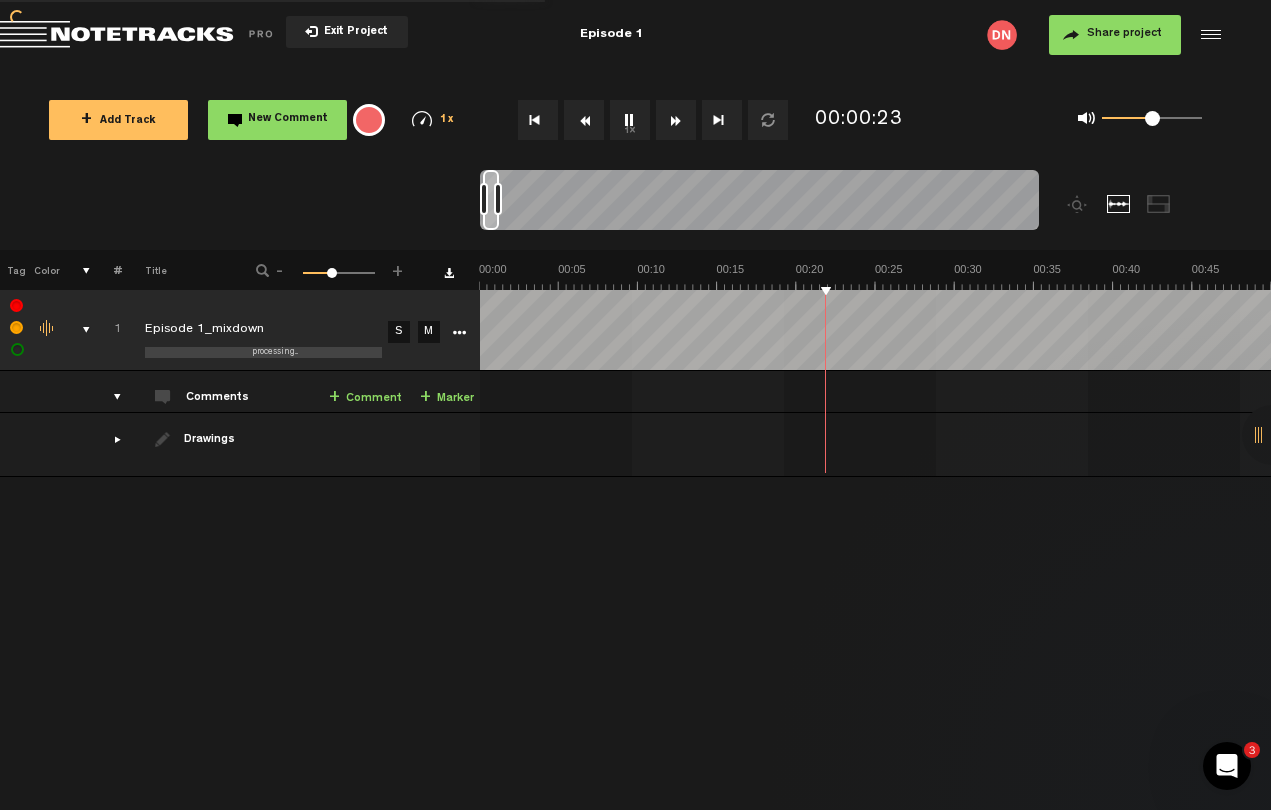 click at bounding box center (18, 350) 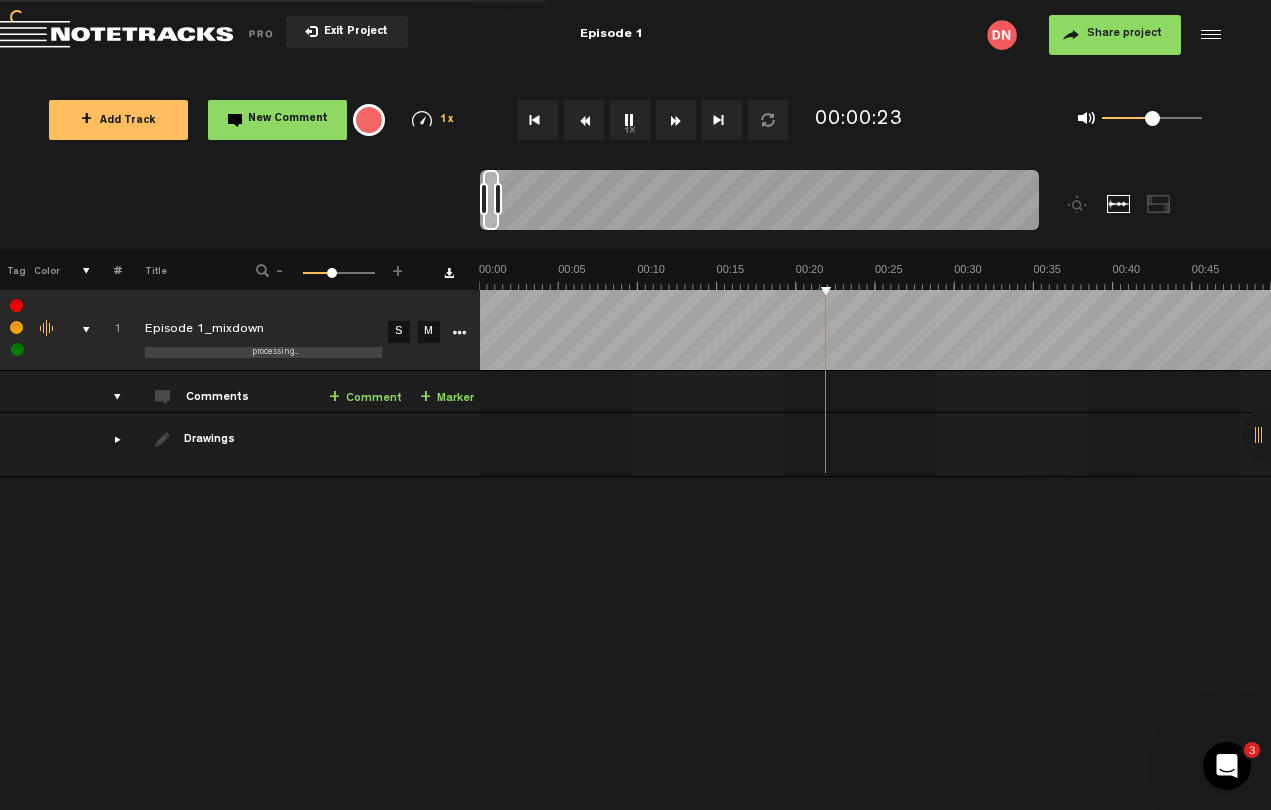 click at bounding box center (15, 330) 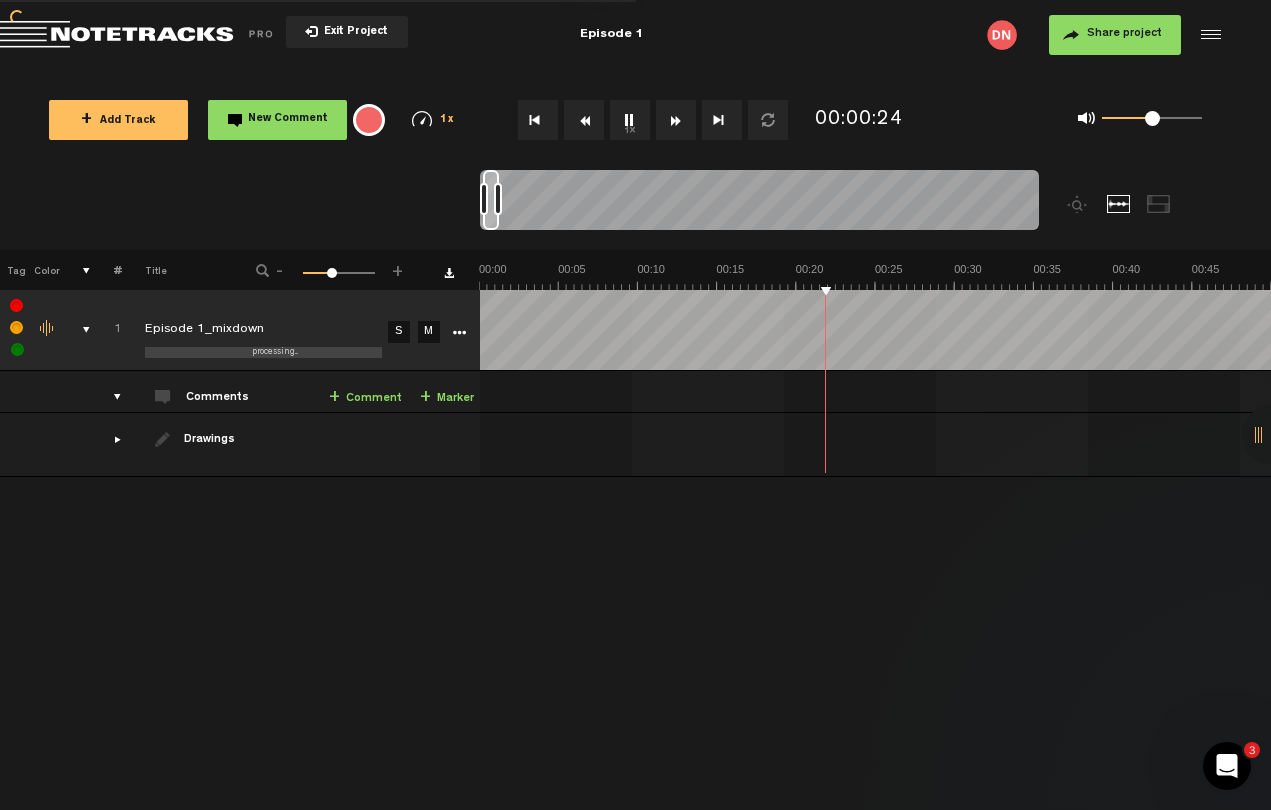 click on "Tag" at bounding box center [15, 270] 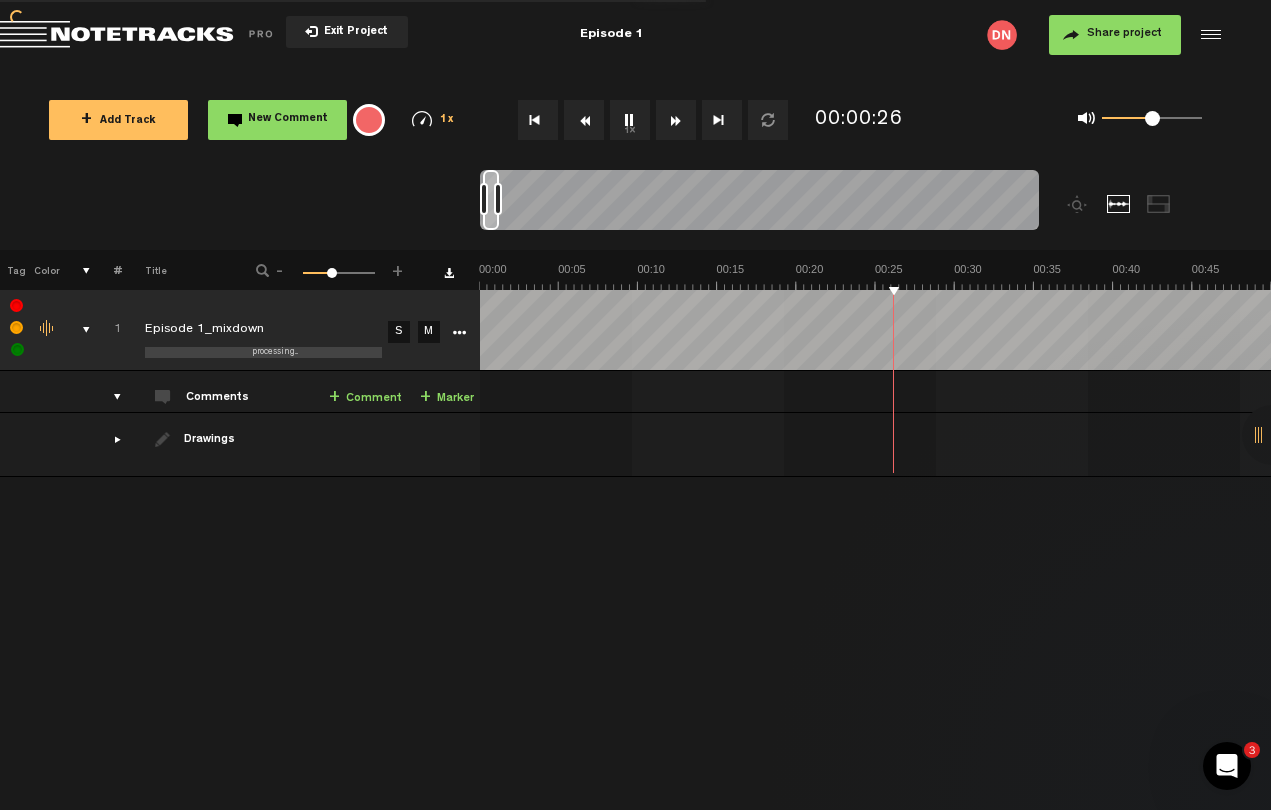 click on "Color" at bounding box center (45, 270) 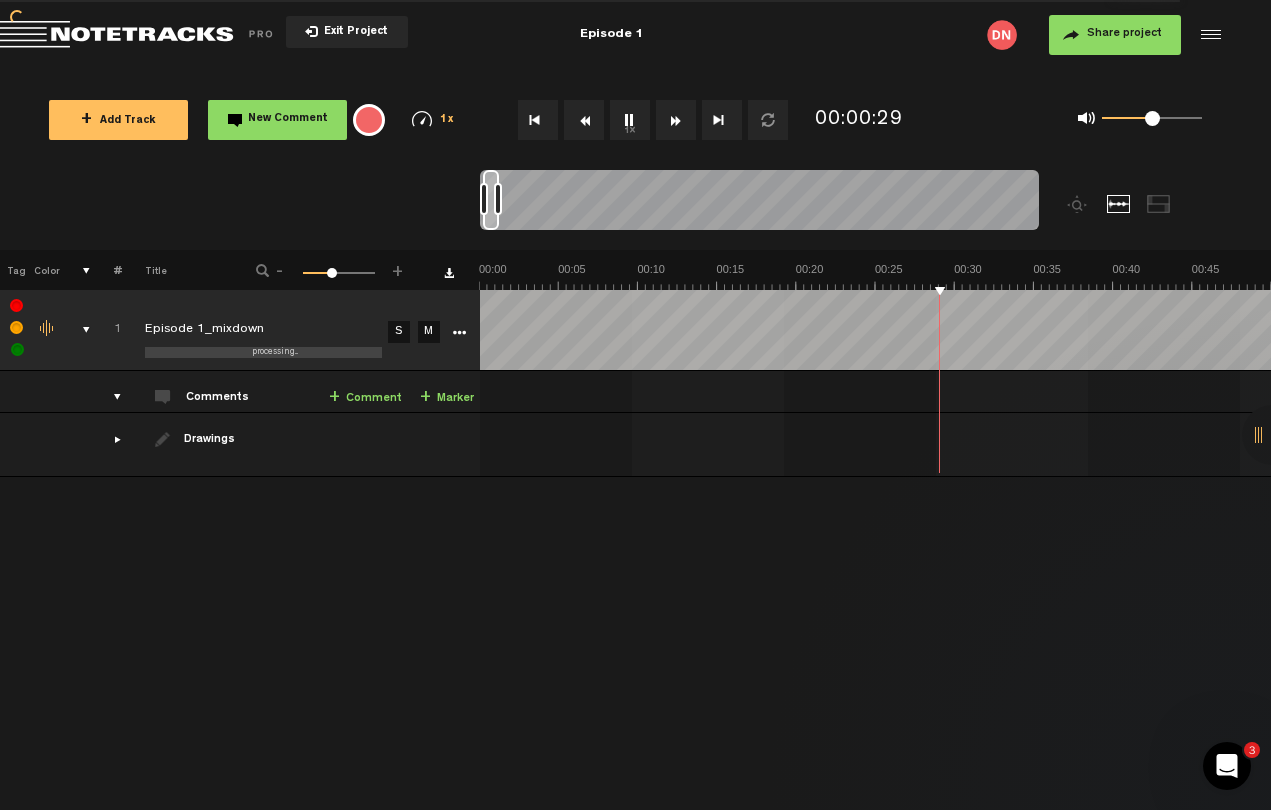 click at bounding box center (17, 306) 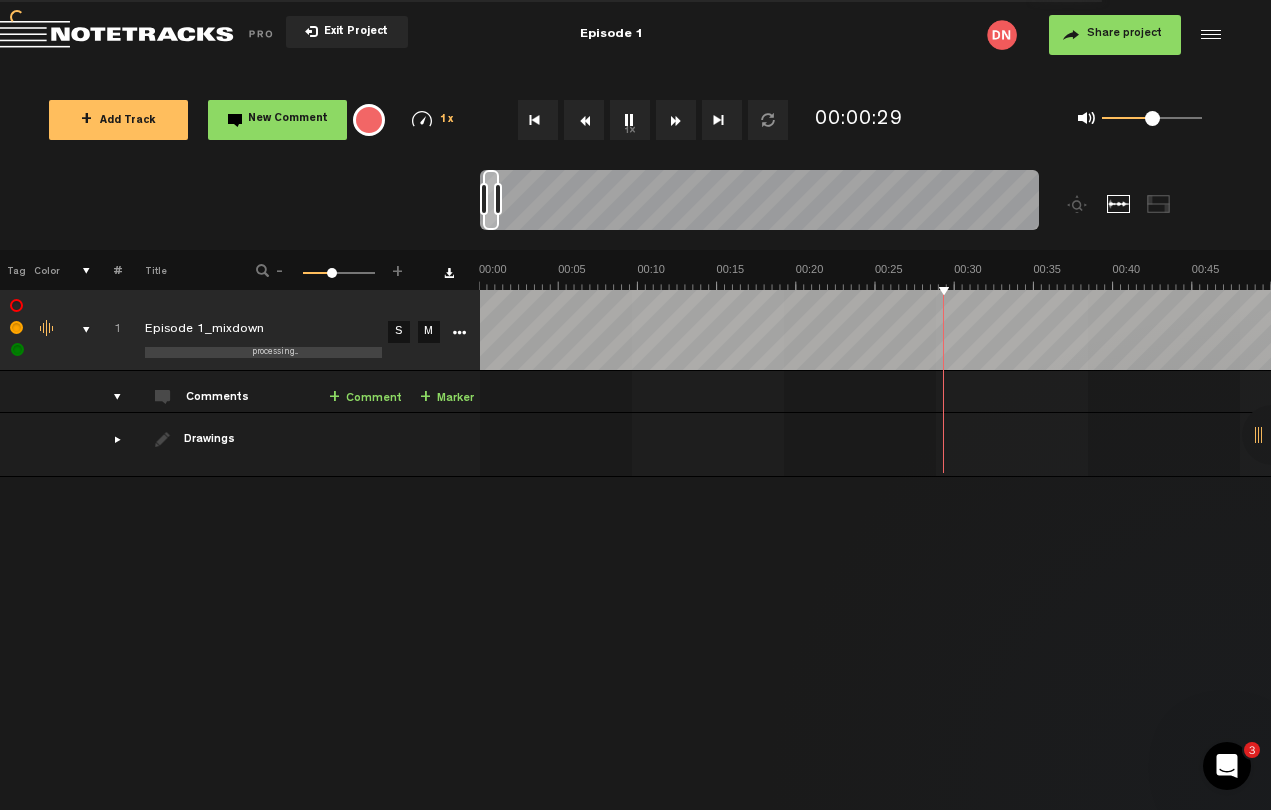 click at bounding box center [17, 328] 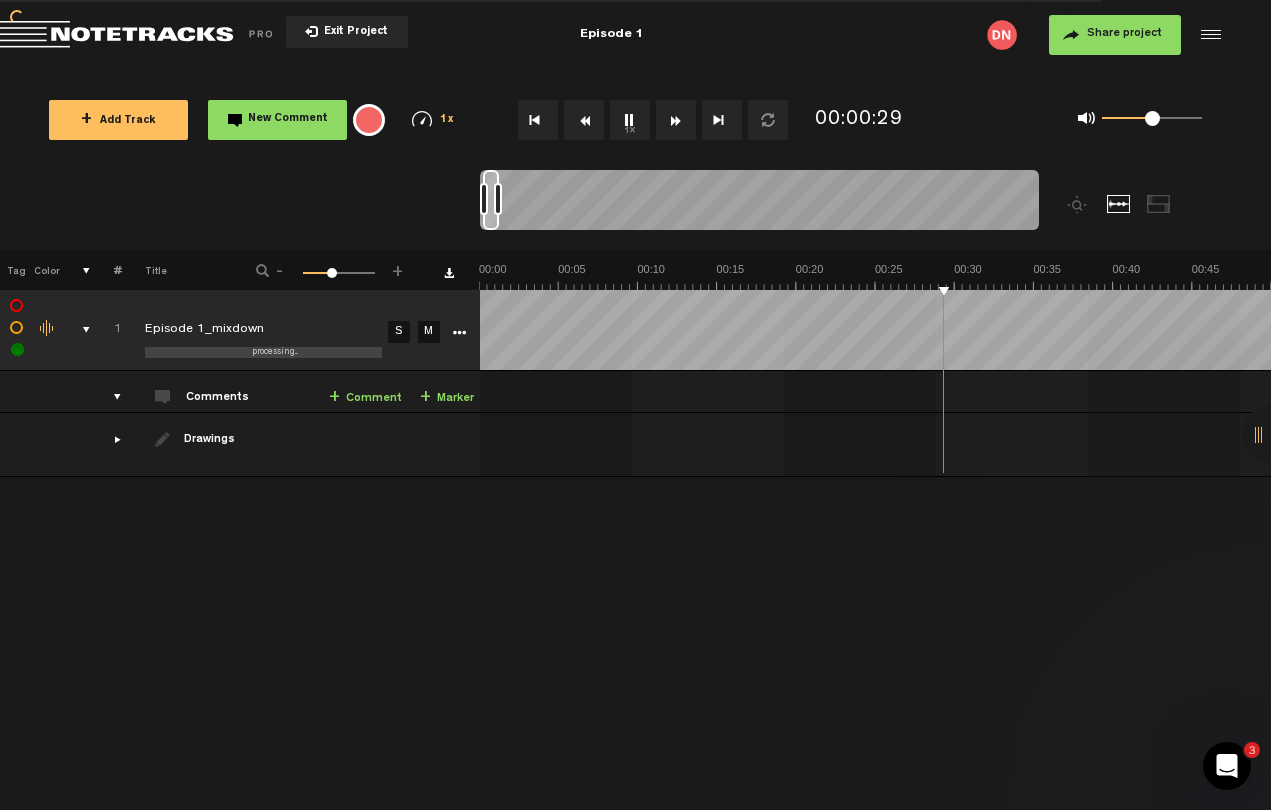 click at bounding box center [18, 350] 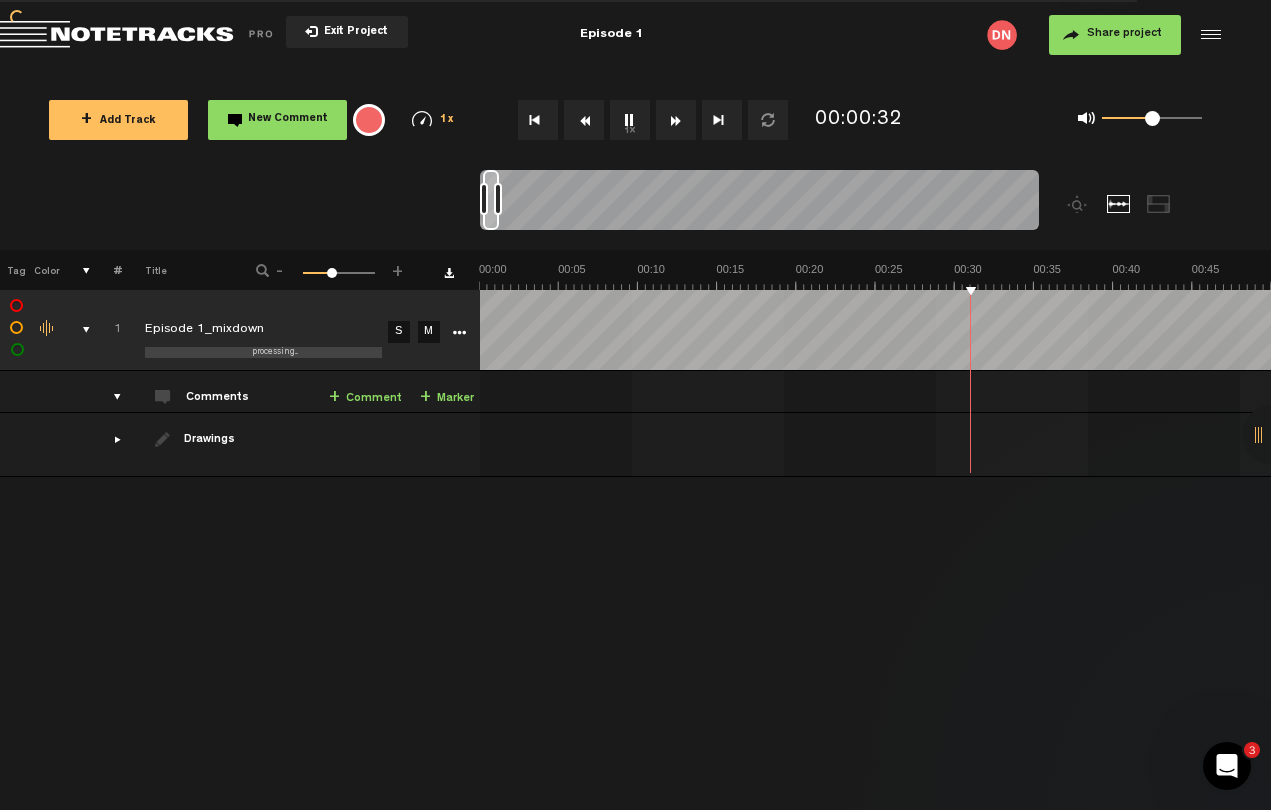 click on "1x" at bounding box center [630, 120] 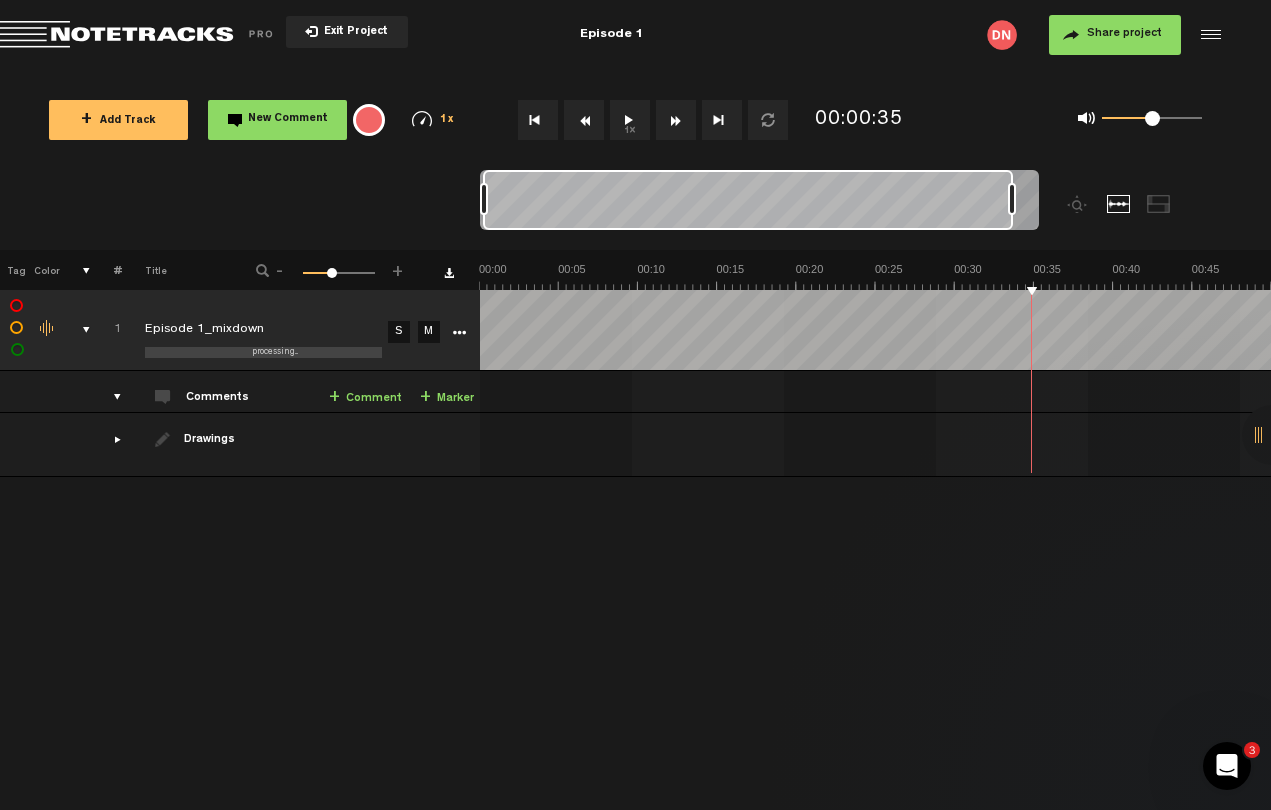 drag, startPoint x: 500, startPoint y: 194, endPoint x: 1013, endPoint y: 200, distance: 513.0351 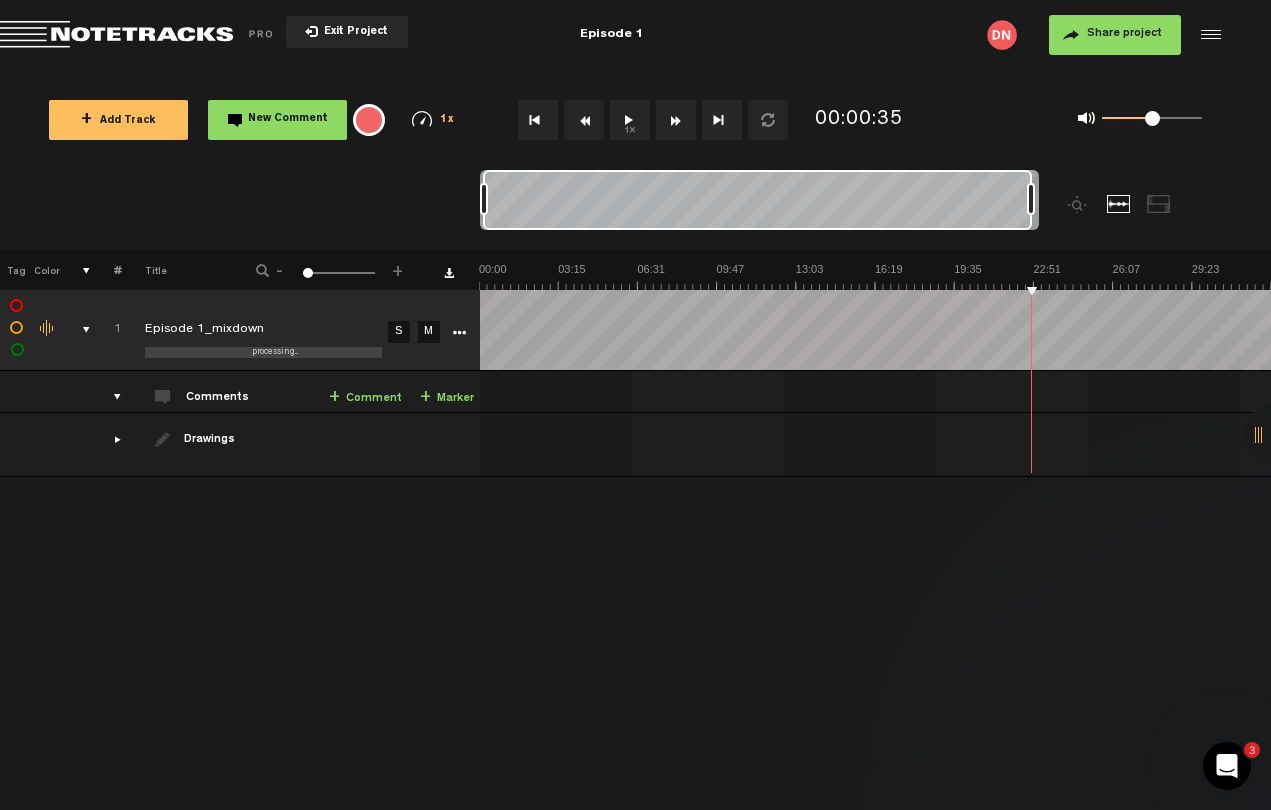 drag, startPoint x: 1013, startPoint y: 200, endPoint x: 1090, endPoint y: 207, distance: 77.31753 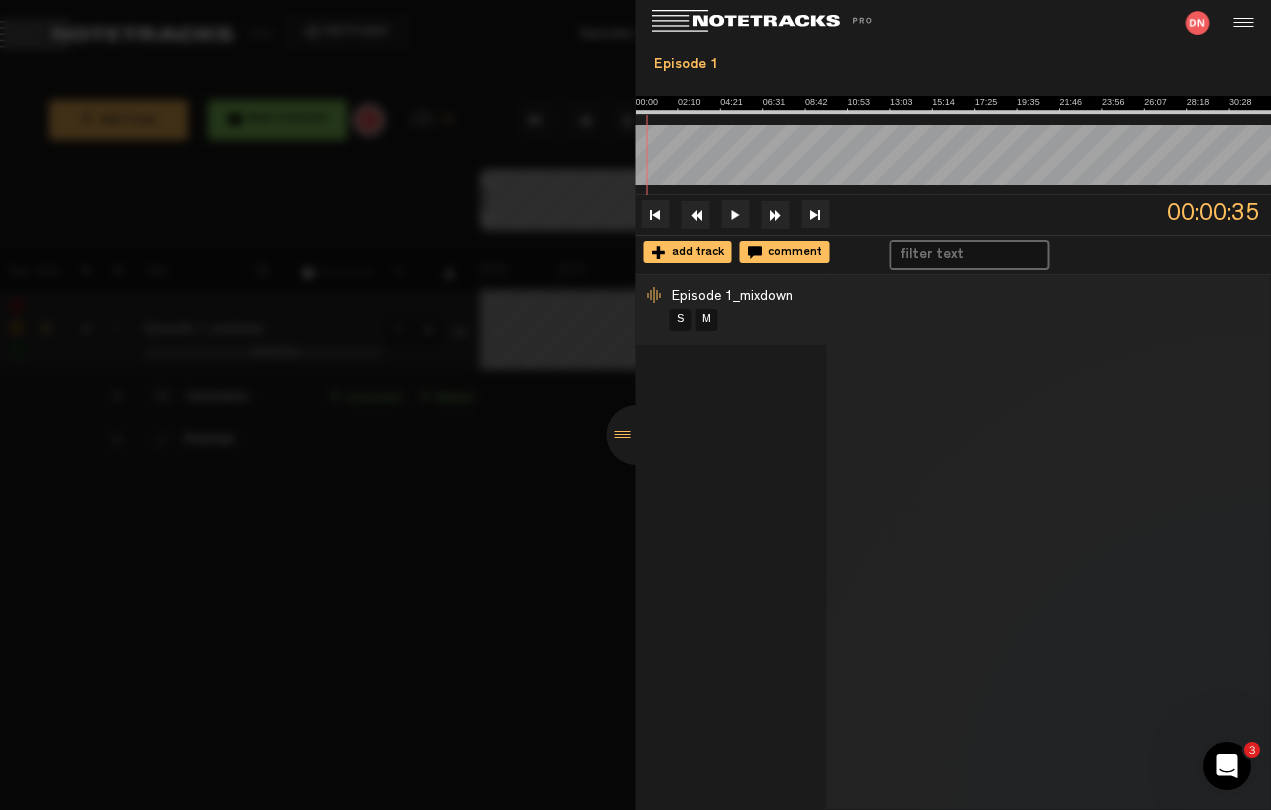 click at bounding box center [637, 435] 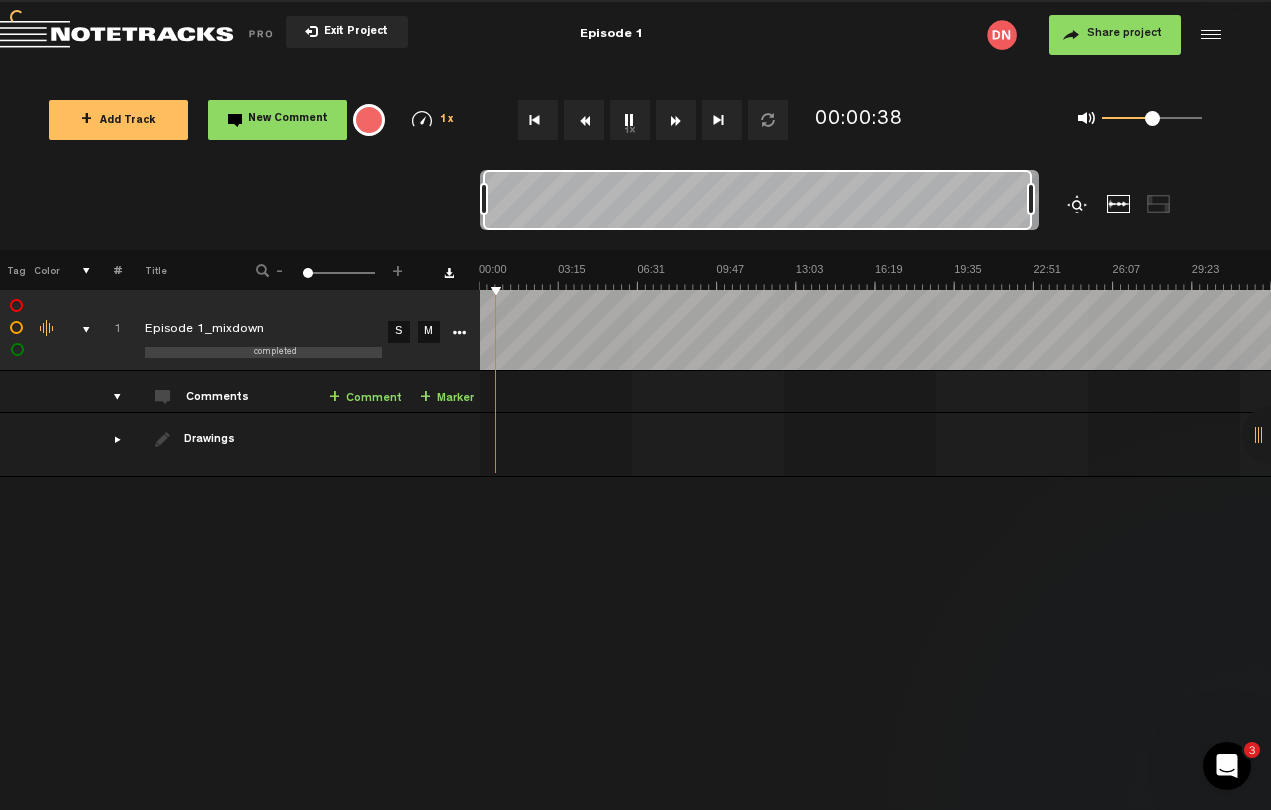 click at bounding box center [1159, 204] 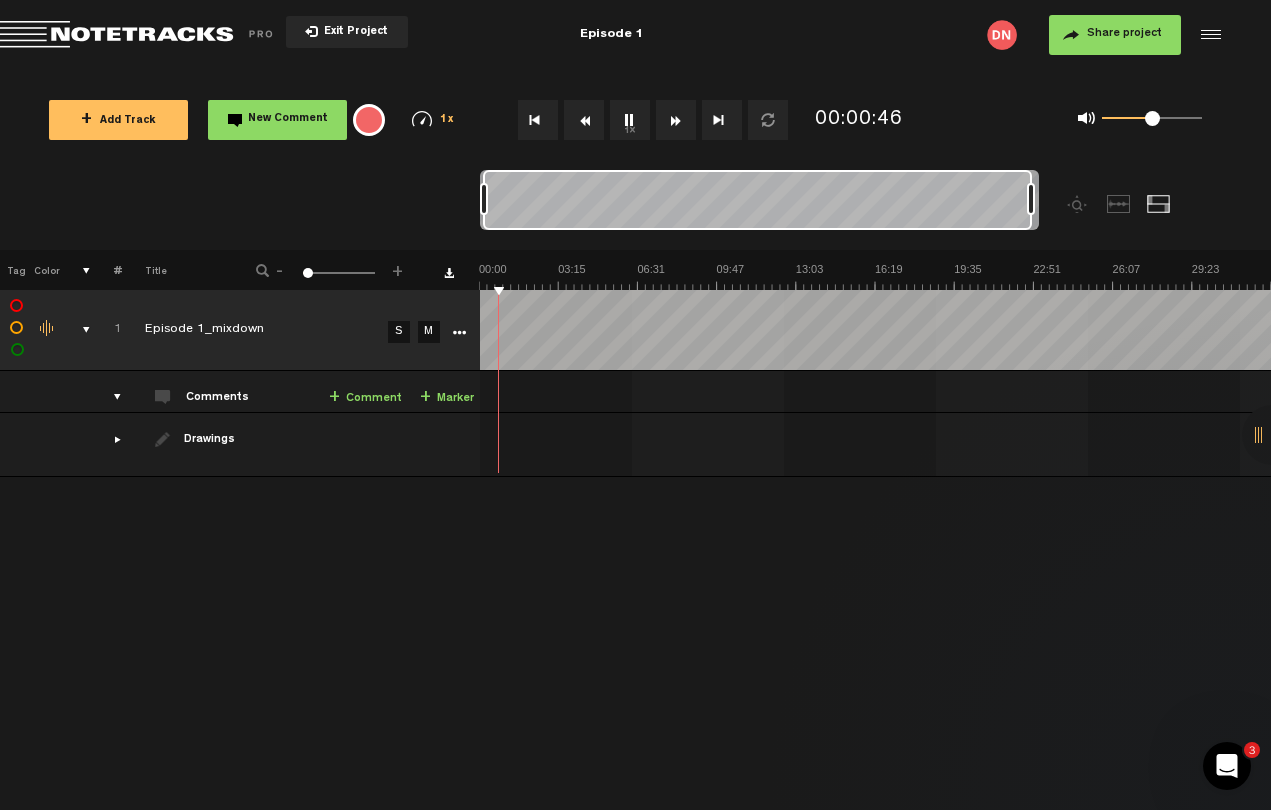 click on "1x" at bounding box center (630, 120) 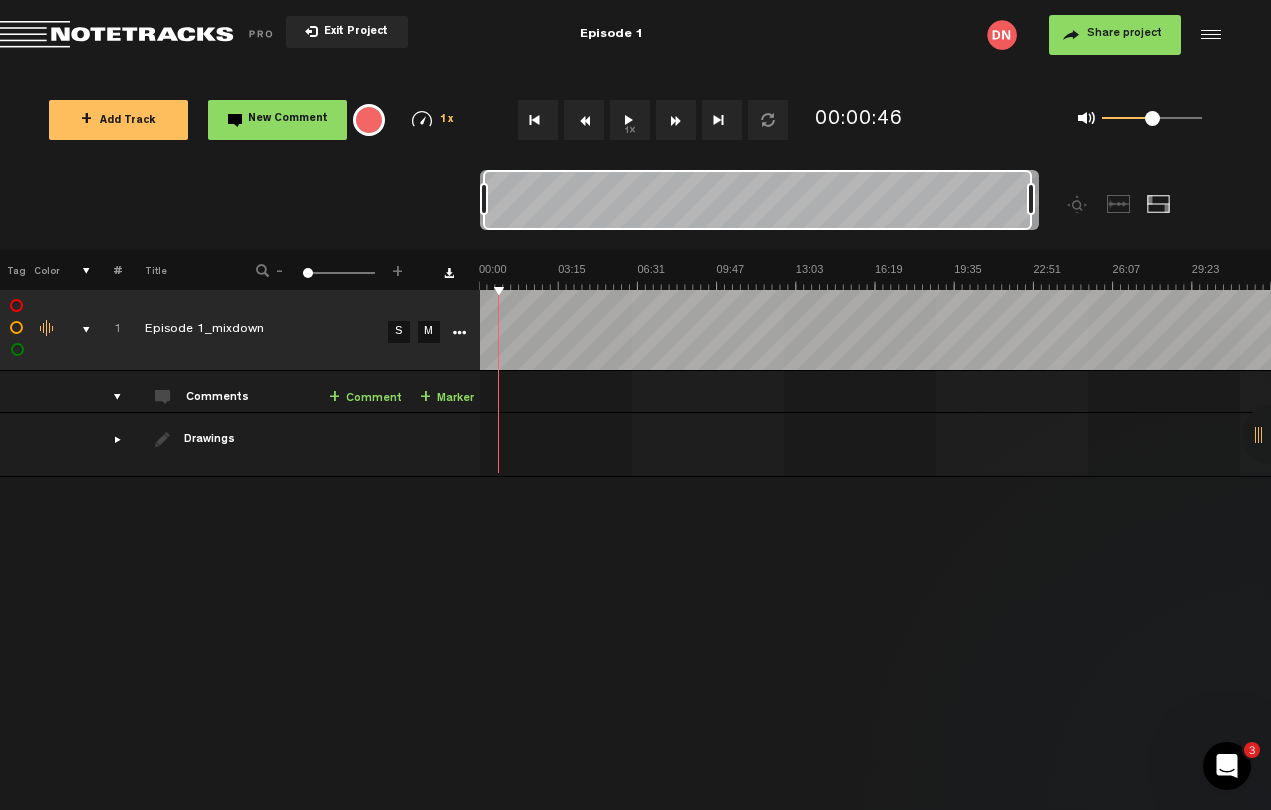 click on "New Comment" at bounding box center (288, 119) 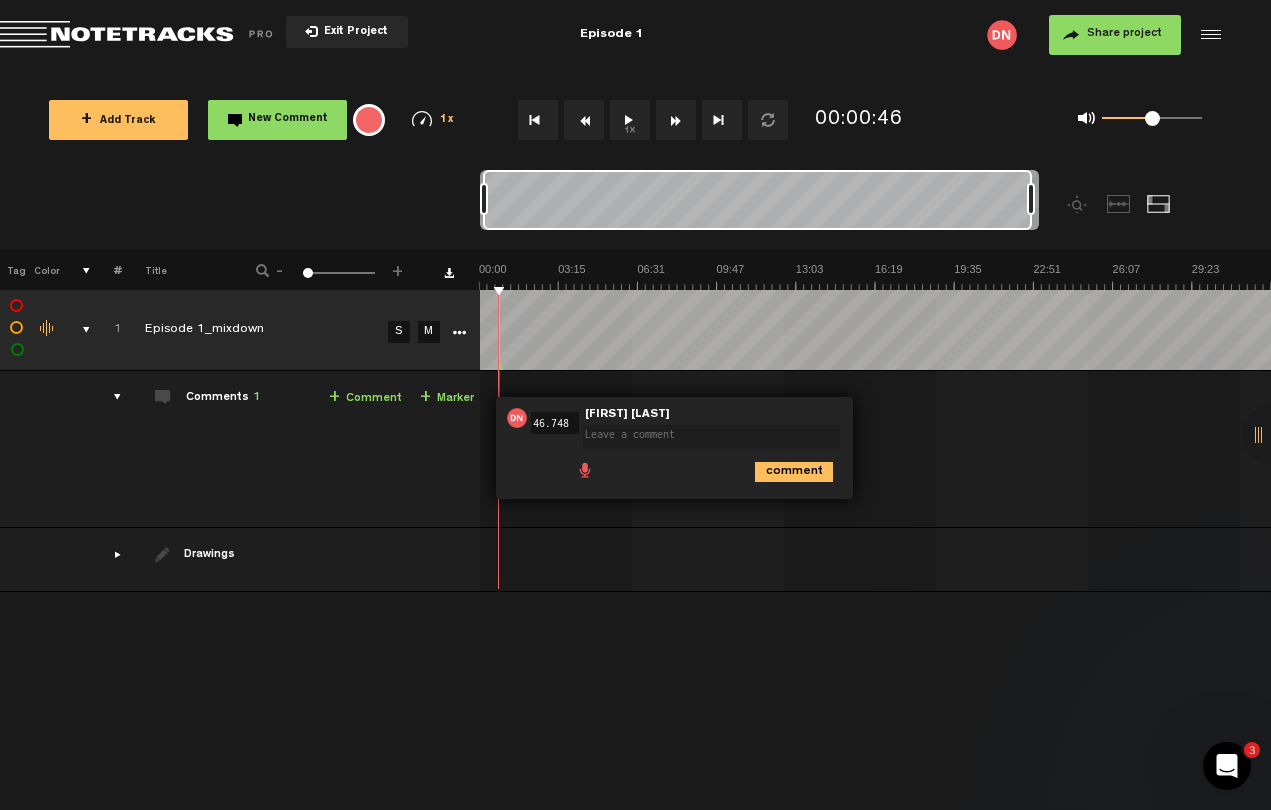 click on "00:46 46.748 -  NaN:NaN • [FIRST] [LAST]:  "" [FIRST] [LAST]                                                                                     comment" at bounding box center [877, 457] 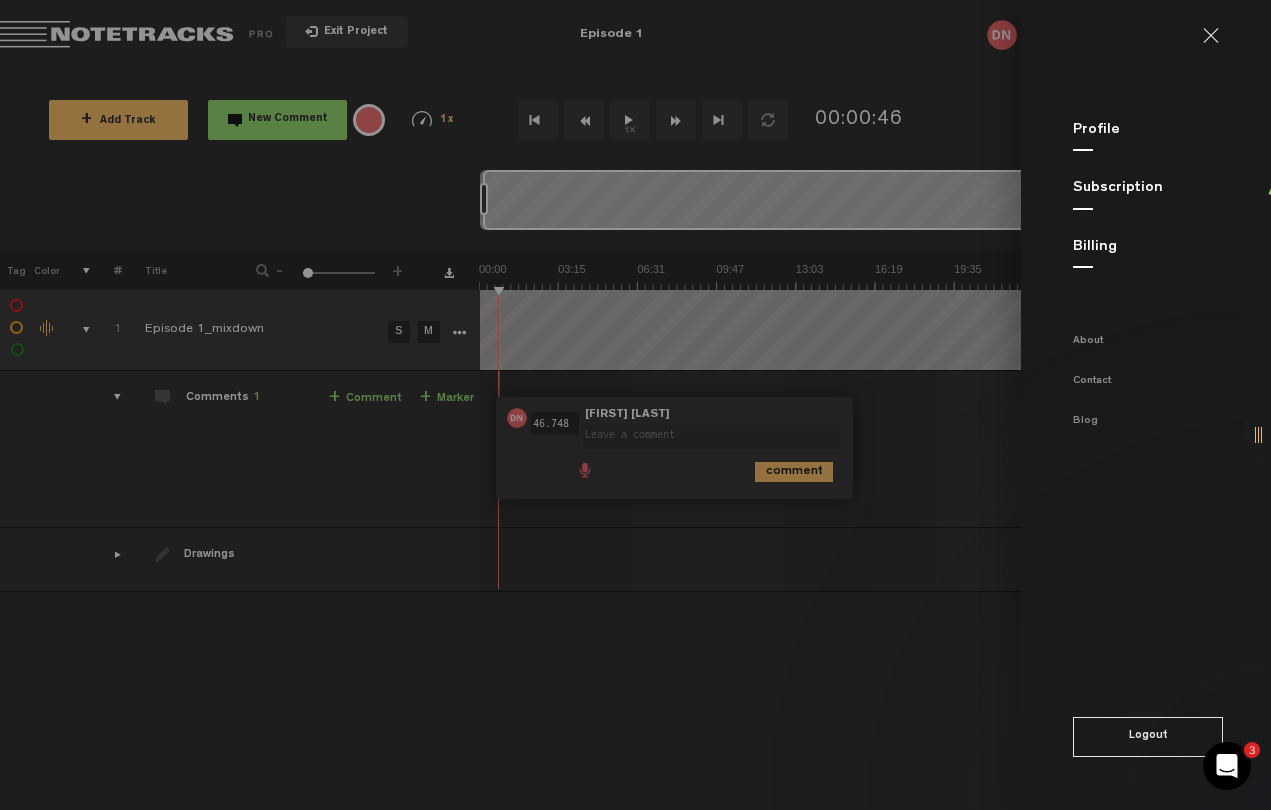click 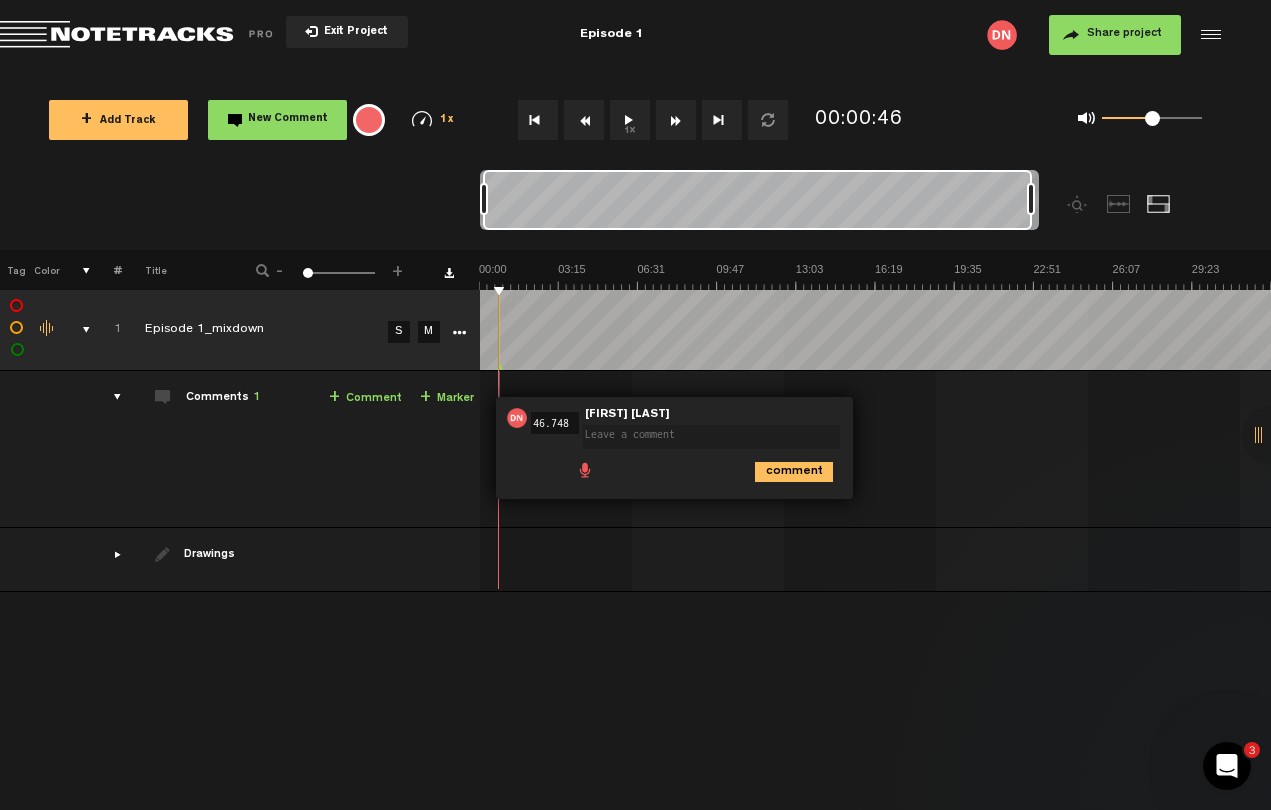 click on "+  New drawing Tag Color     # Title                -                 1   100   1                +                                                      1                    completed                    Episode 1_mixdown               S                M                                 Export to Headliner                 Update                 Download                 Download original                 Export Audacity labels                 Export Audition Markers                 Delete                                                                                                                                                                                                                        Comments  1             + Comment                + Marker                            1         Episode 1_mixdown                     S             M                         Episode 1_mixdown by [FIRST] [LAST]:  """ at bounding box center [635, 530] 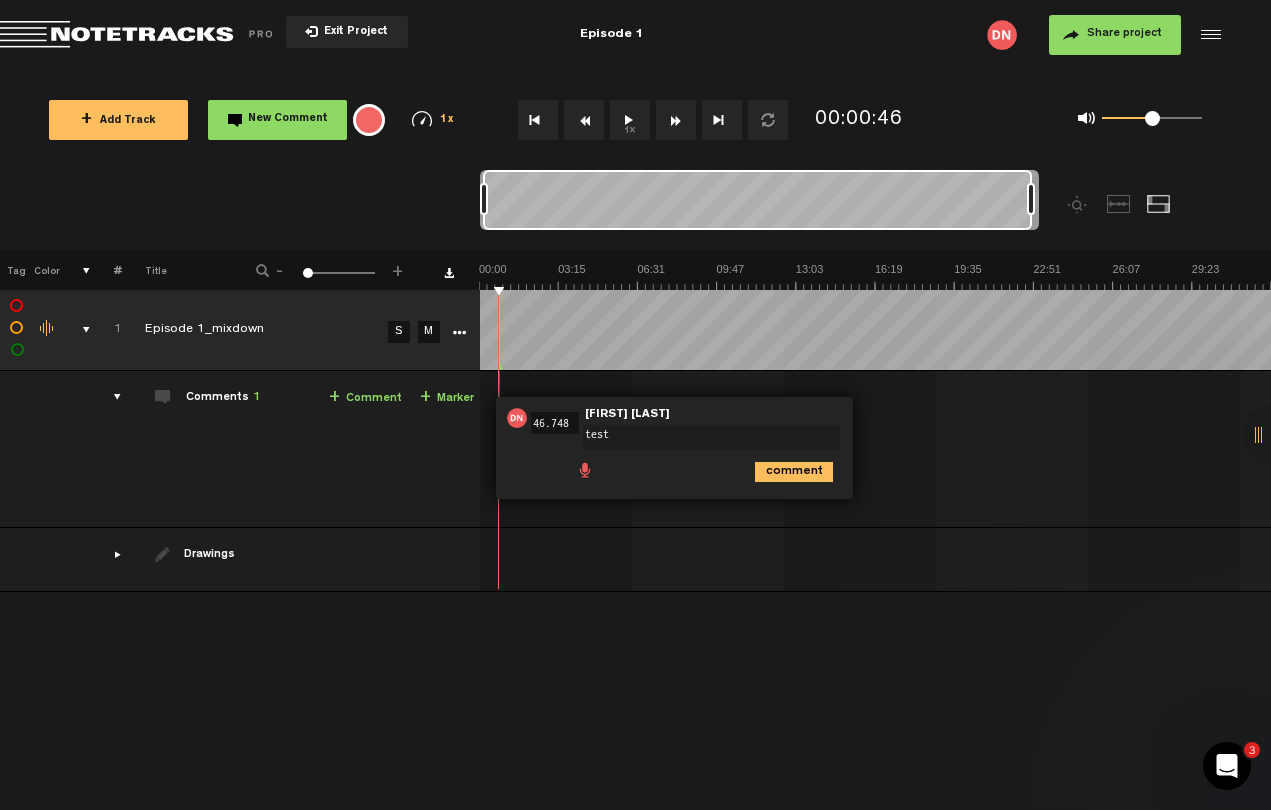 type on "test" 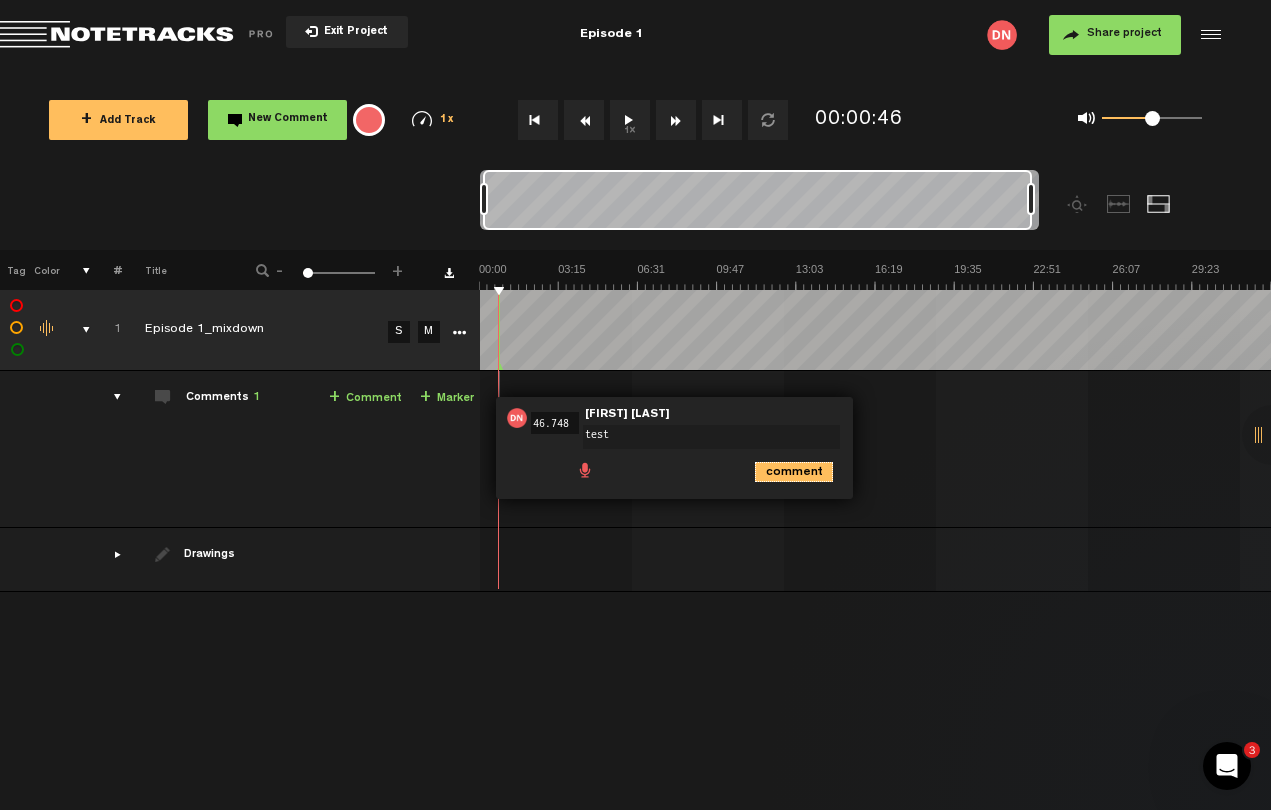 click on "comment" at bounding box center (794, 472) 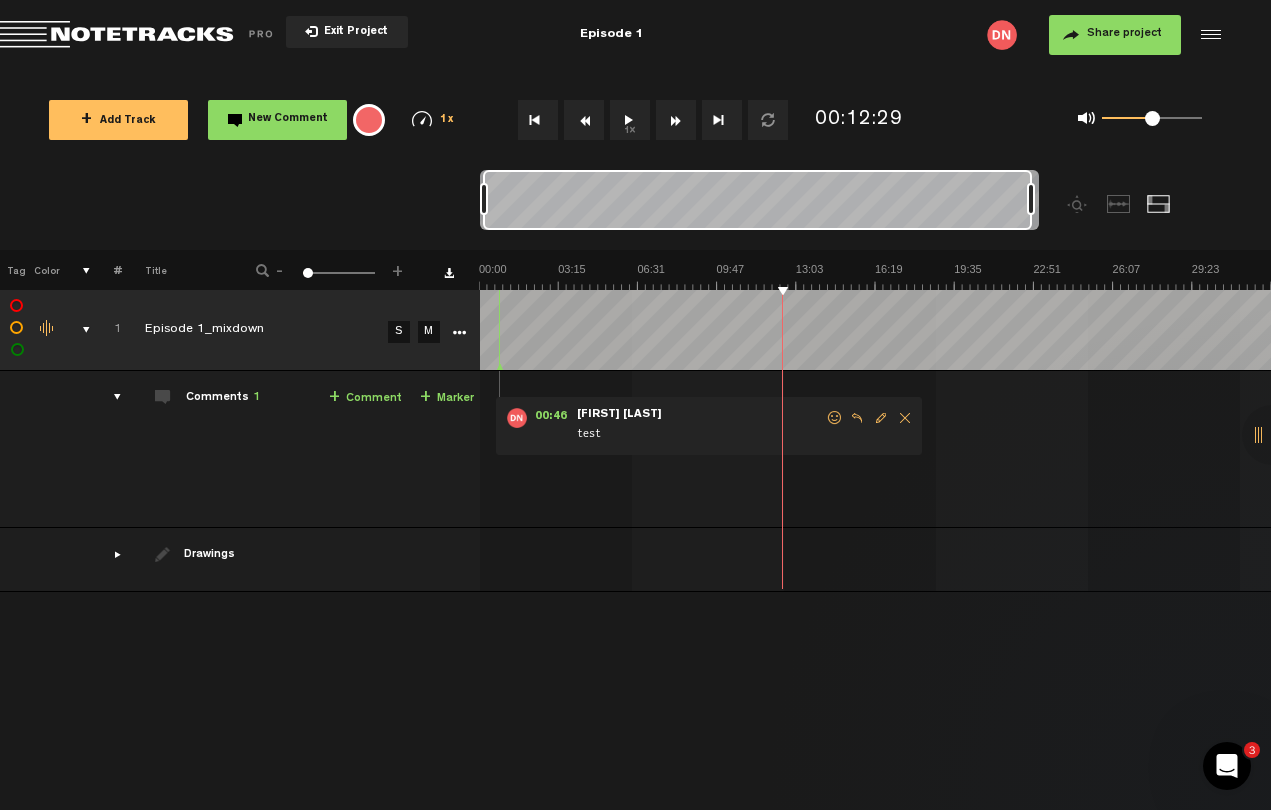 click on "+ Comment" at bounding box center (365, 398) 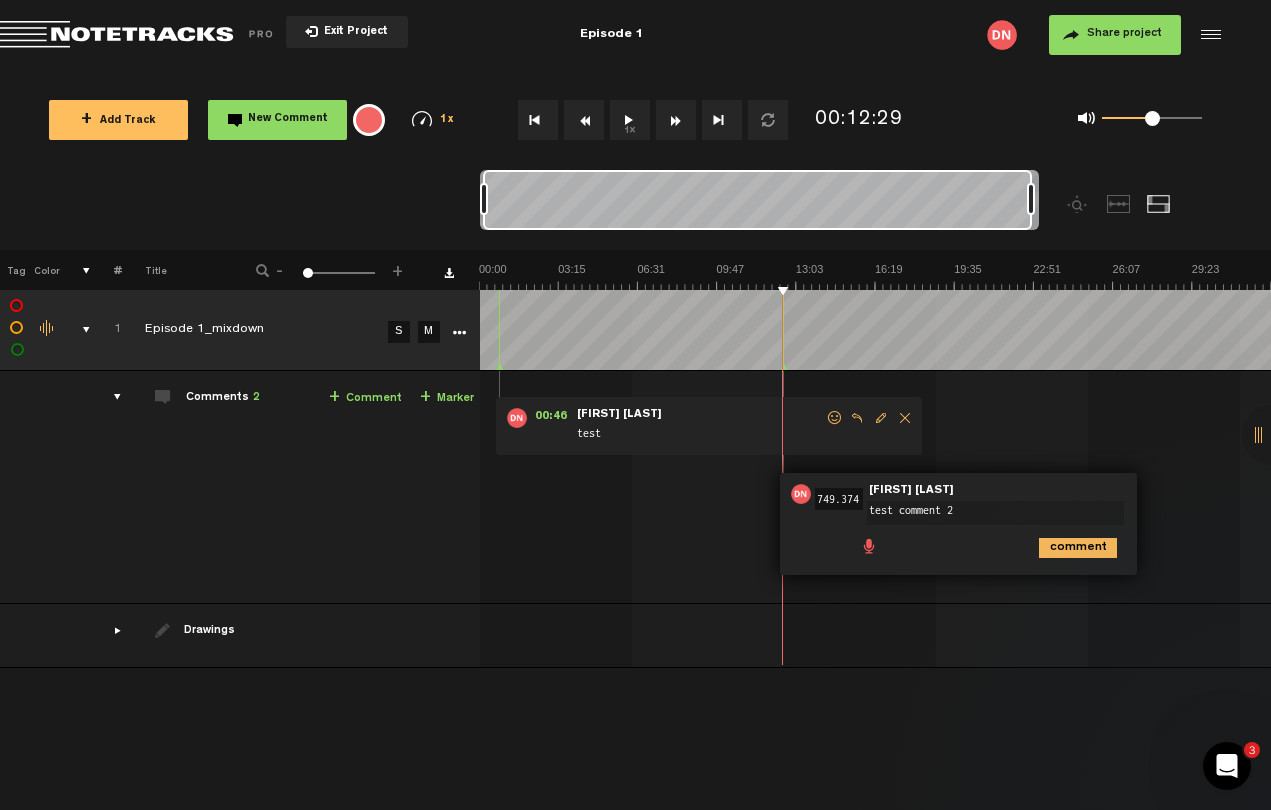 type on "test comment 2" 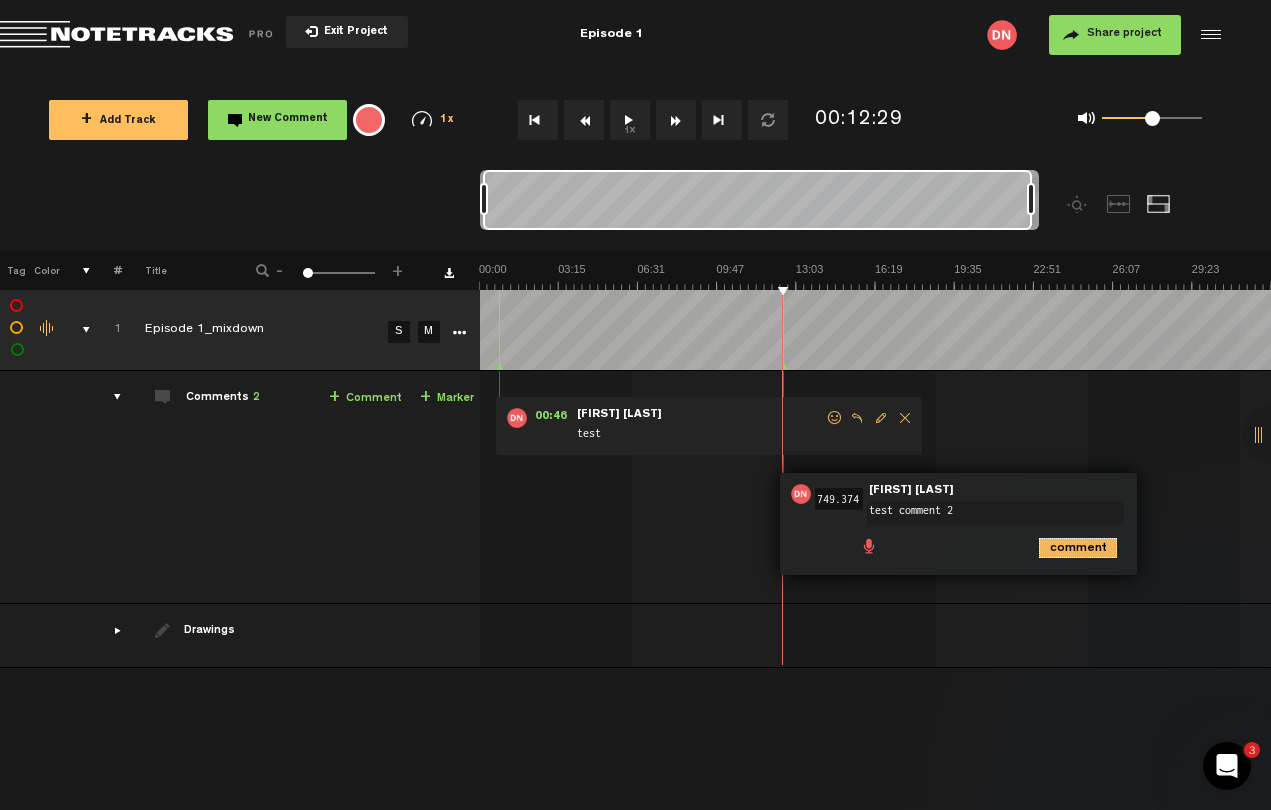 click on "comment" at bounding box center (1078, 548) 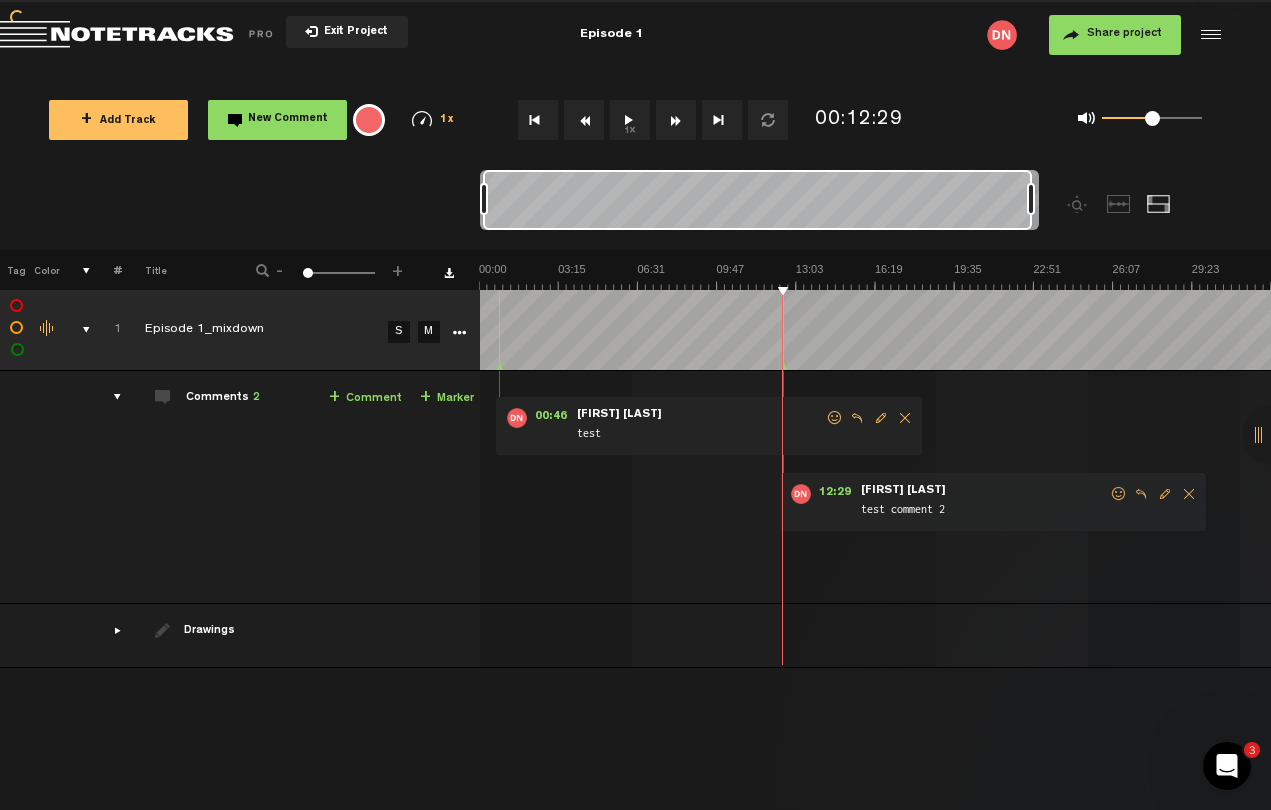 click at bounding box center [635, 210] 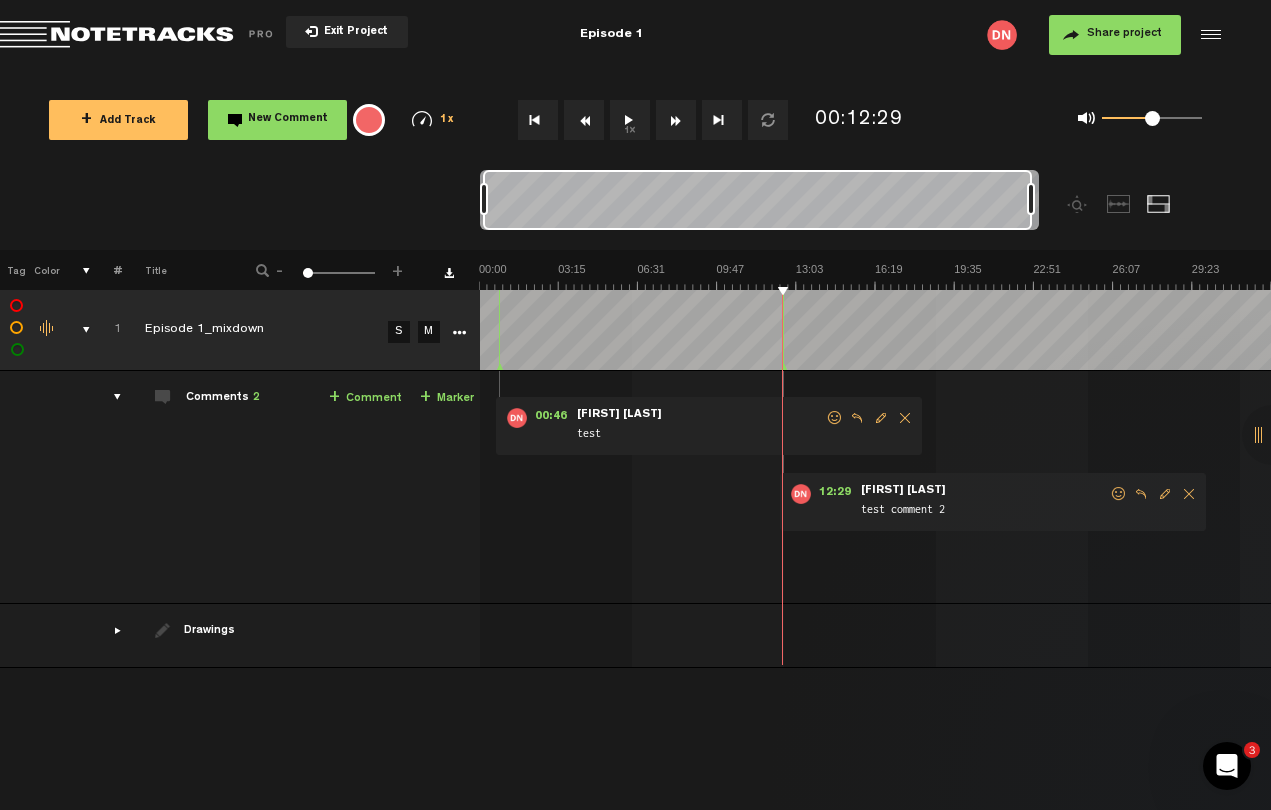 click on "2" at bounding box center [256, 398] 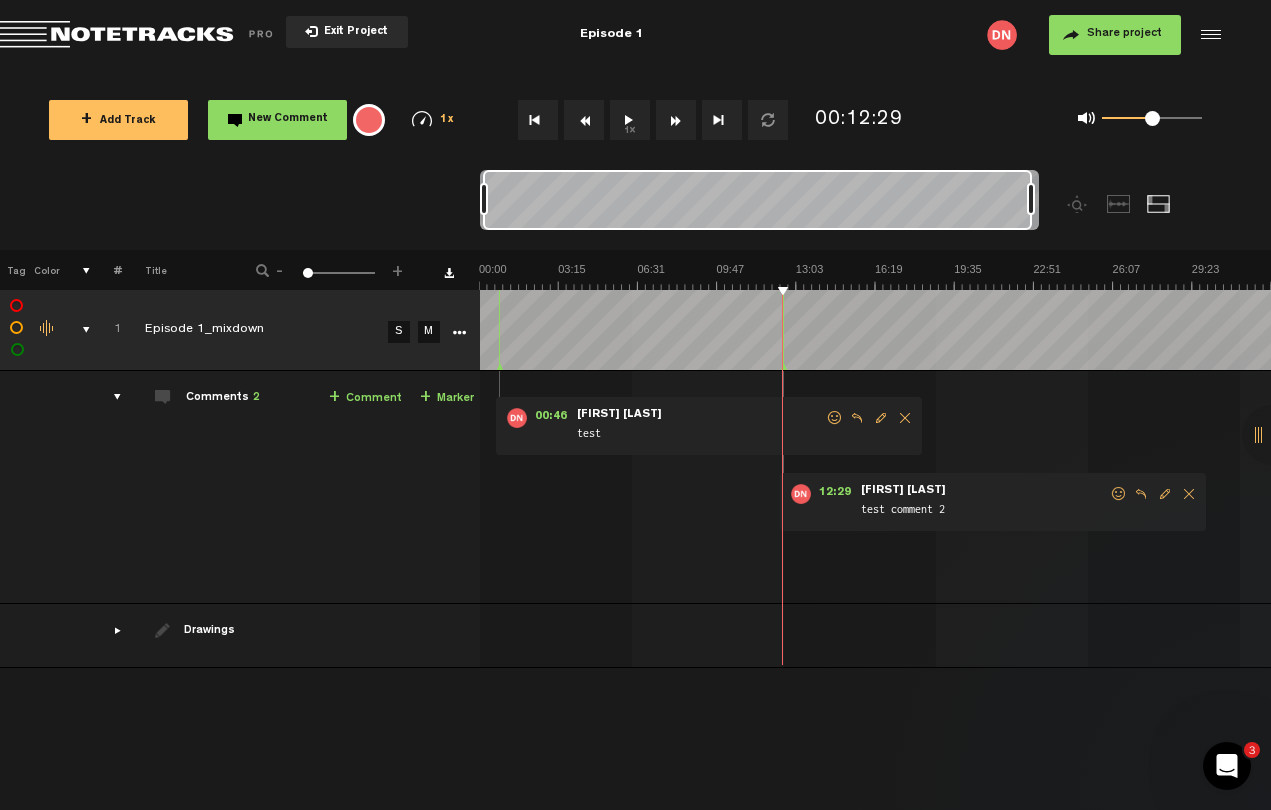 click on "Exit Project" at bounding box center [353, 32] 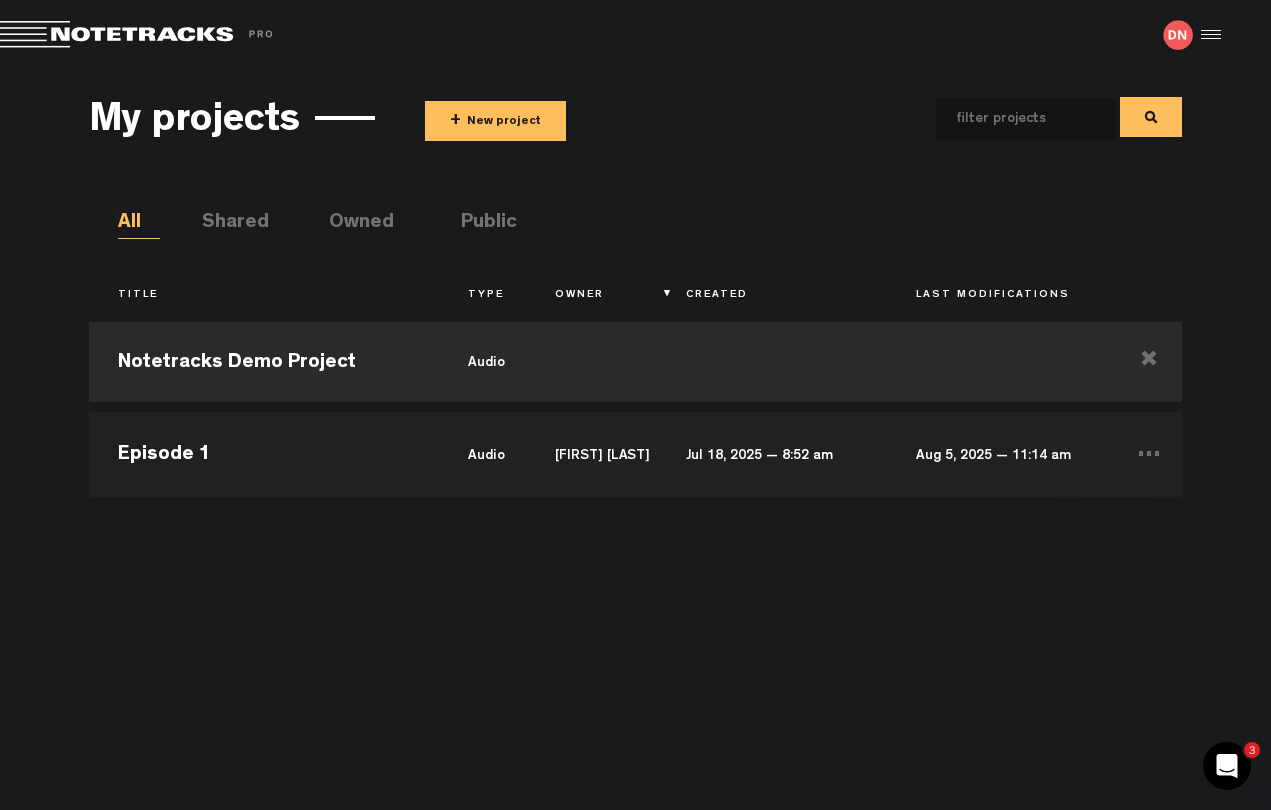 drag, startPoint x: 1151, startPoint y: 461, endPoint x: 1220, endPoint y: 460, distance: 69.00725 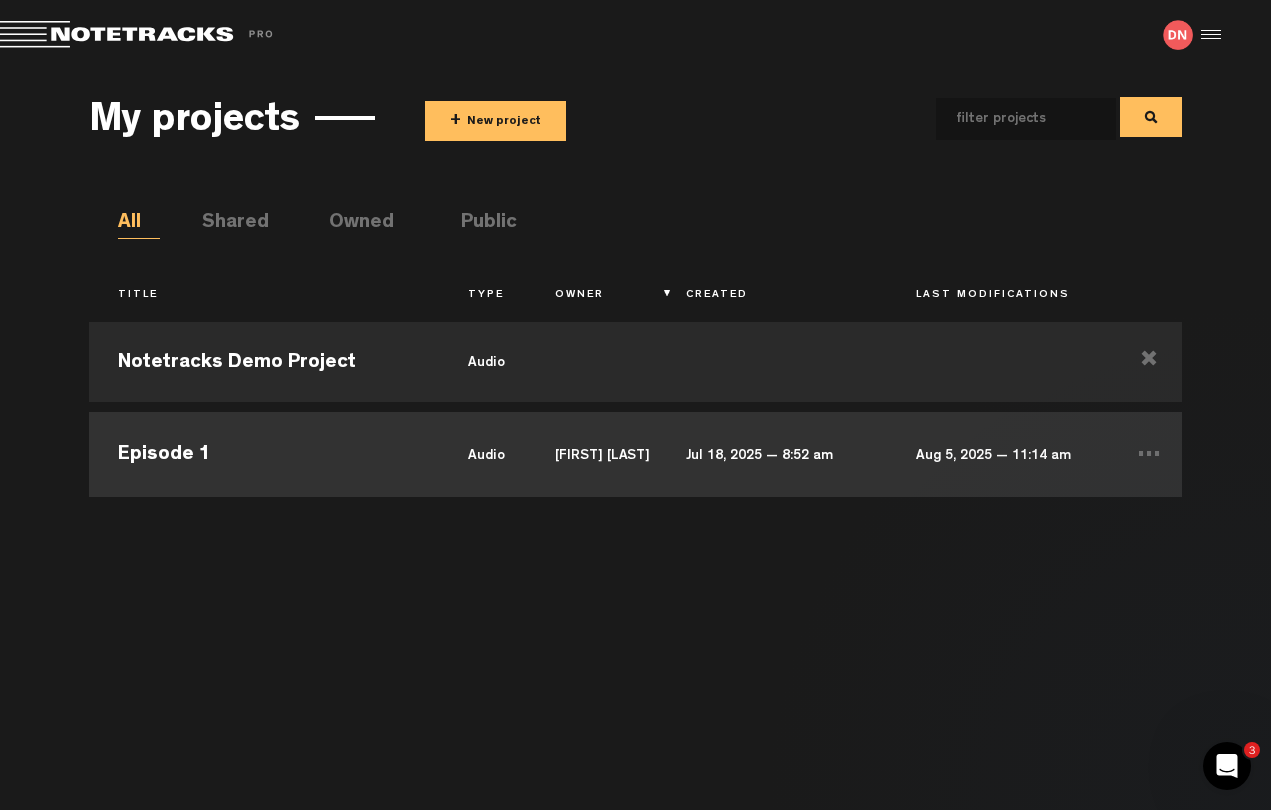 click on "Episode 1" at bounding box center [264, 452] 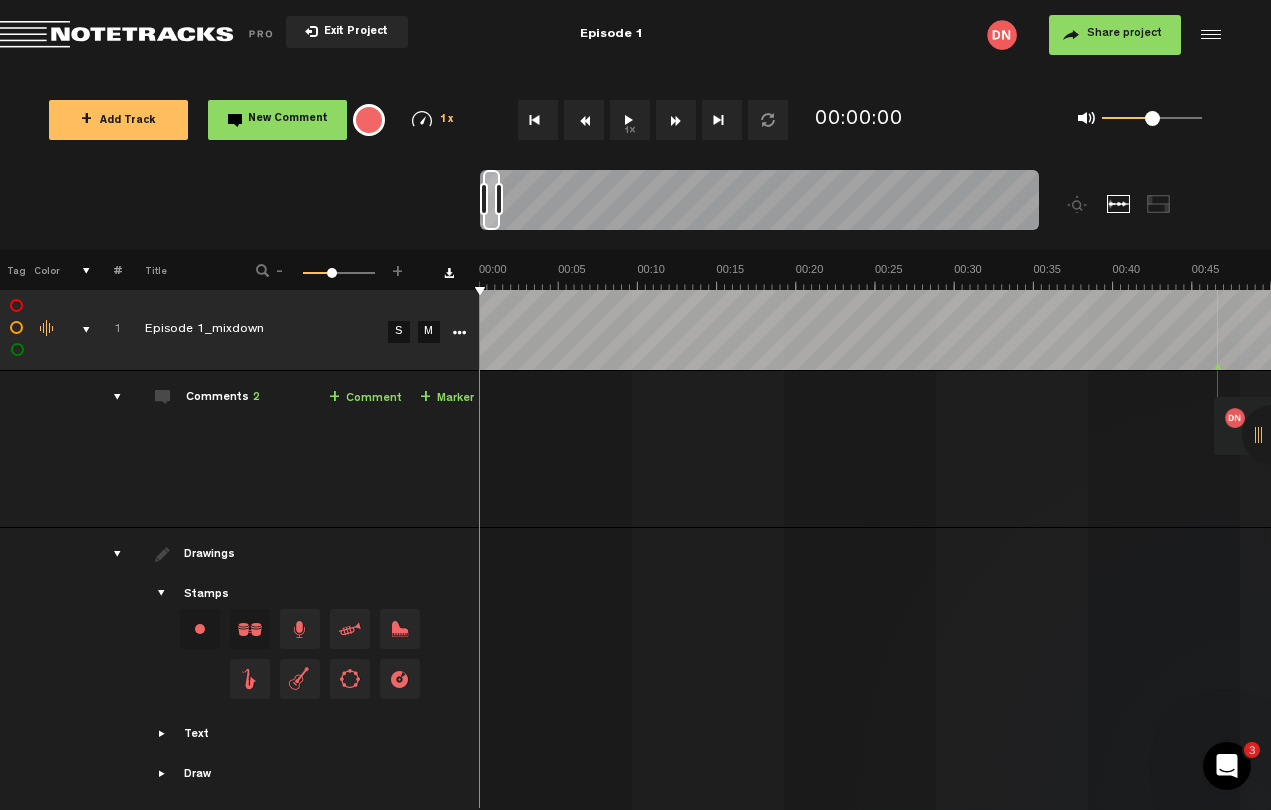 click at bounding box center (109, 397) 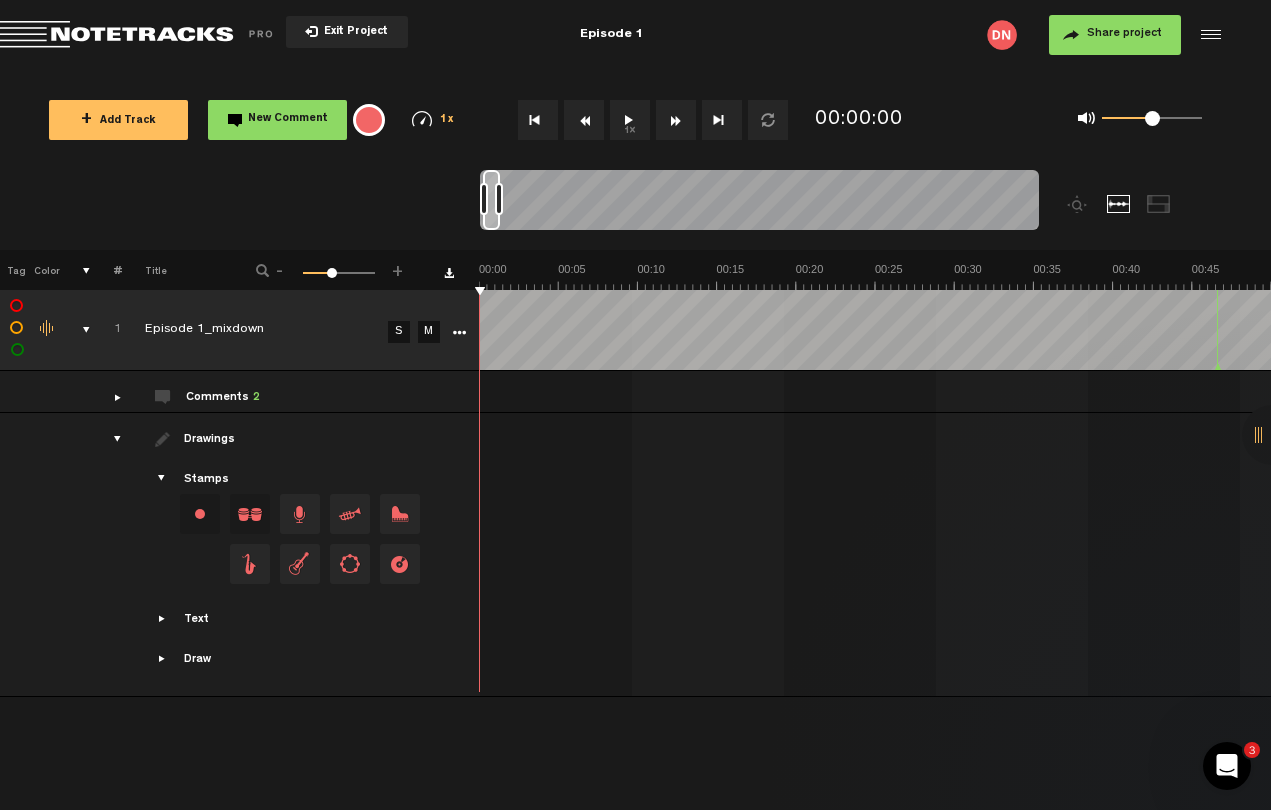 click at bounding box center [109, 397] 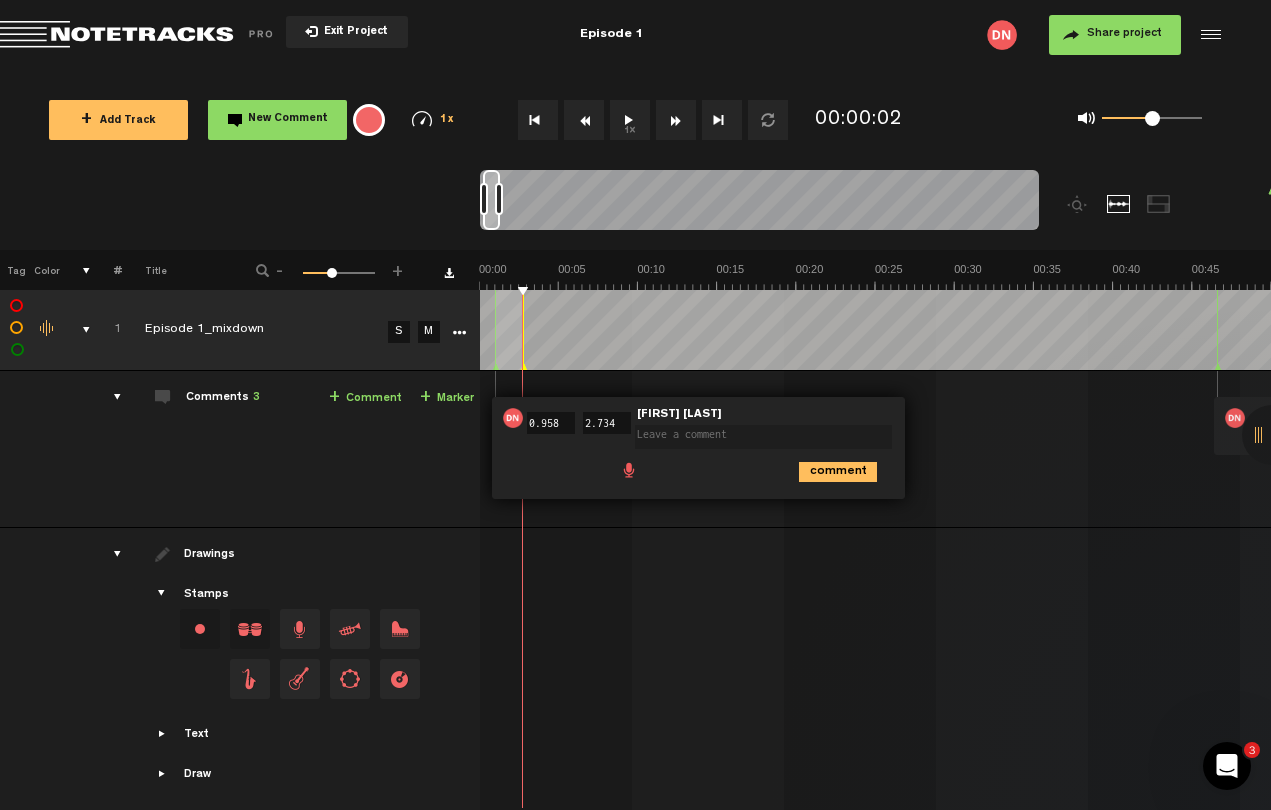 click on "00:00 0.958 -  00:02 2.734 • [FIRST] [LAST]:  "" [FIRST] [LAST]                                                                                     comment                        00:46 -      • [FIRST] [LAST]:  "test" [FIRST] [LAST] test                             12:29 -      • [FIRST] [LAST]:  "test comment 2" [FIRST] [LAST] test comment 2" at bounding box center [877, 457] 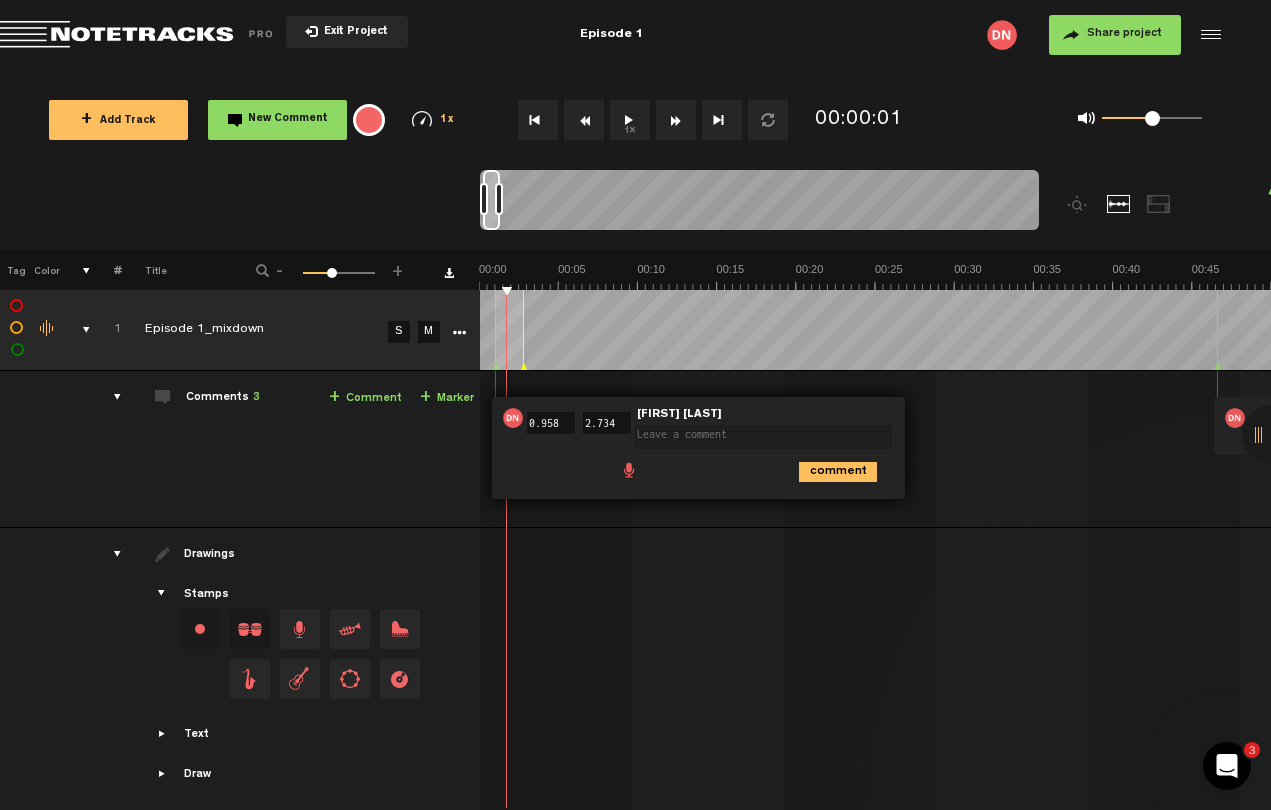 click 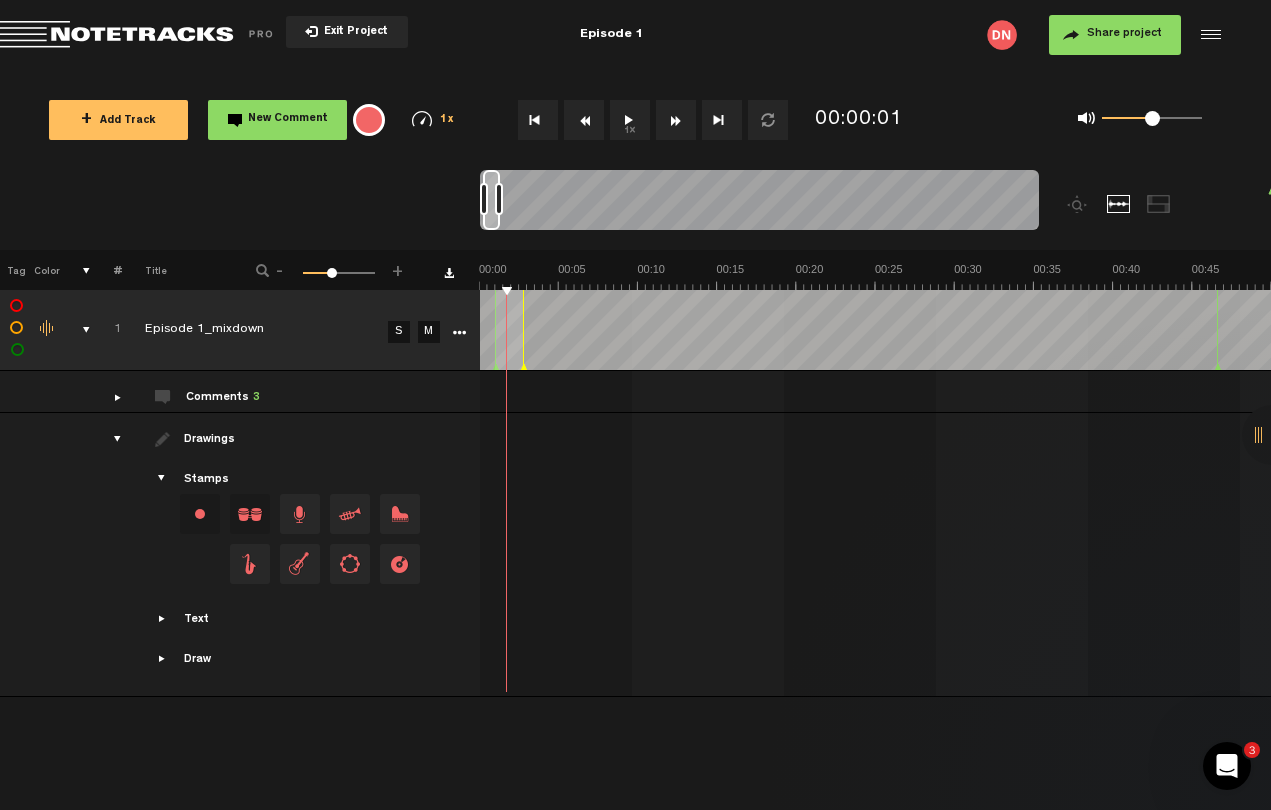 click at bounding box center [109, 397] 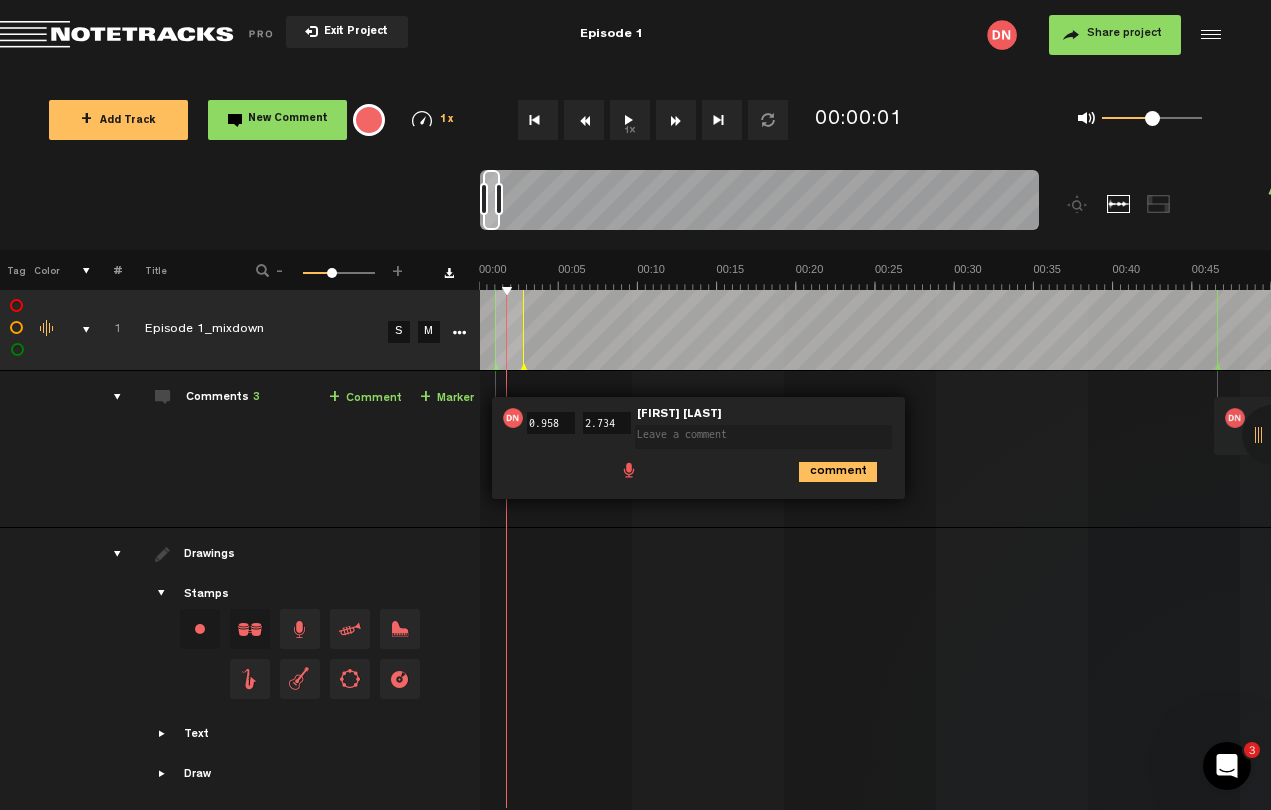 click at bounding box center [109, 397] 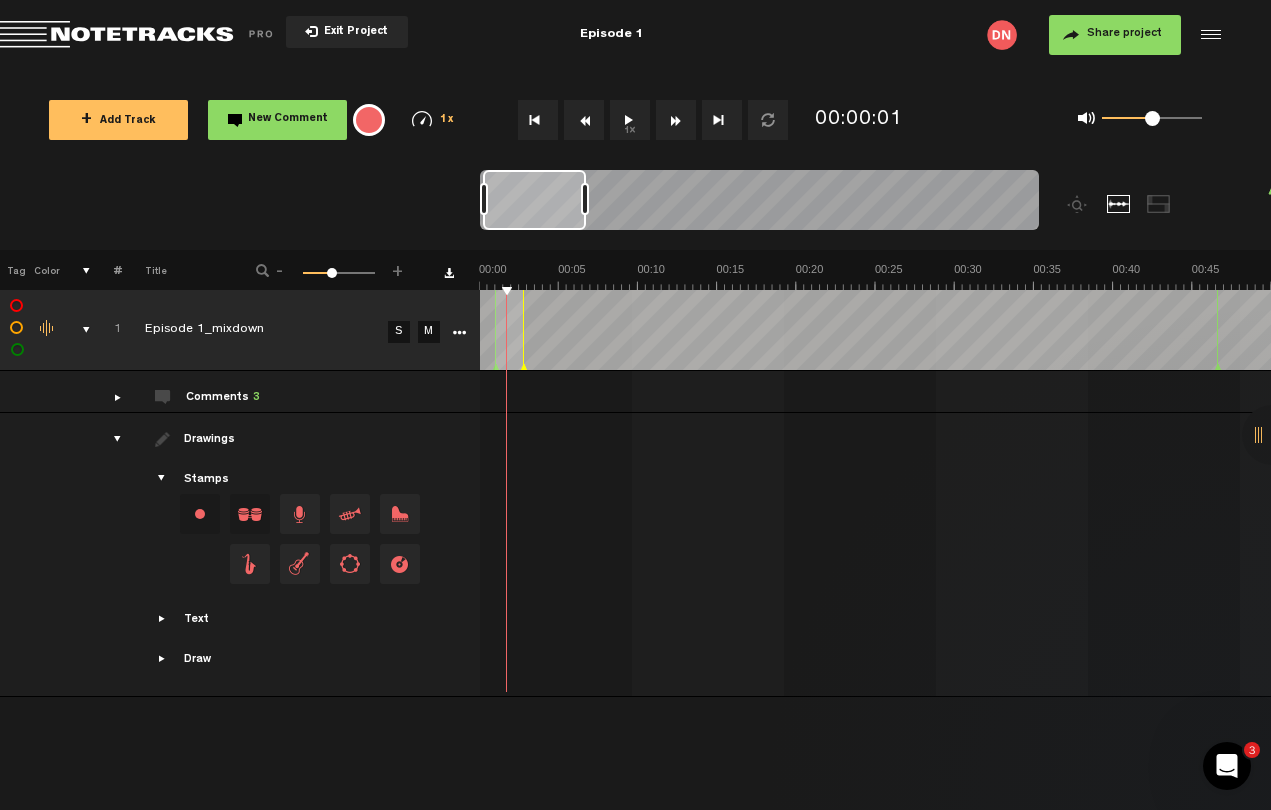 drag, startPoint x: 497, startPoint y: 195, endPoint x: 711, endPoint y: 195, distance: 214 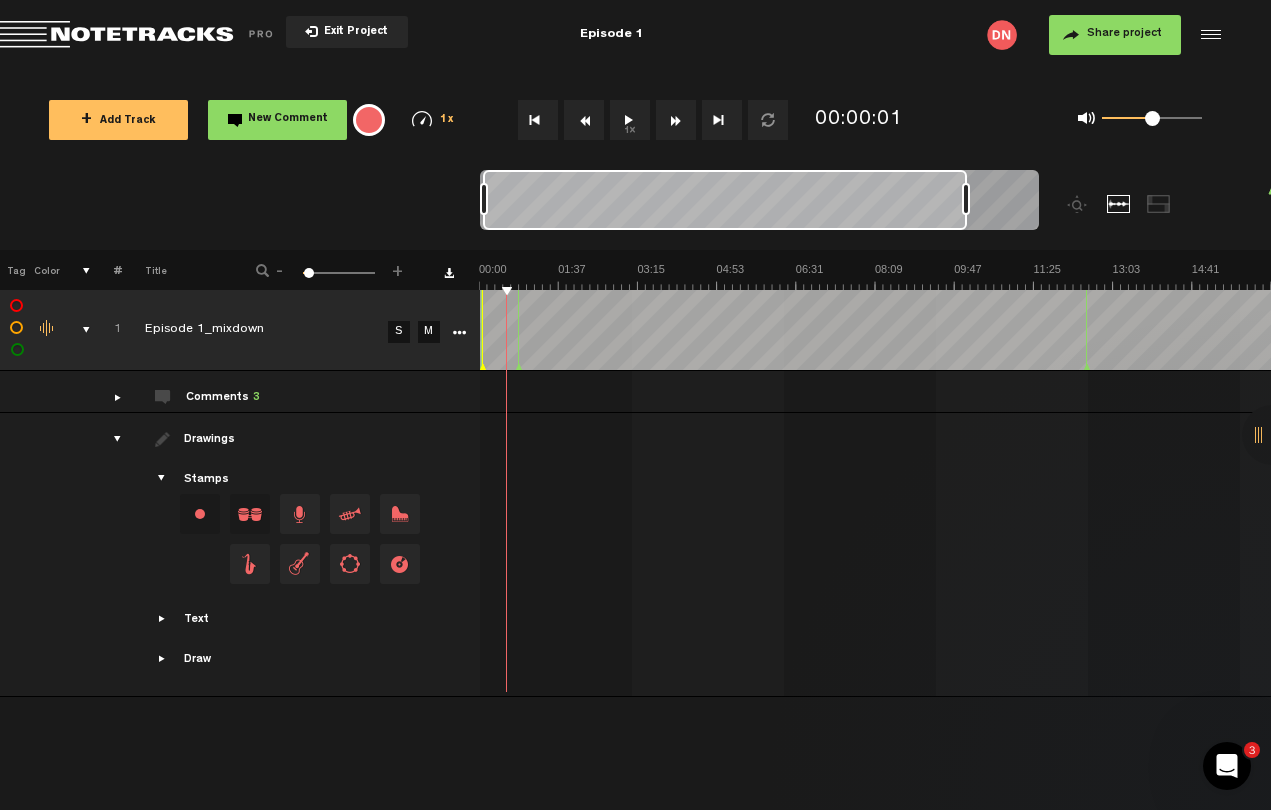 drag, startPoint x: 711, startPoint y: 195, endPoint x: 992, endPoint y: 195, distance: 281 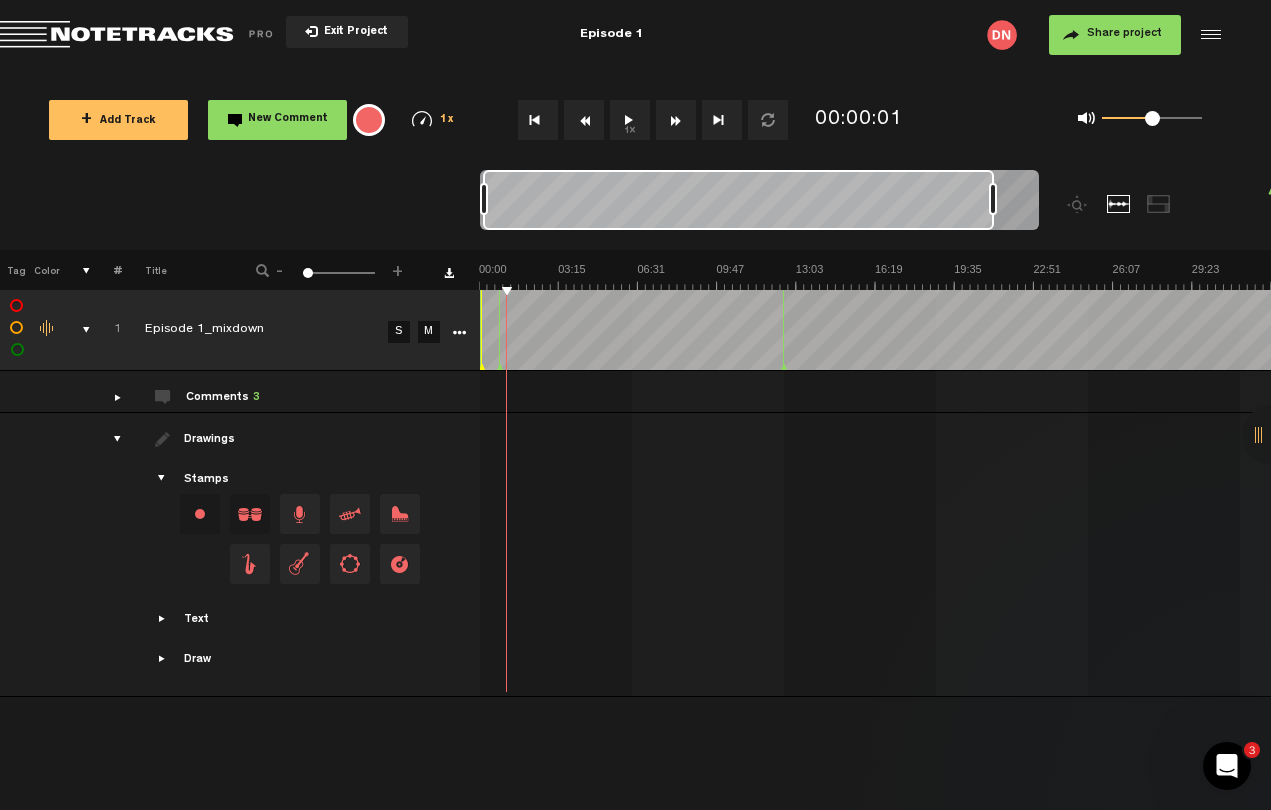 click at bounding box center [109, 397] 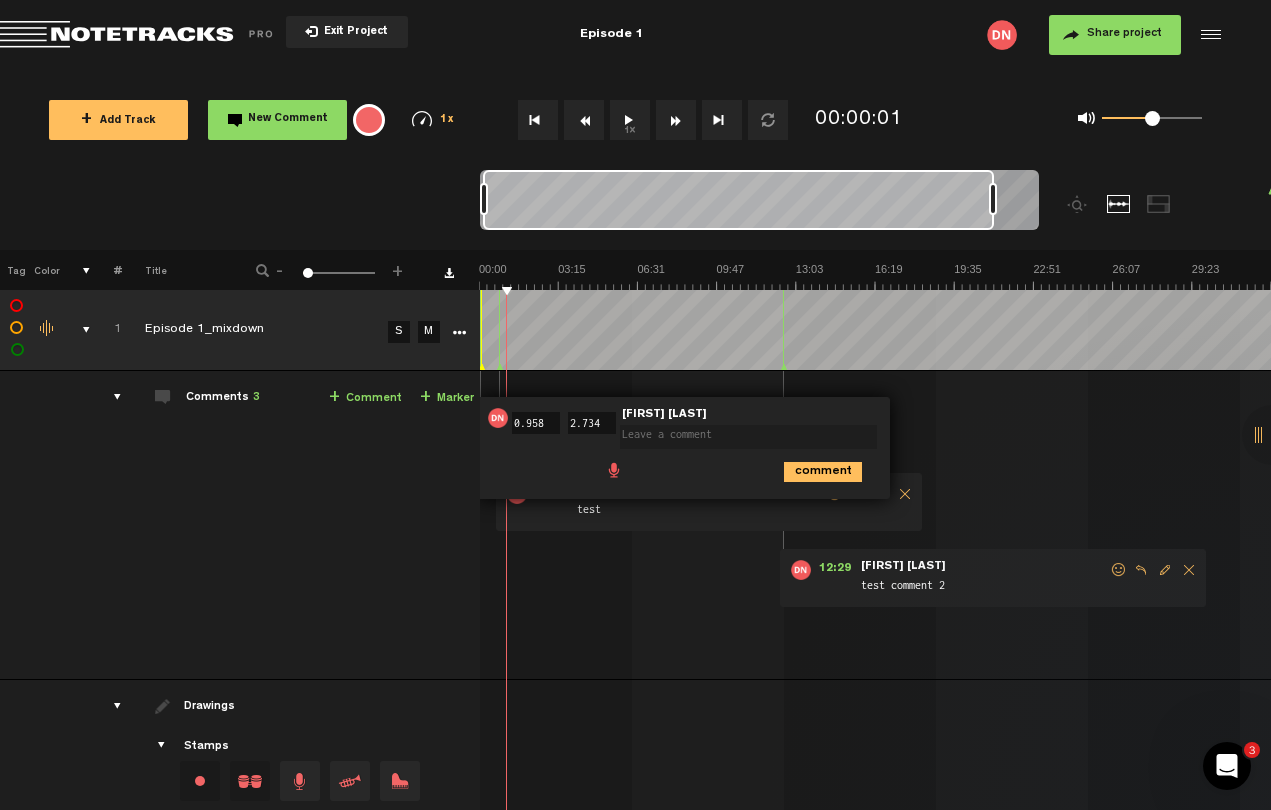 click on "Comments  3" at bounding box center [223, 398] 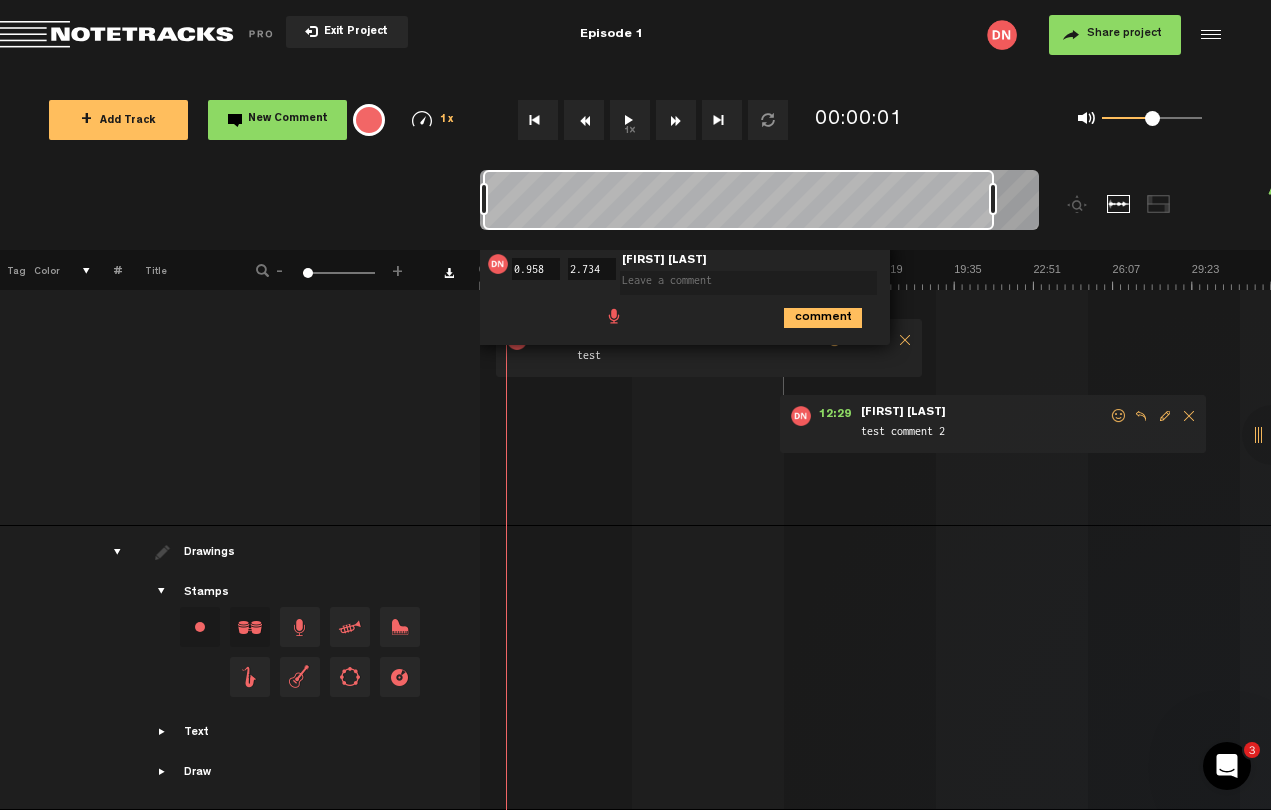 scroll, scrollTop: 0, scrollLeft: 0, axis: both 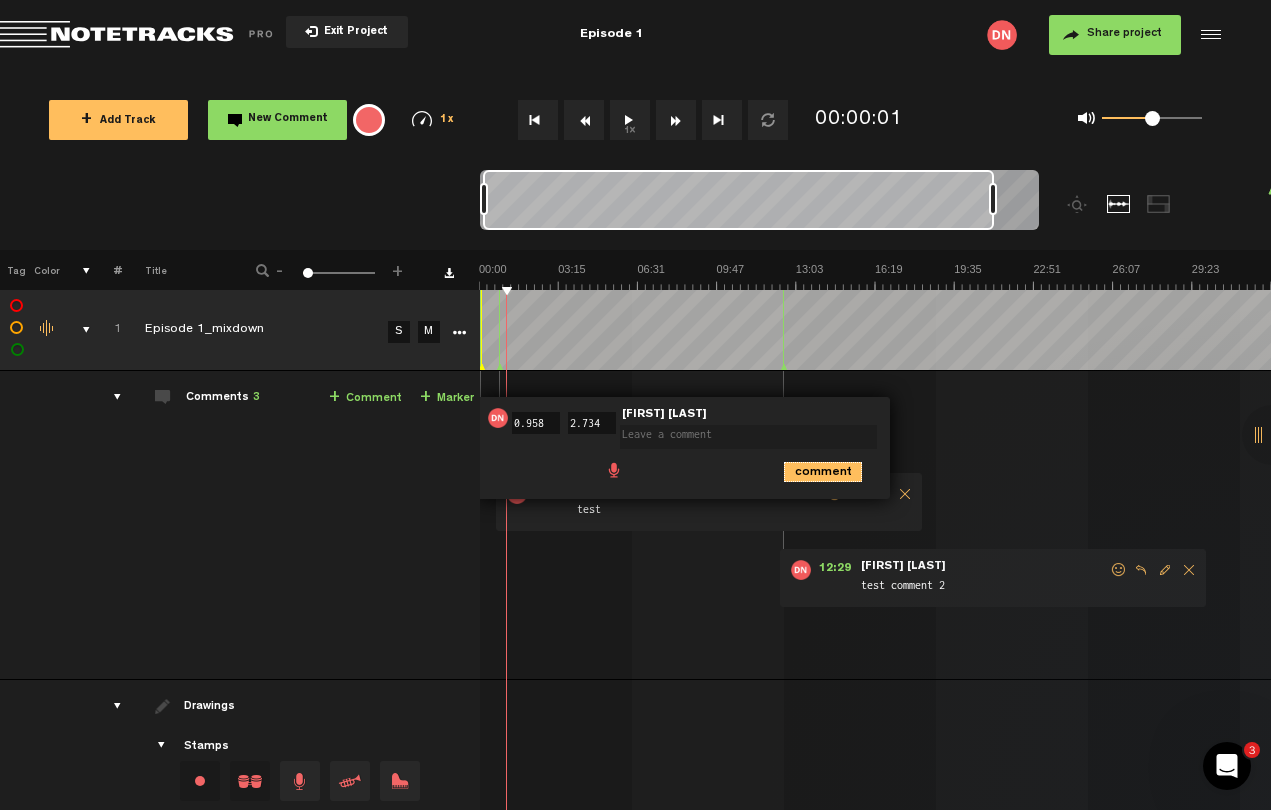 click on "comment" at bounding box center (823, 472) 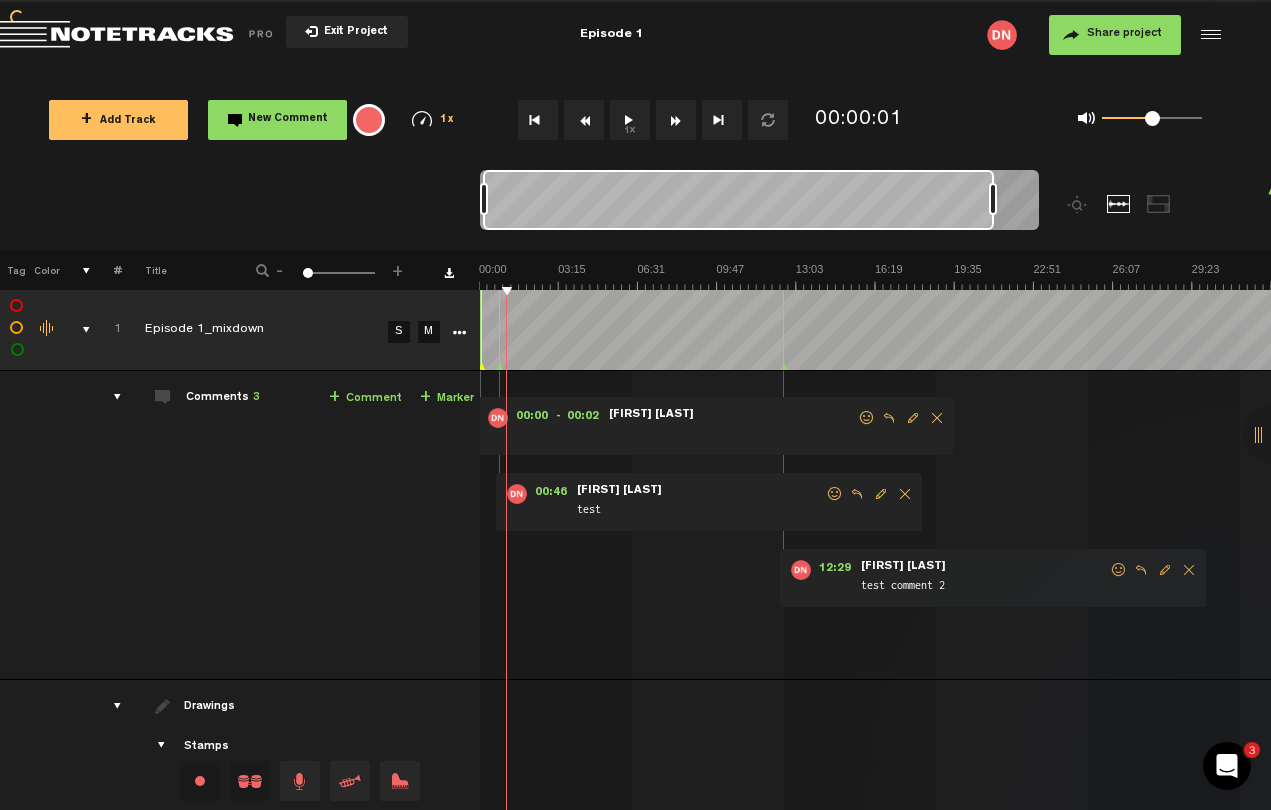 click at bounding box center (937, 418) 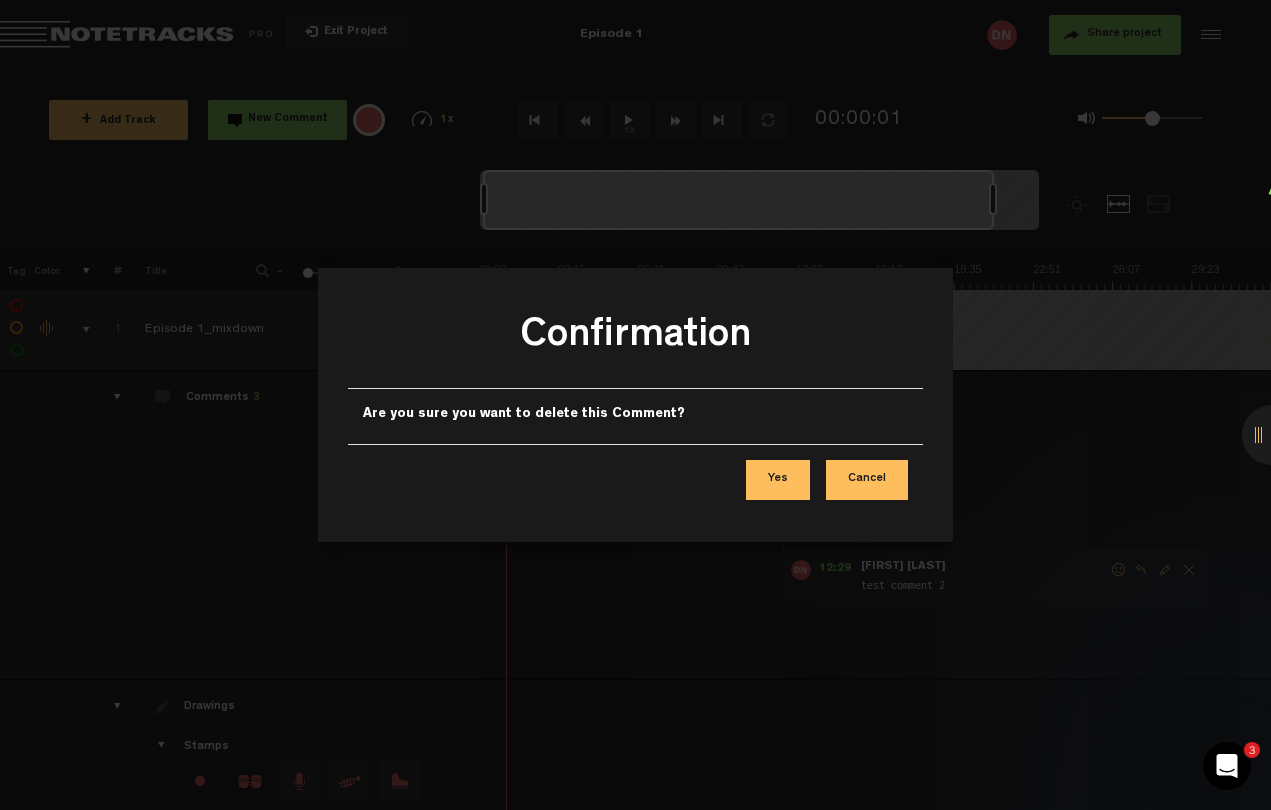 click on "Yes" at bounding box center [778, 480] 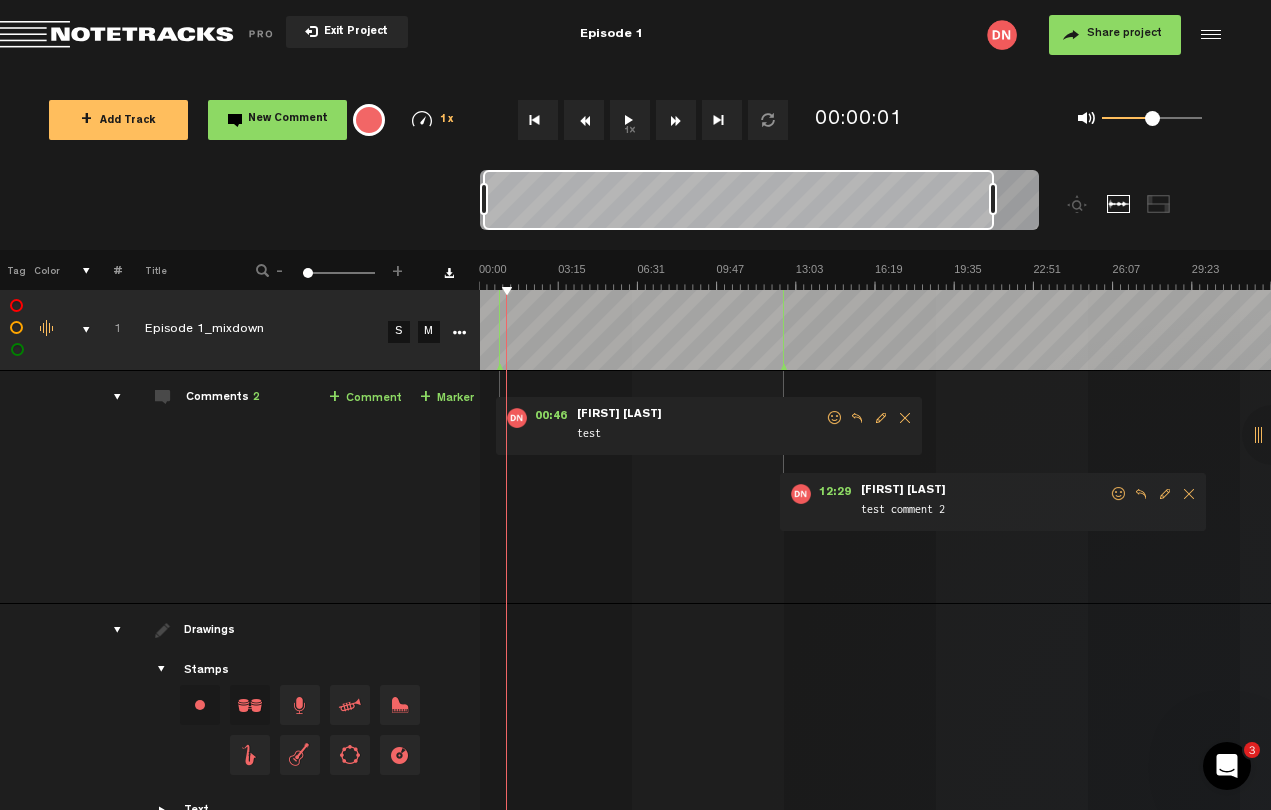 click at bounding box center (857, 418) 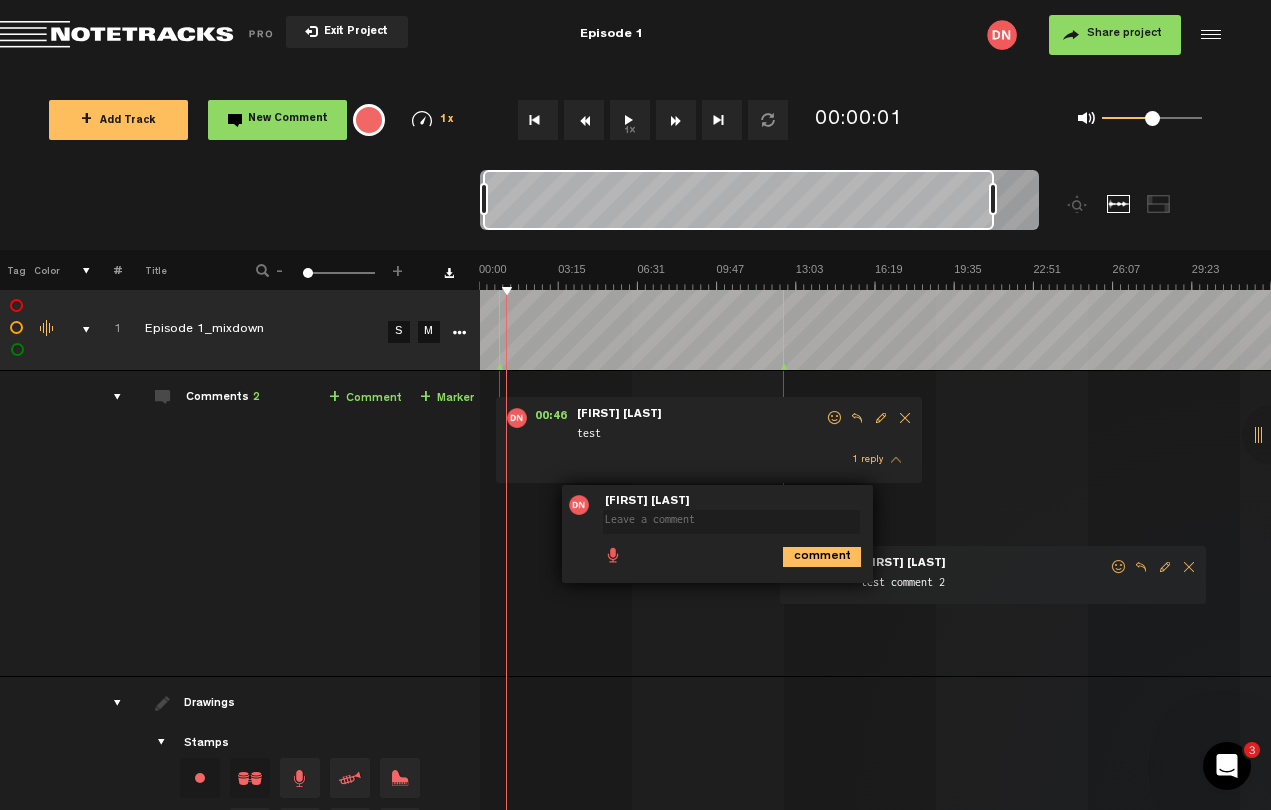 click on "00:46 -      • [FIRST] [LAST]:  "test" [FIRST] [LAST] test          1 reply       -      • [FIRST] [LAST]:  "" [FIRST] [LAST]                                                                                     comment                        12:29 -      • [FIRST] [LAST]:  "test comment 2" [FIRST] [LAST] test comment 2" at bounding box center (877, 531) 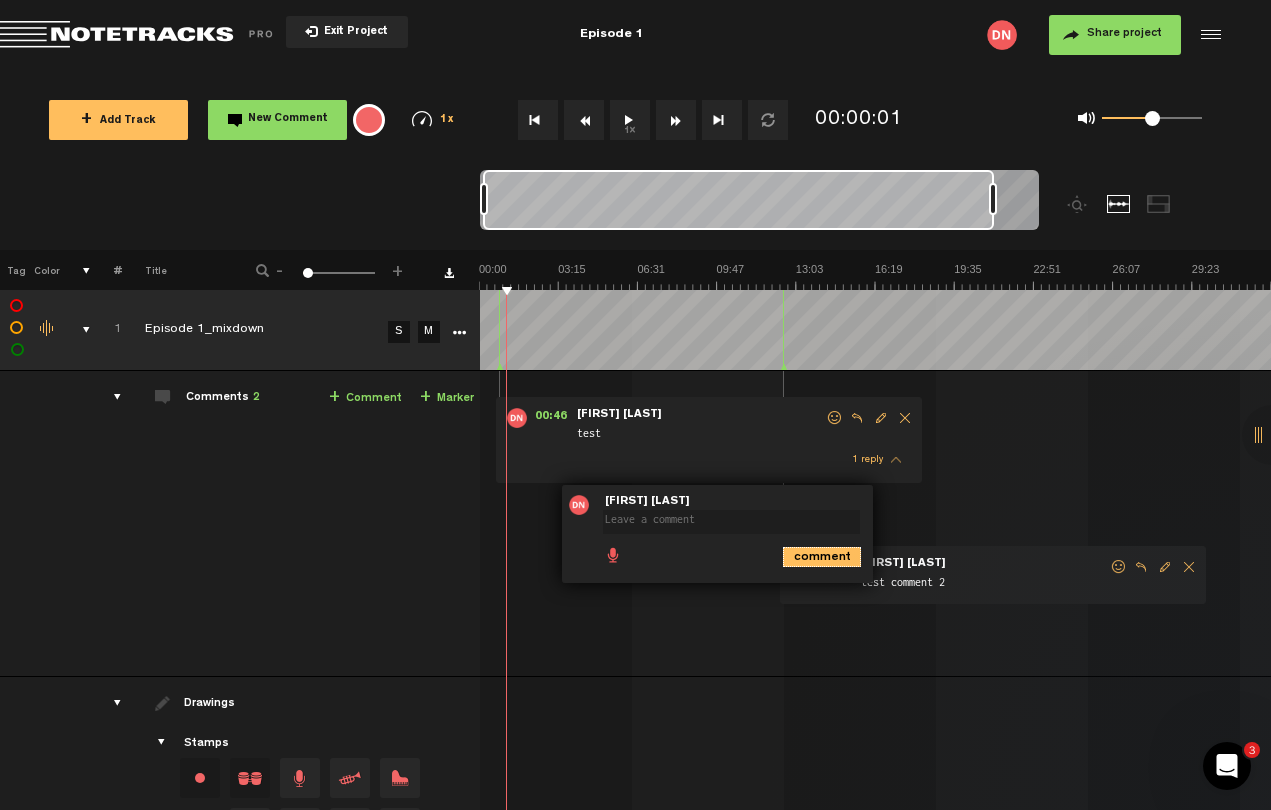 click on "comment" at bounding box center (822, 557) 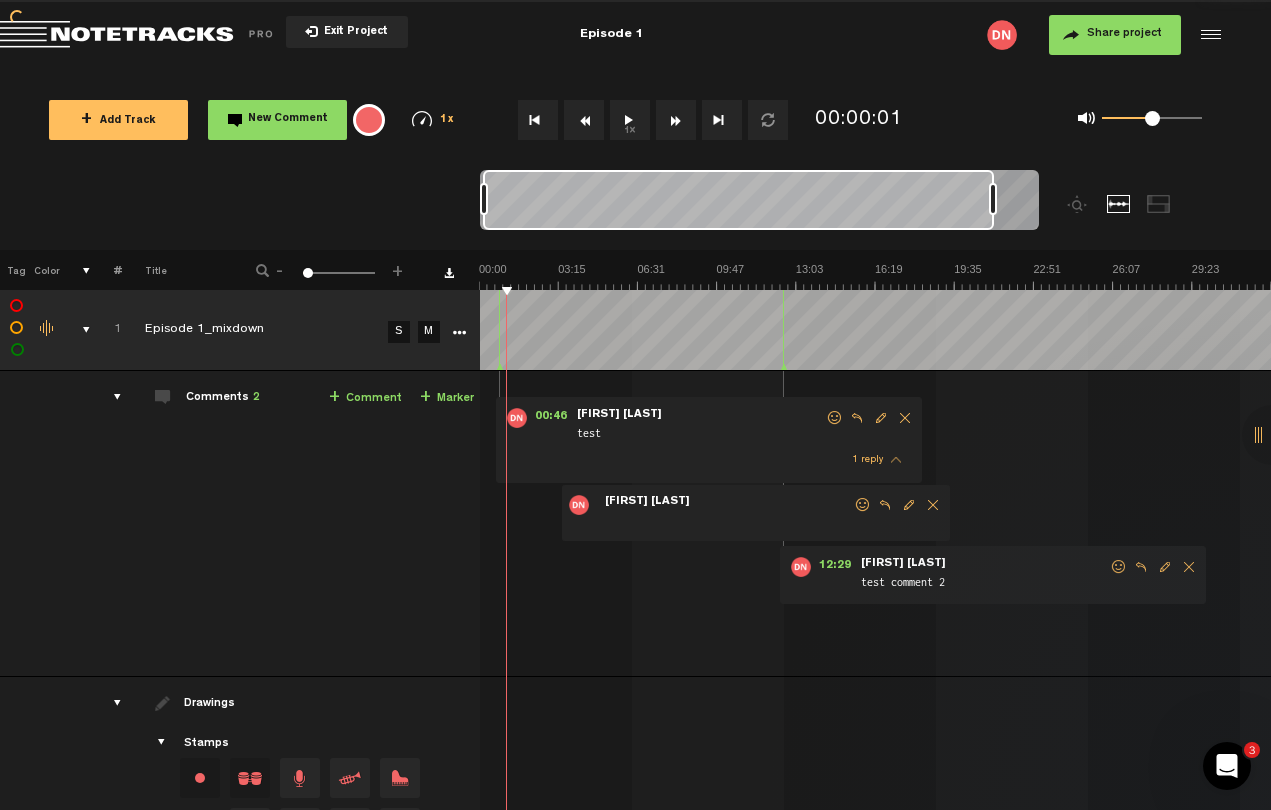 click at bounding box center [933, 505] 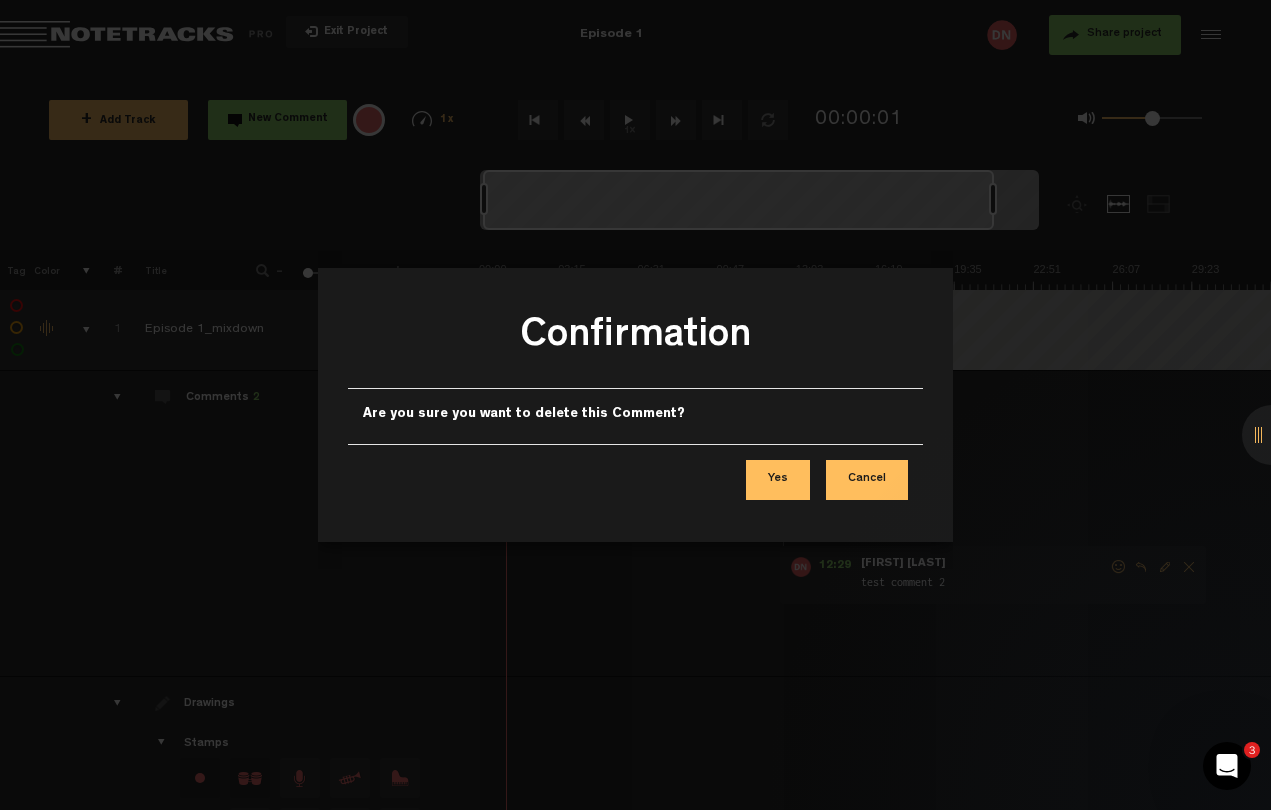 click on "Yes" at bounding box center (778, 480) 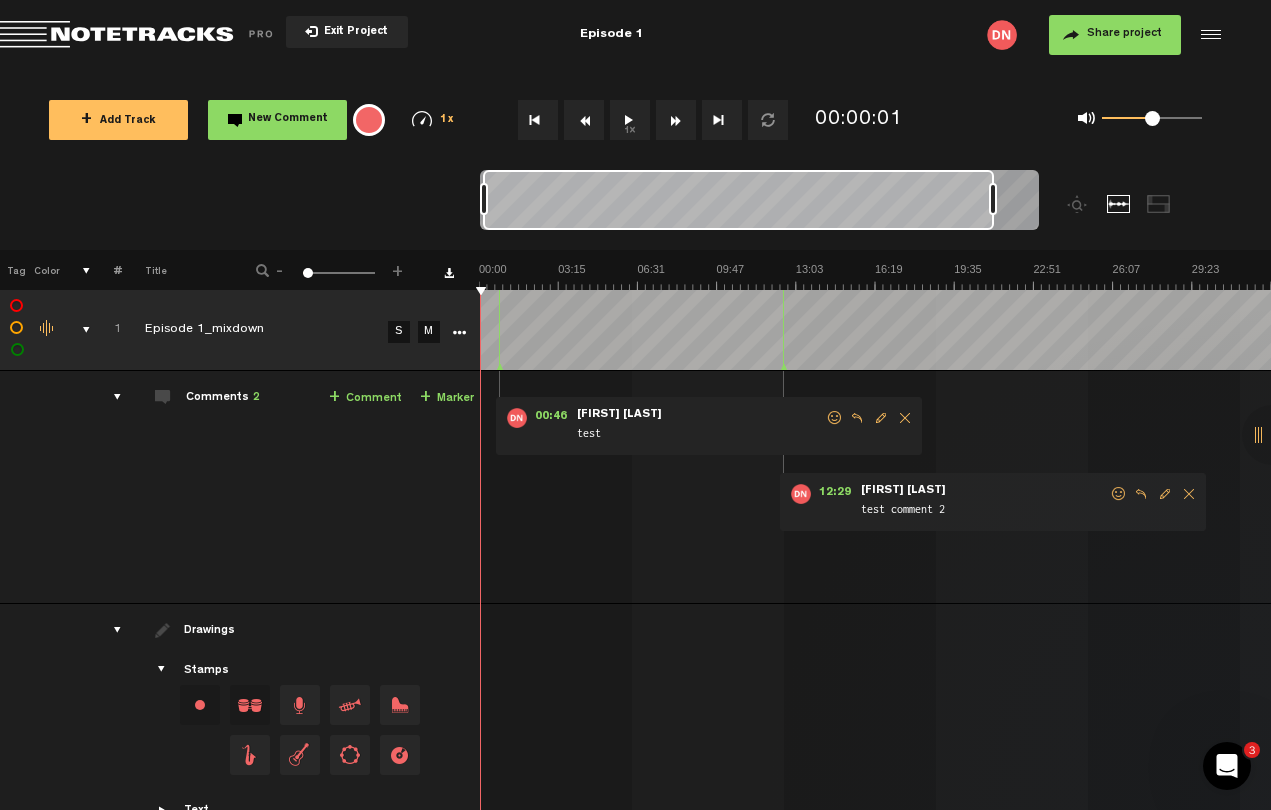 click at bounding box center (459, 333) 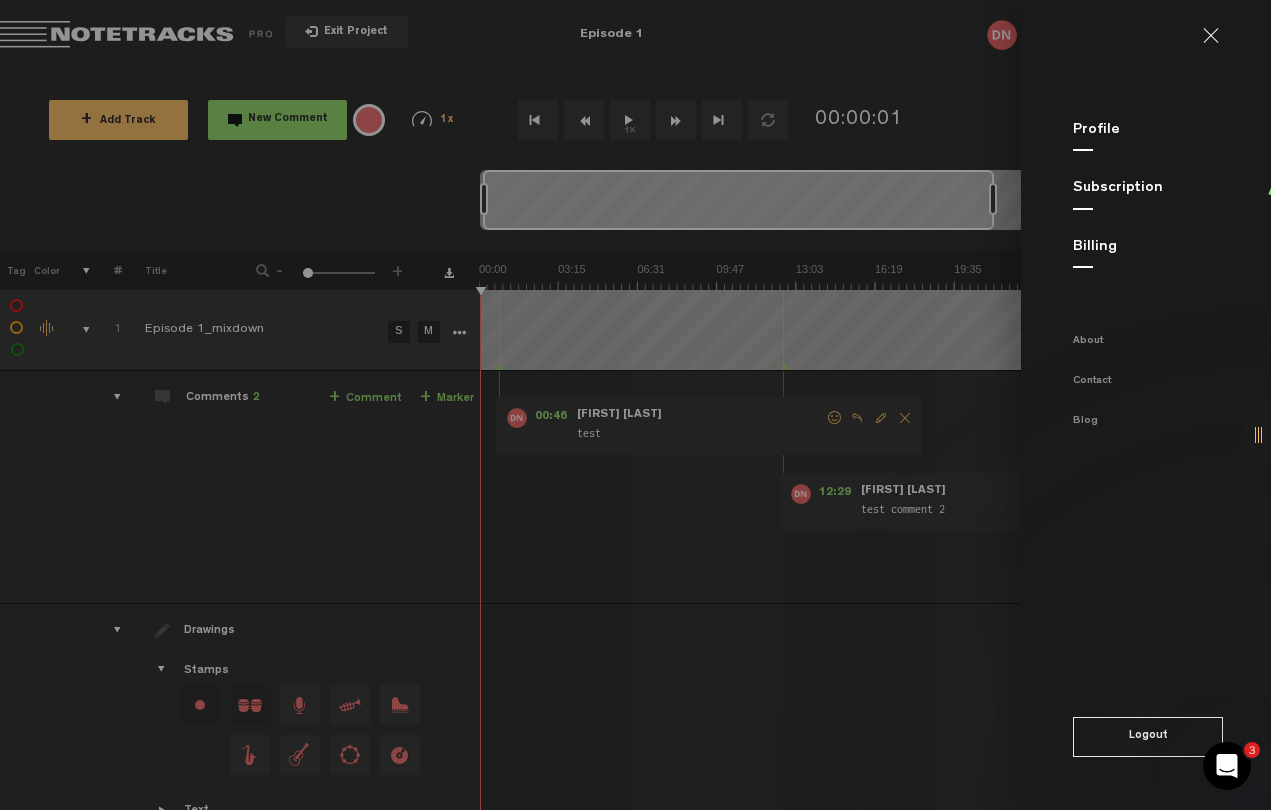 click on "Subscription" 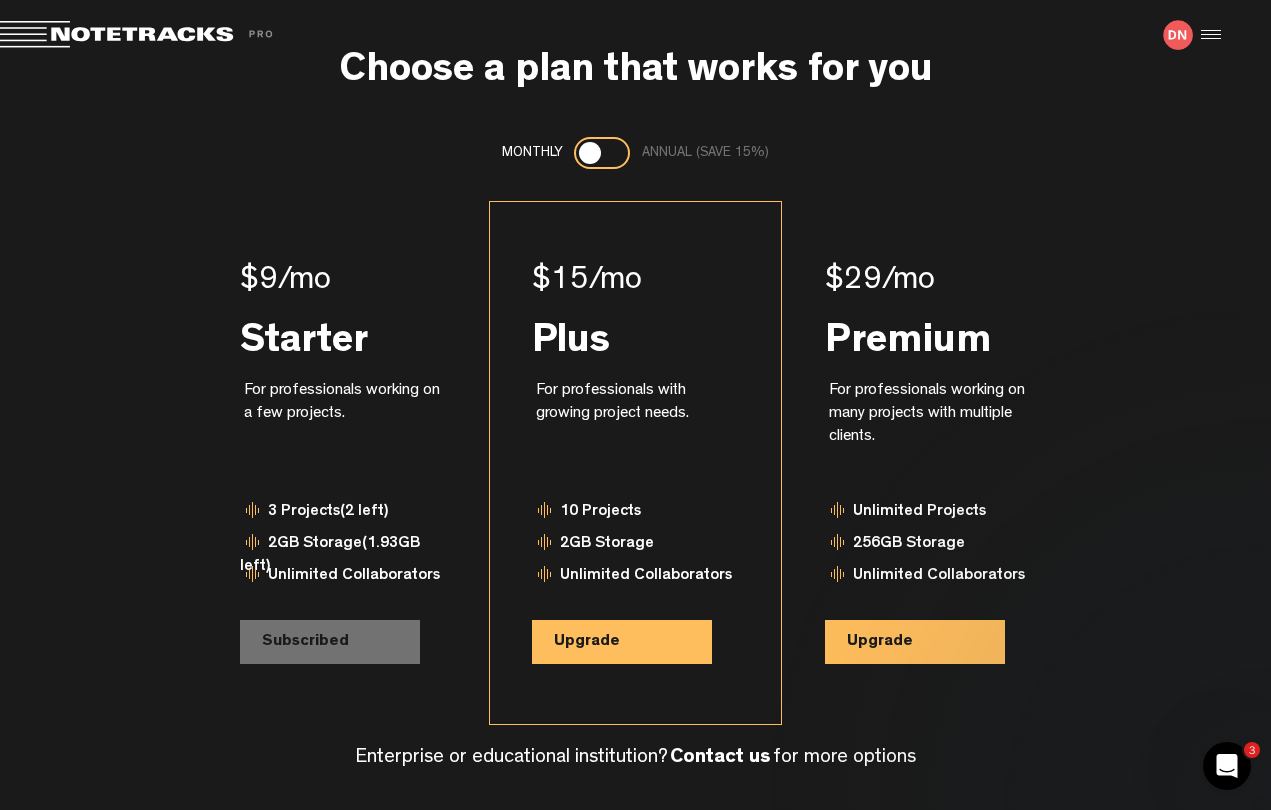 scroll, scrollTop: 96, scrollLeft: 0, axis: vertical 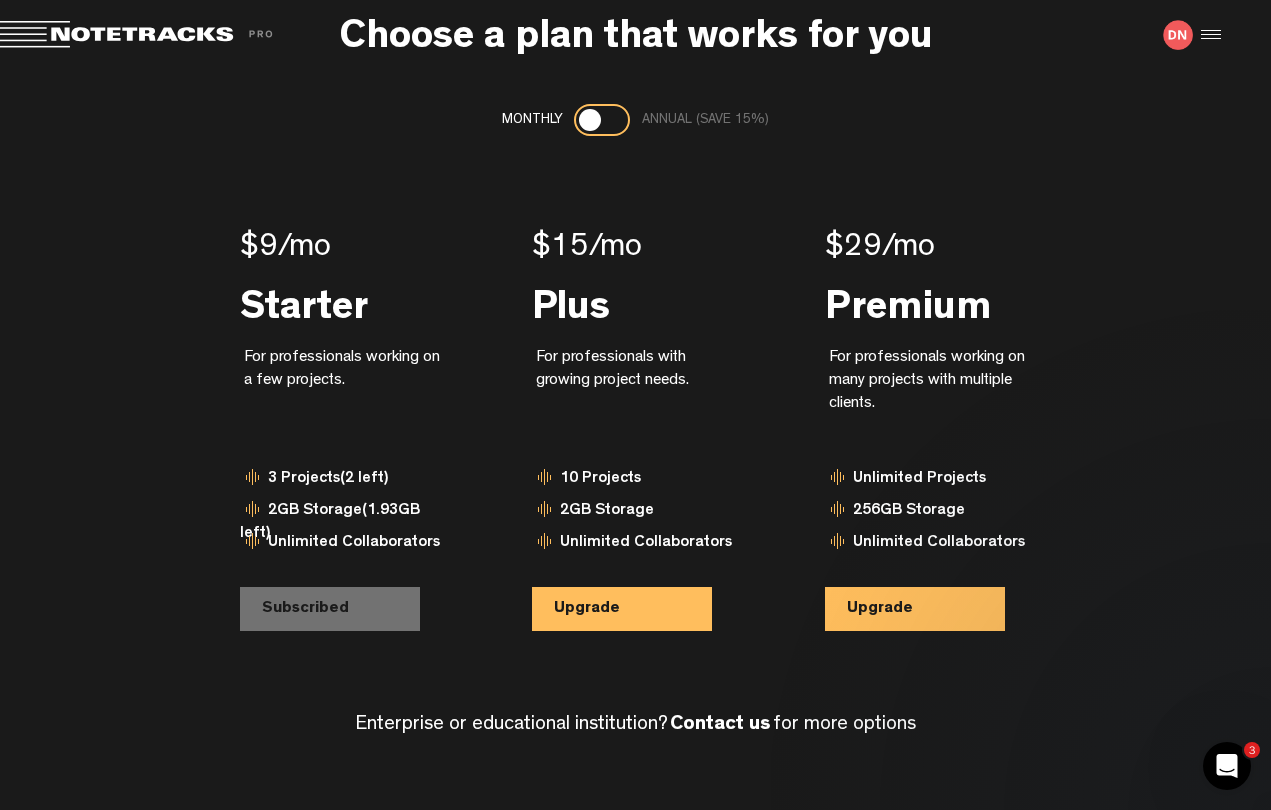 click at bounding box center [1208, 35] 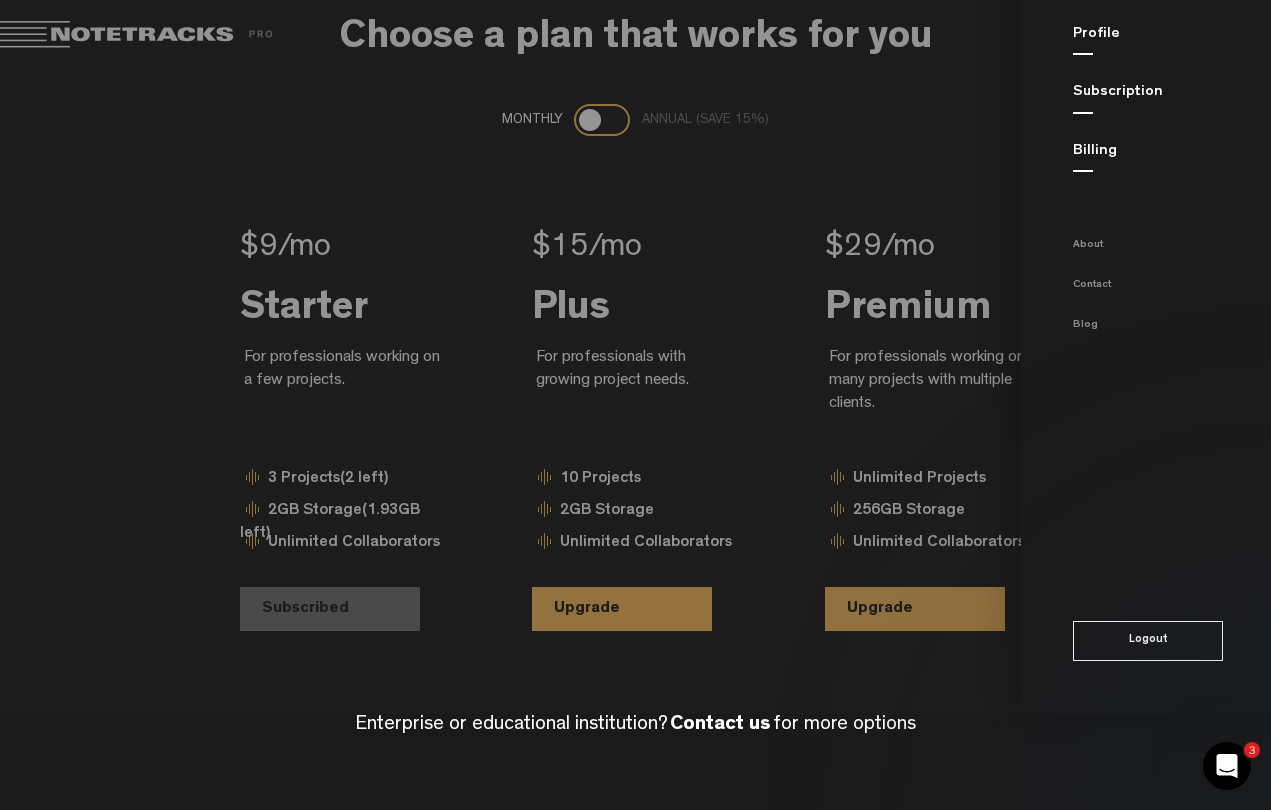 scroll, scrollTop: 0, scrollLeft: 0, axis: both 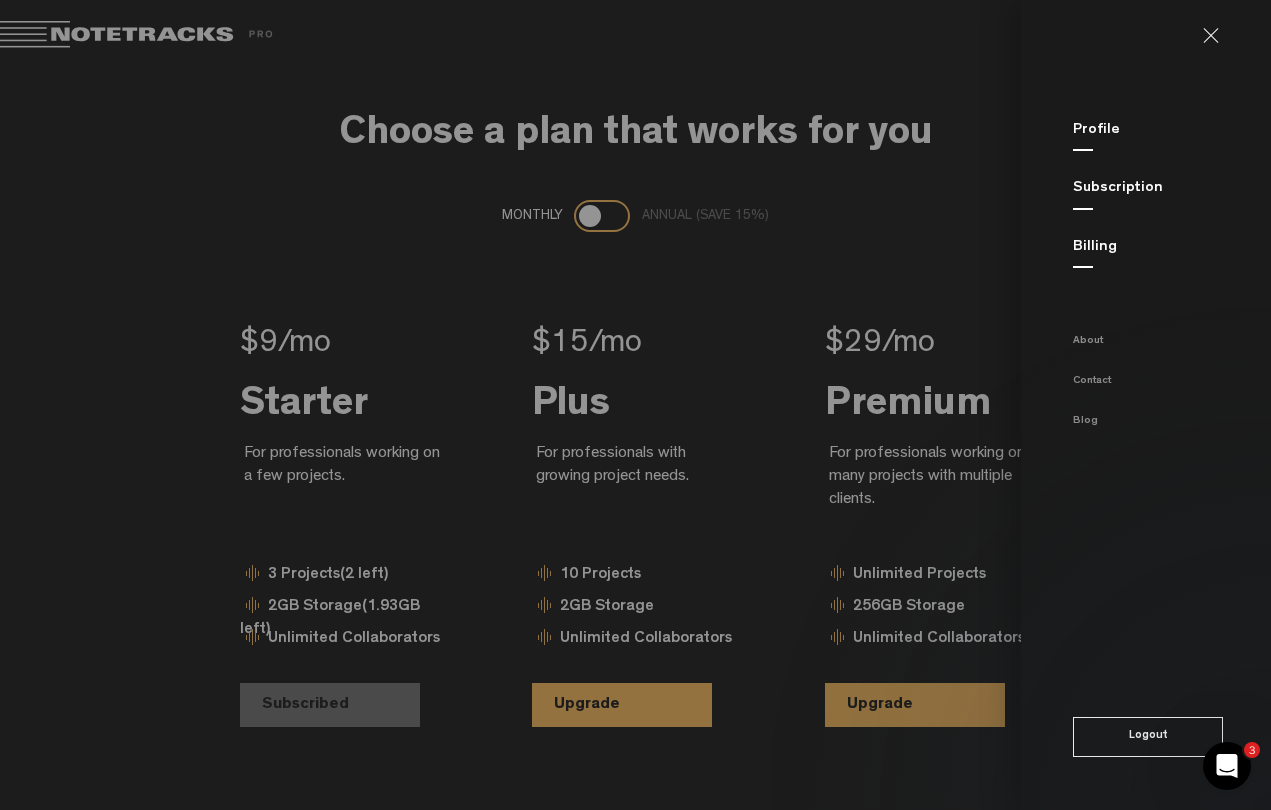 click 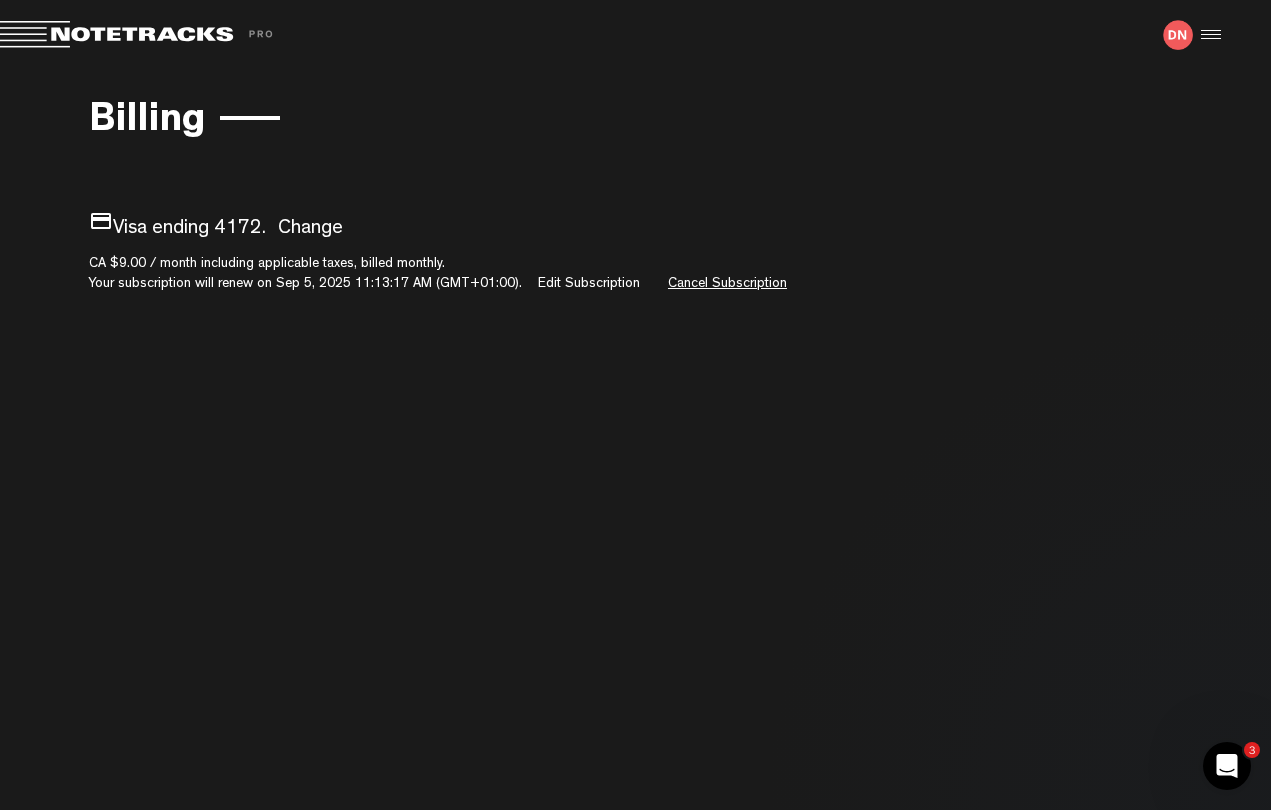 click on "Cancel Subscription" at bounding box center (727, 284) 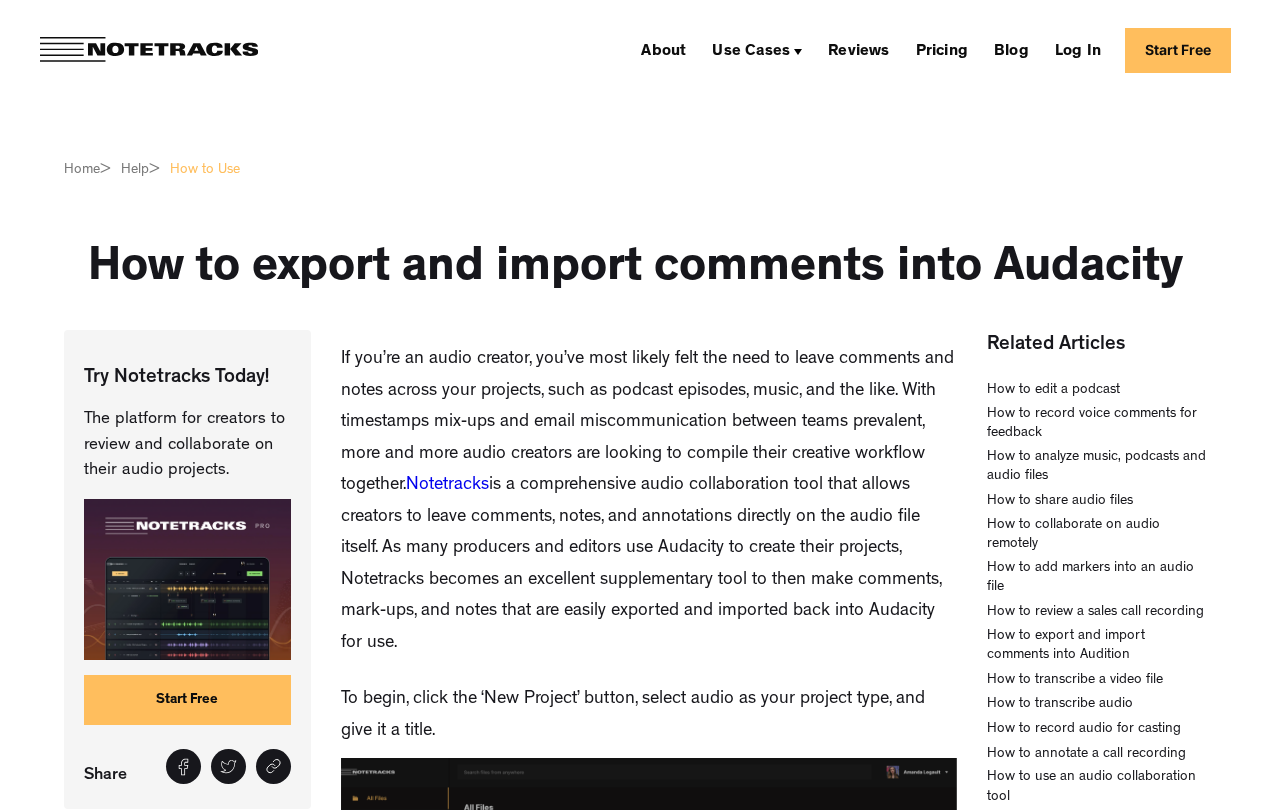 scroll, scrollTop: 0, scrollLeft: 0, axis: both 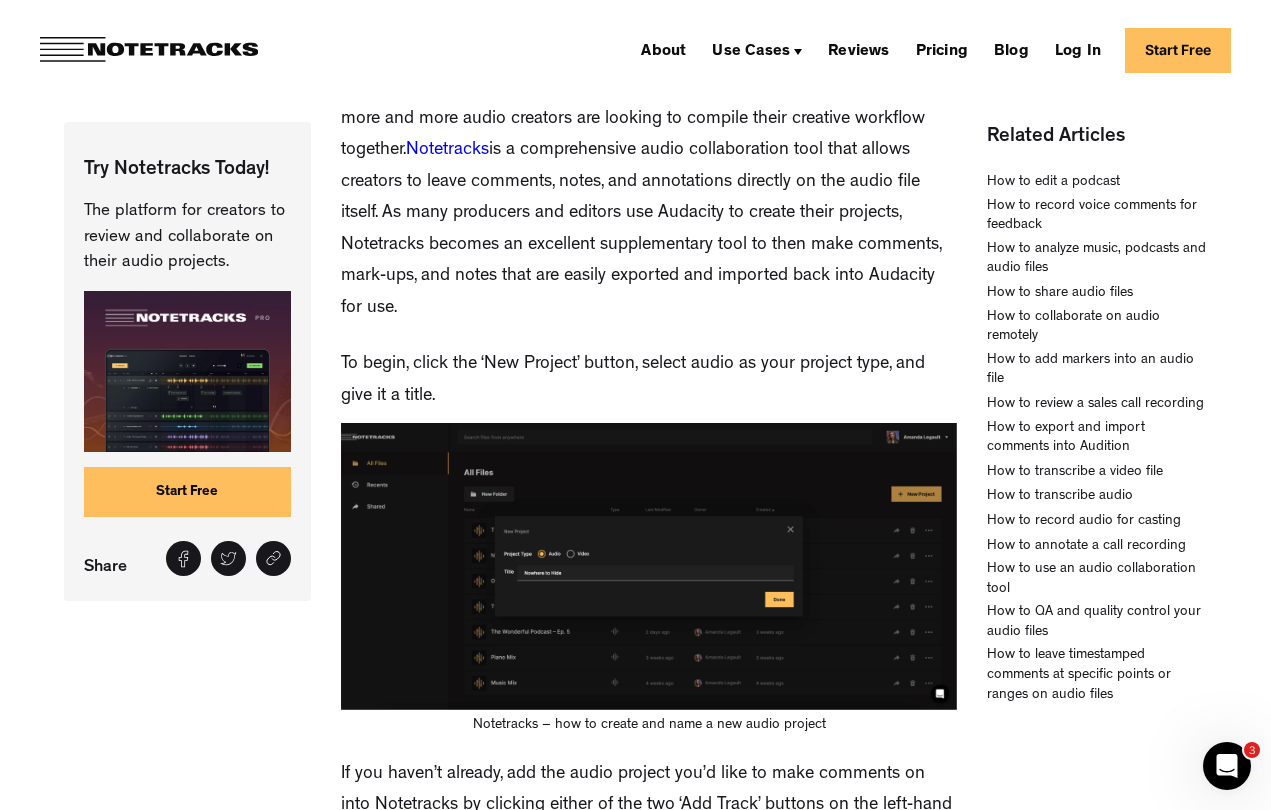drag, startPoint x: 1096, startPoint y: 566, endPoint x: 2, endPoint y: 51, distance: 1209.1571 